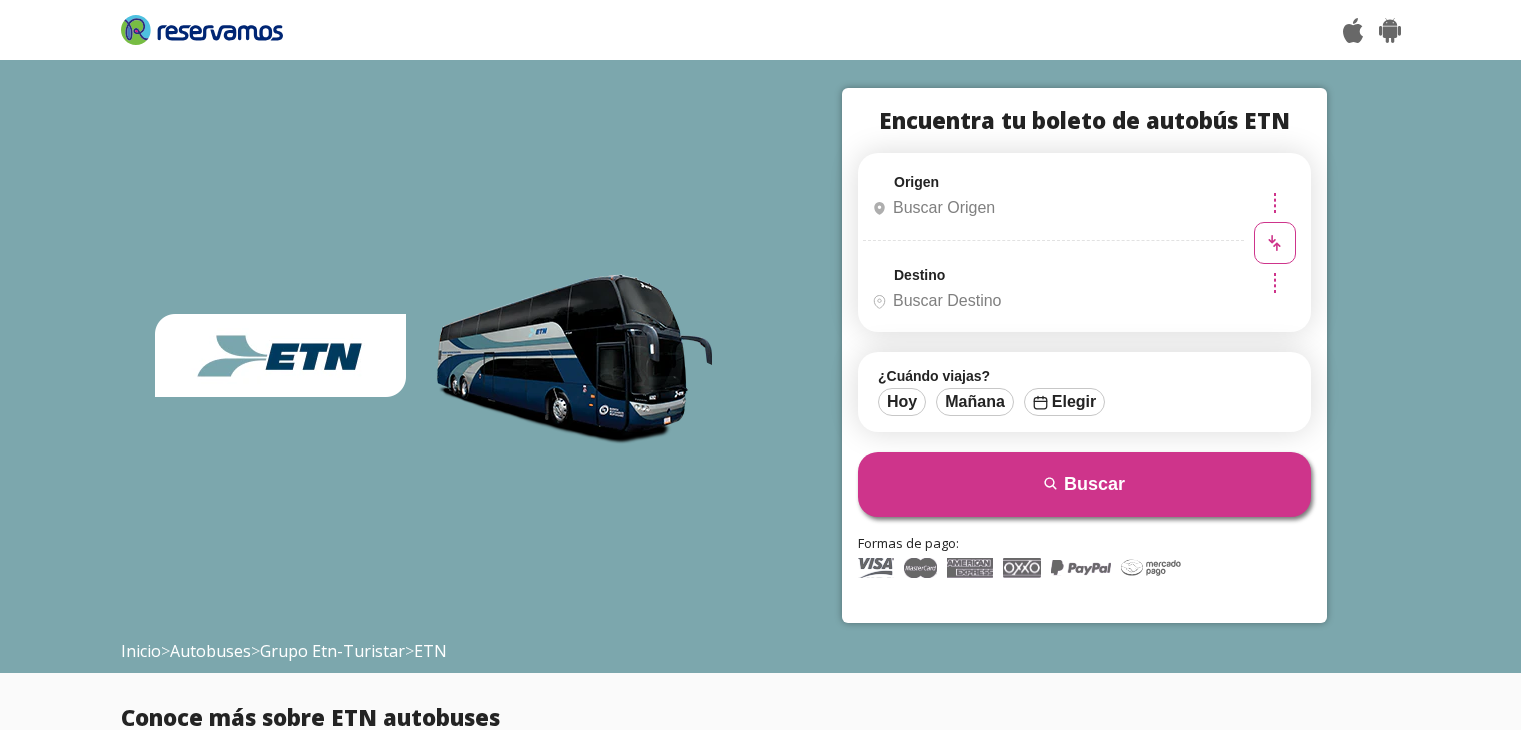 scroll, scrollTop: 0, scrollLeft: 0, axis: both 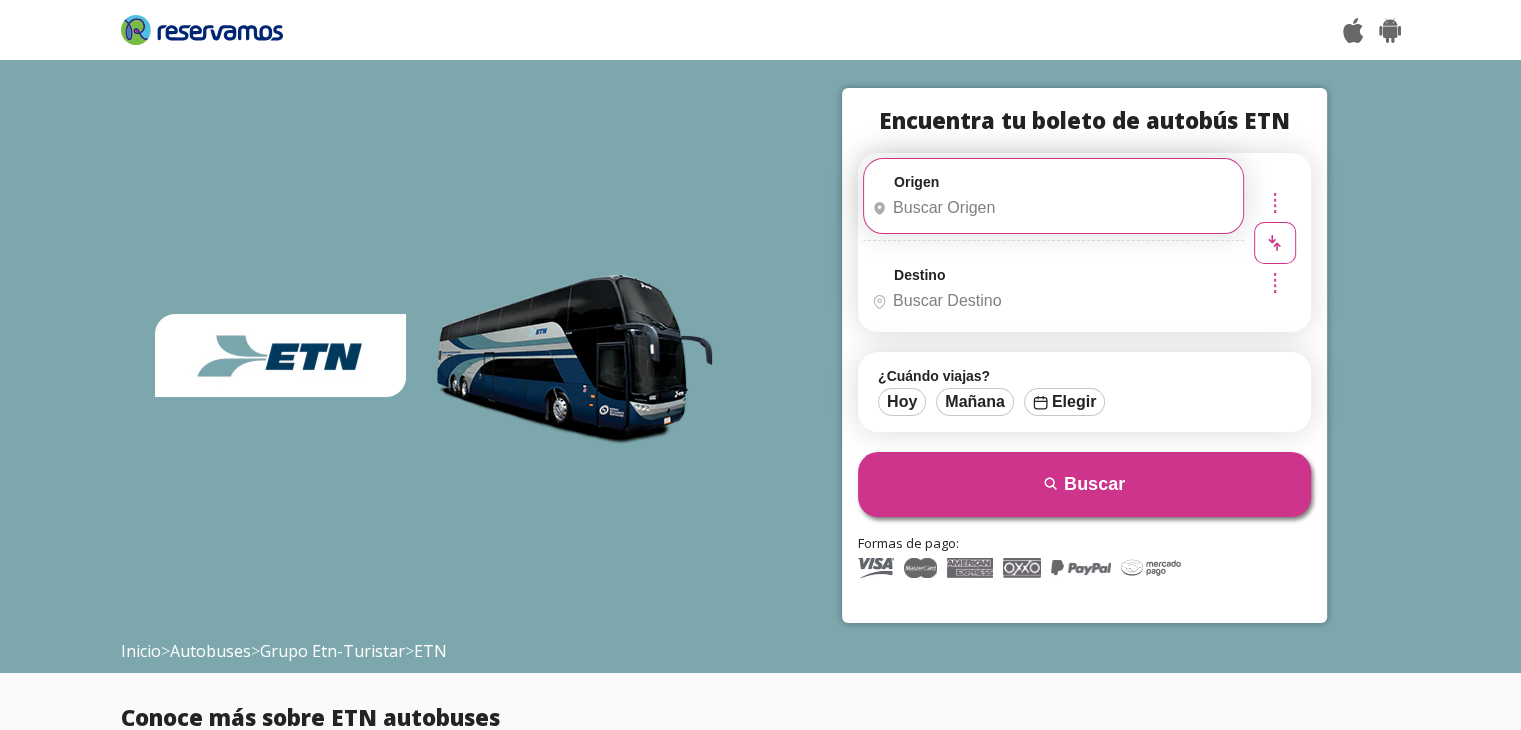 click on "Origen" at bounding box center (1051, 208) 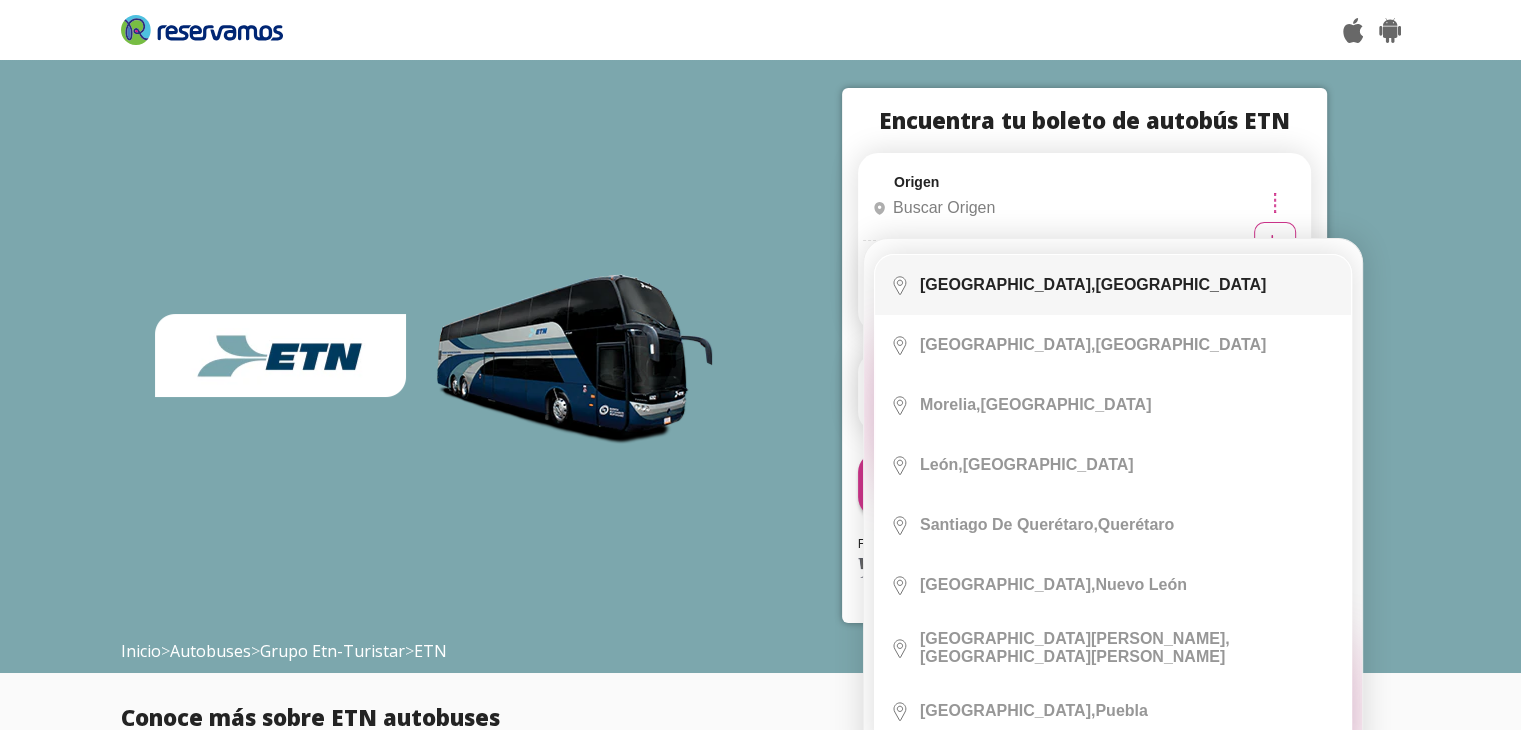 click on "[GEOGRAPHIC_DATA]," at bounding box center [1007, 284] 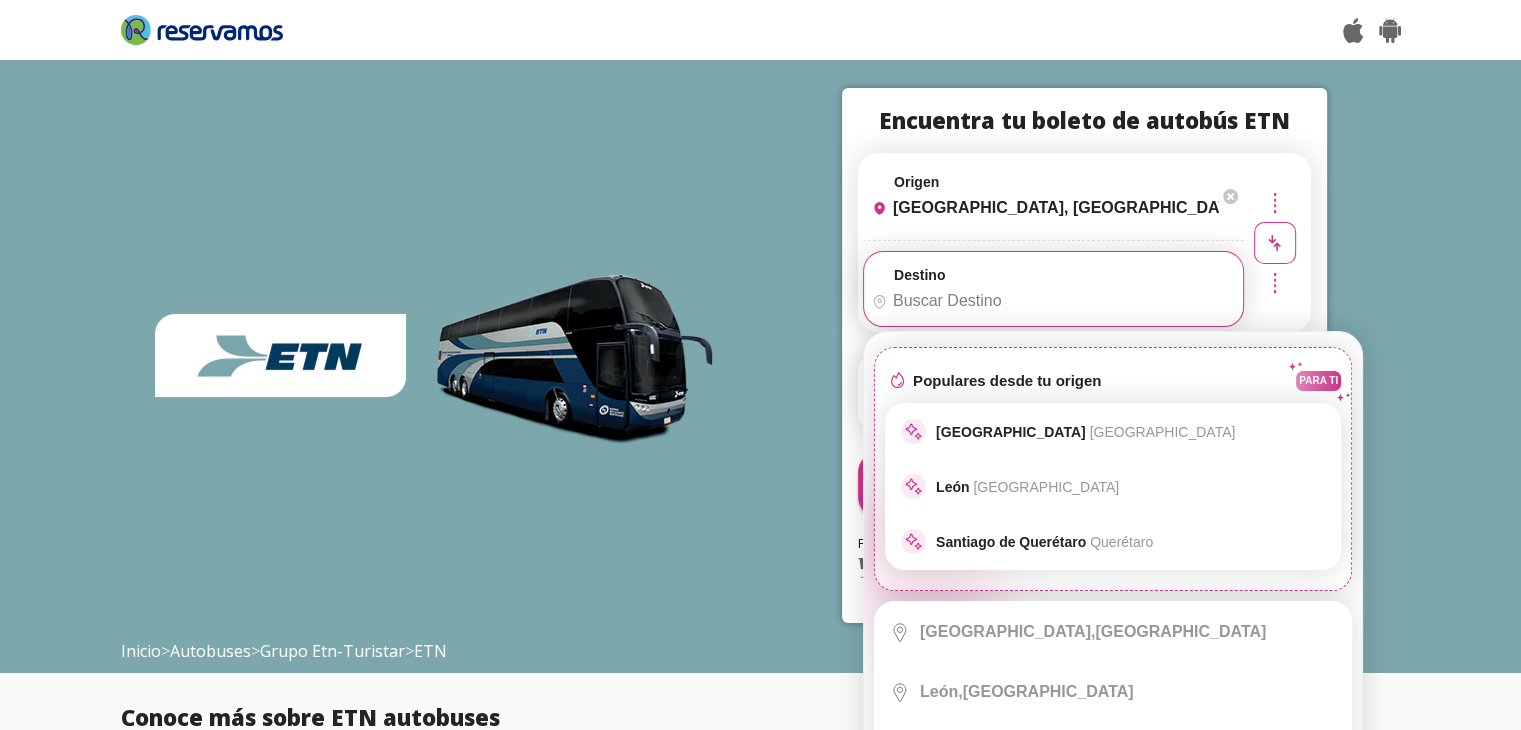 click on "Destino" at bounding box center [1051, 301] 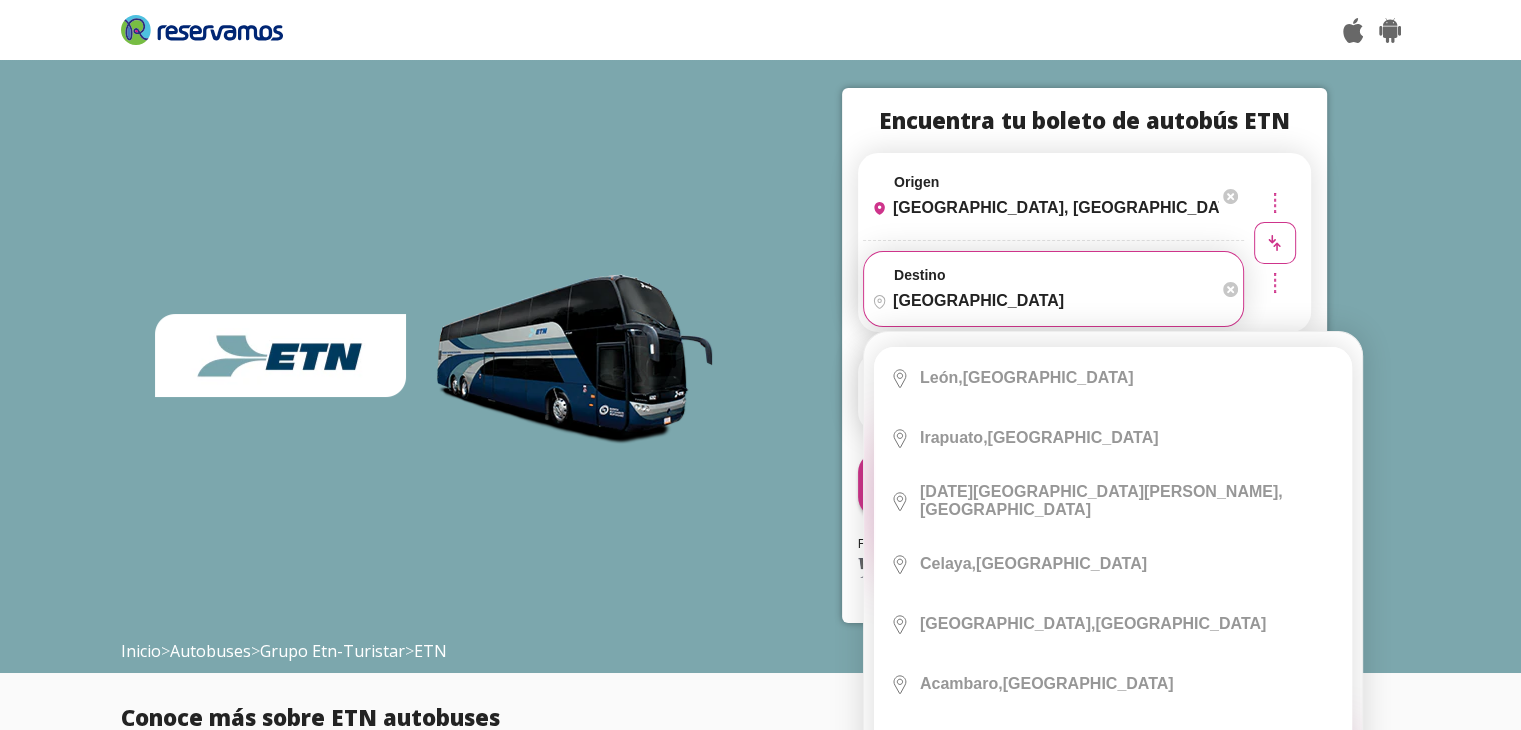 type on "guanajuato" 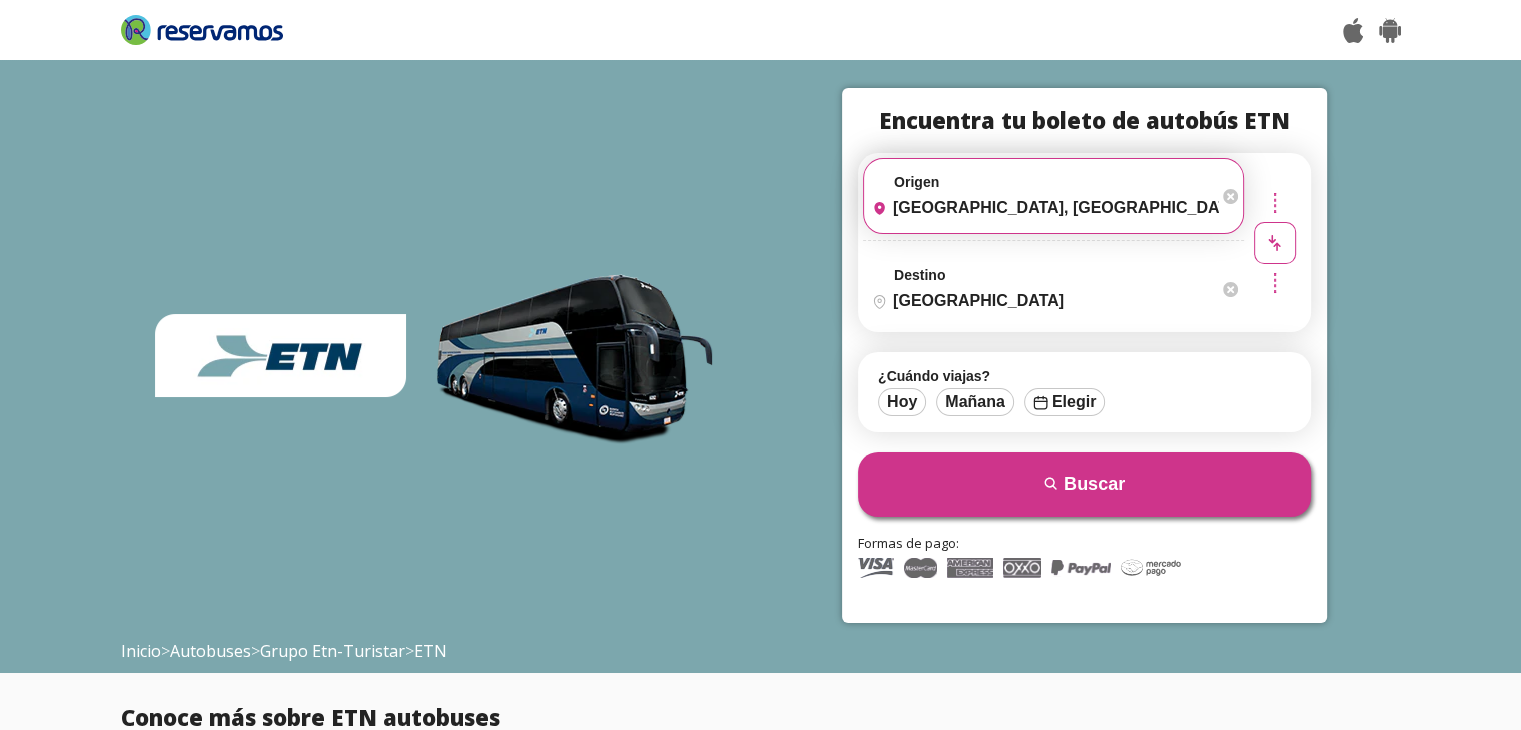 click on "[GEOGRAPHIC_DATA], [GEOGRAPHIC_DATA]" at bounding box center (1041, 208) 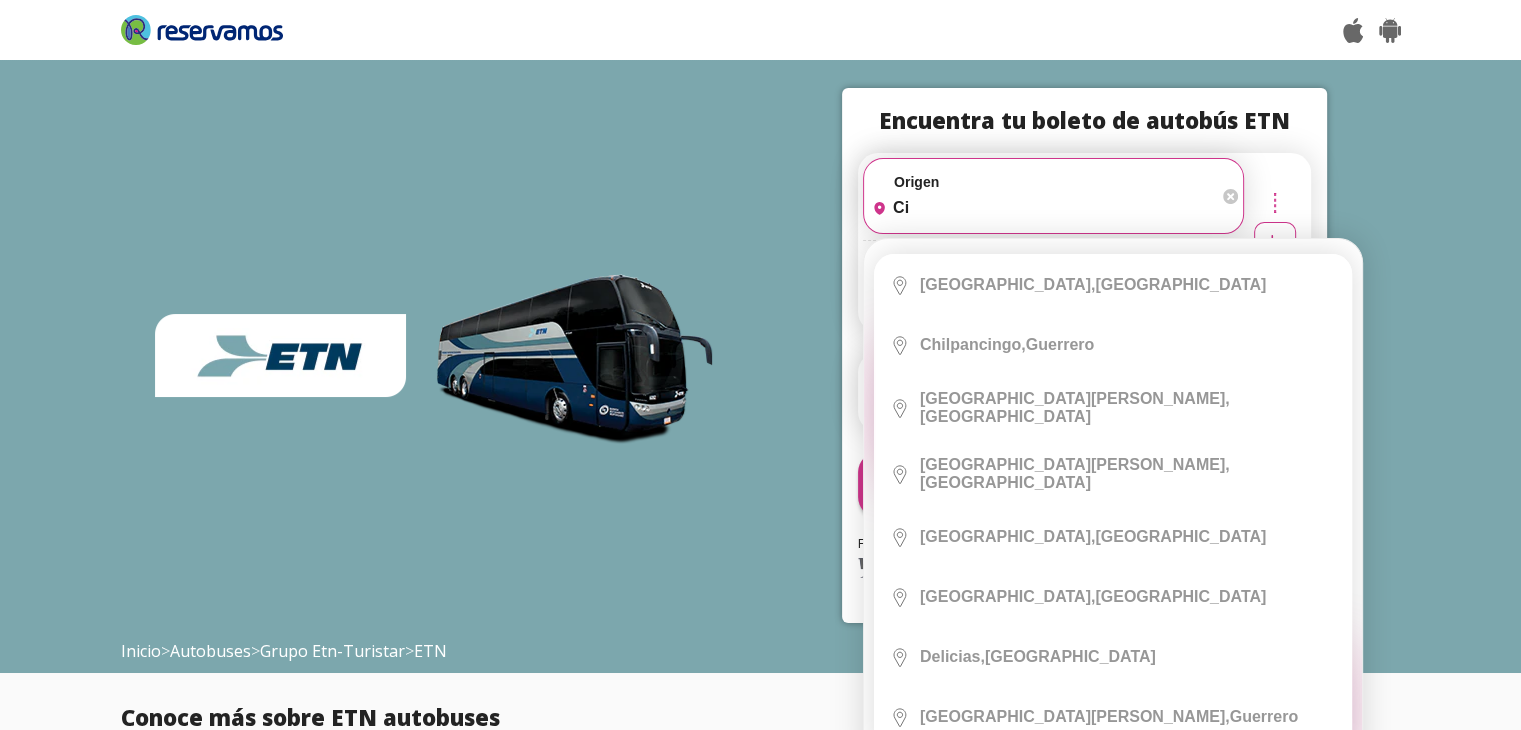 type on "c" 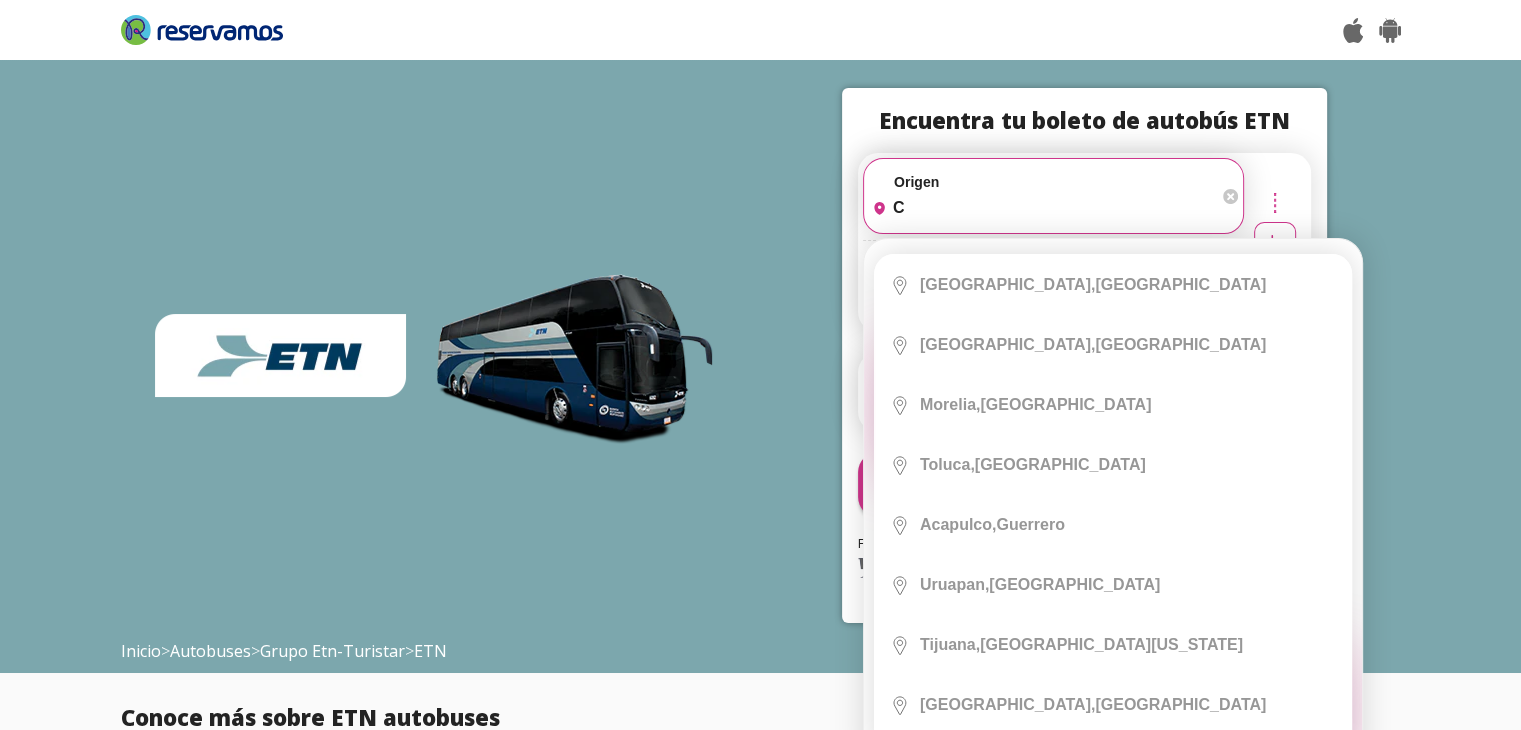 type 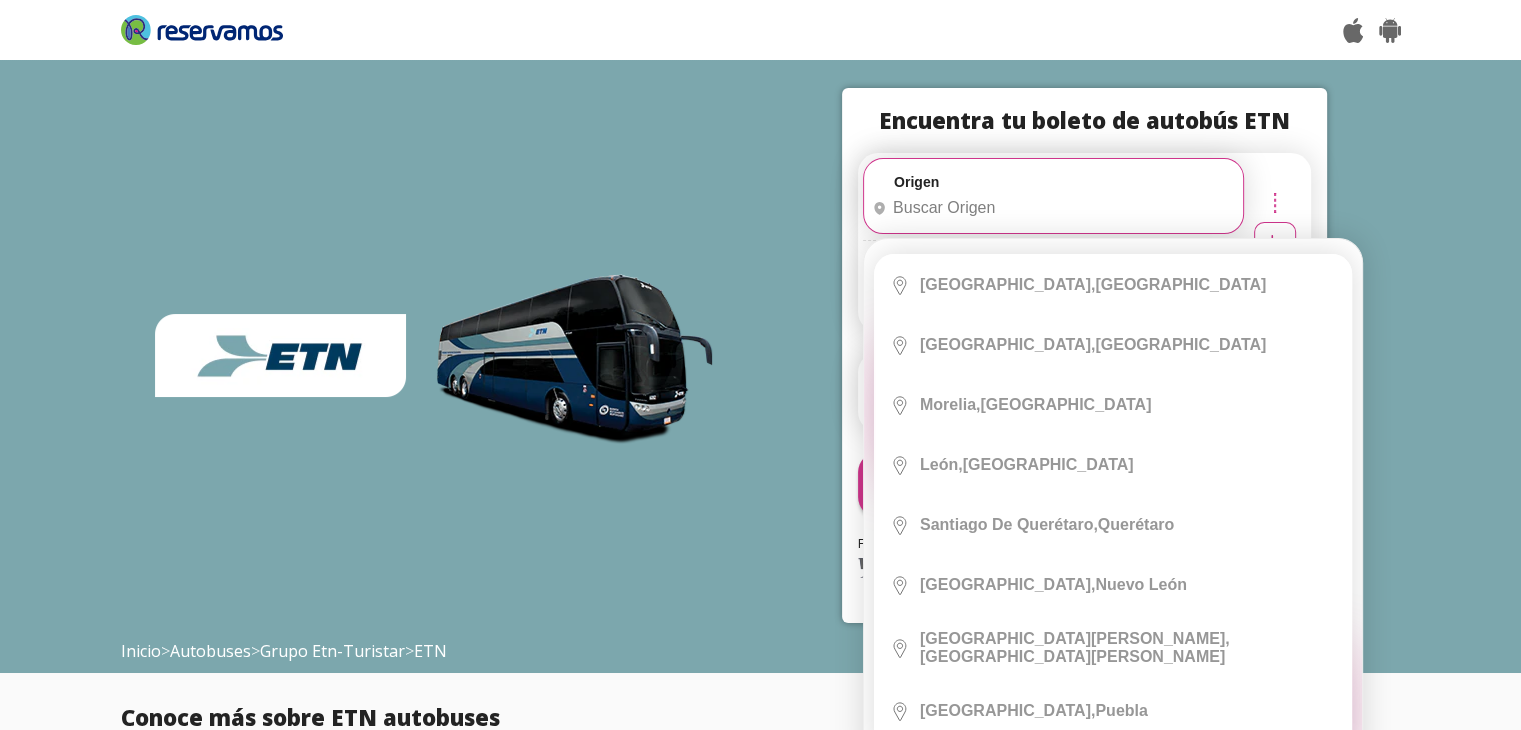 type 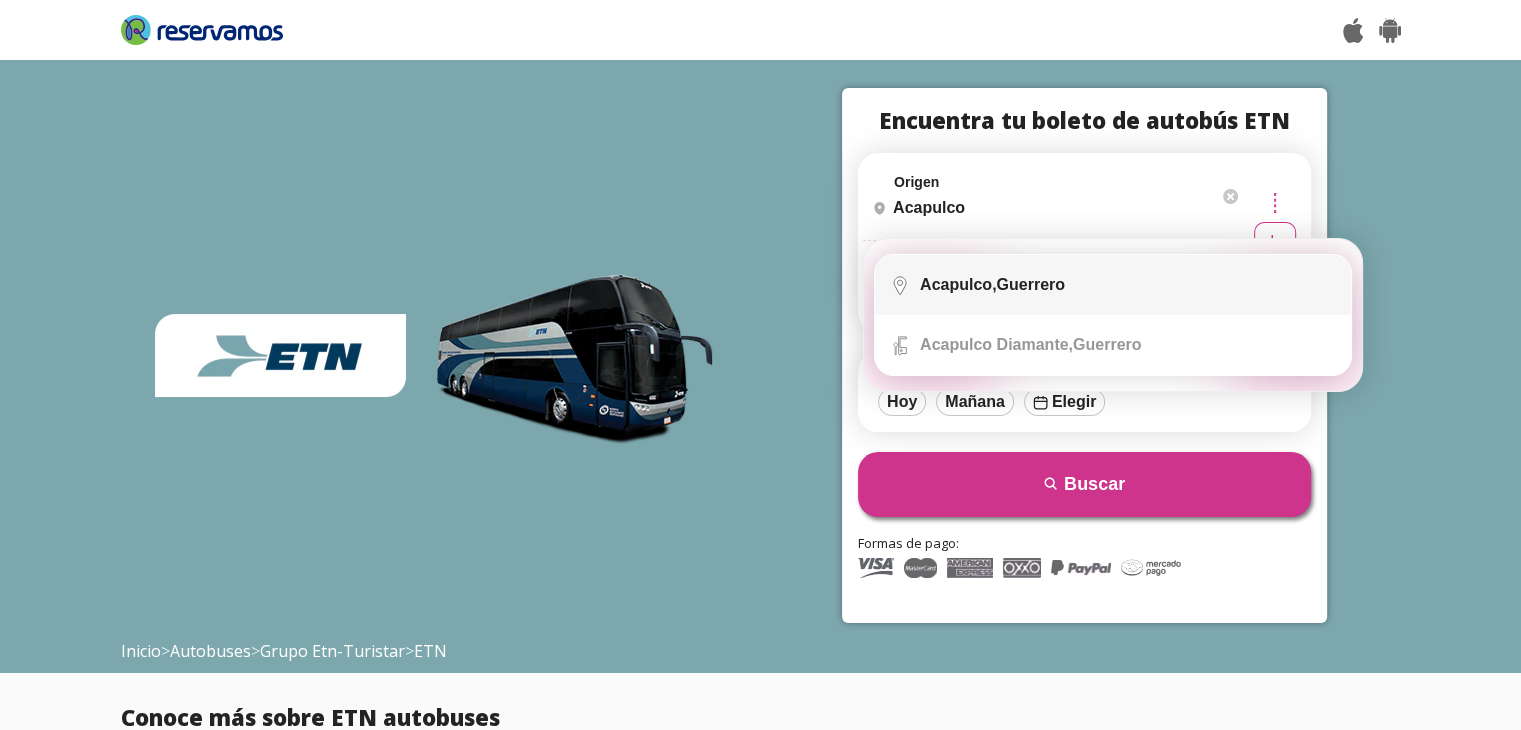 click on "Acapulco,  [GEOGRAPHIC_DATA]" at bounding box center [1128, 285] 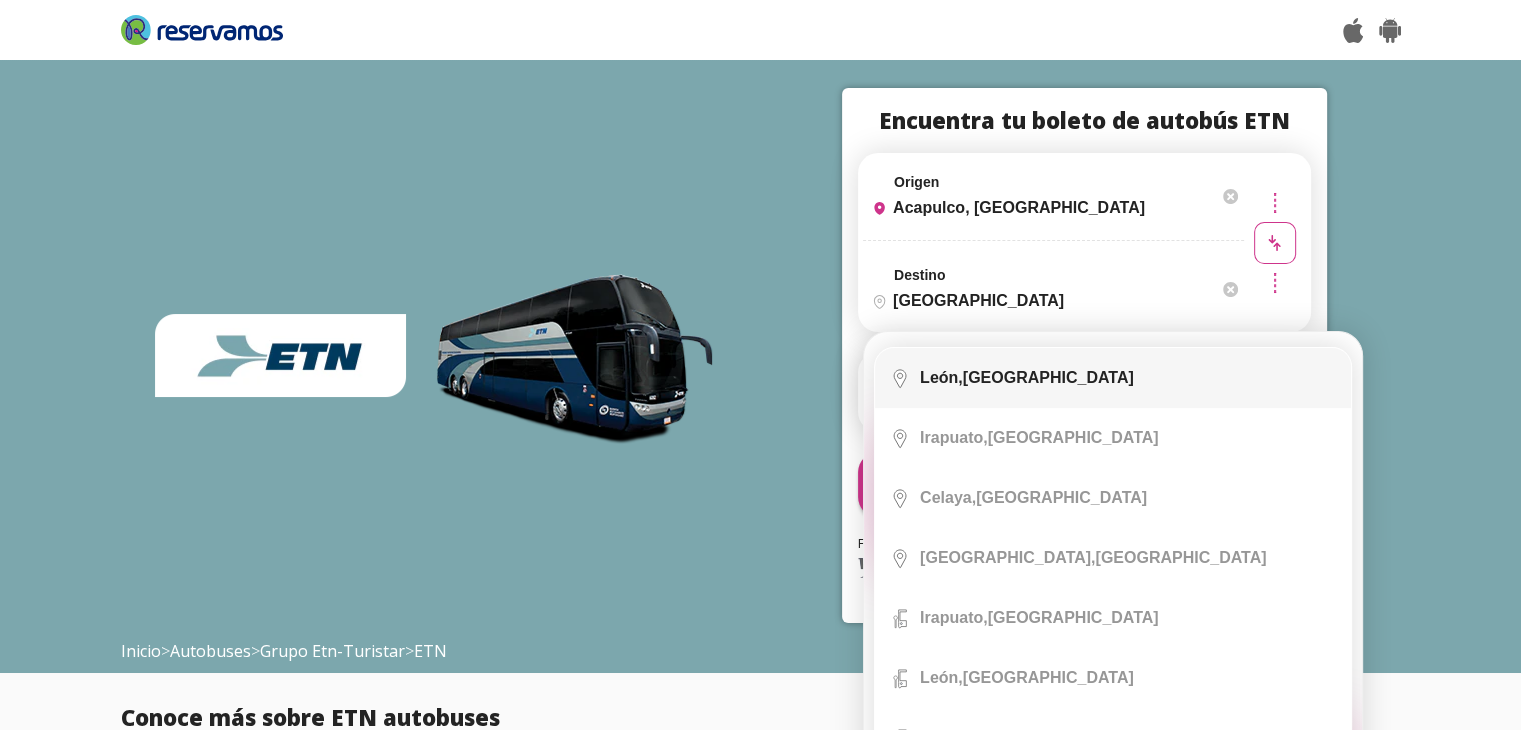 click on "León,  Guanajuato" at bounding box center (1027, 378) 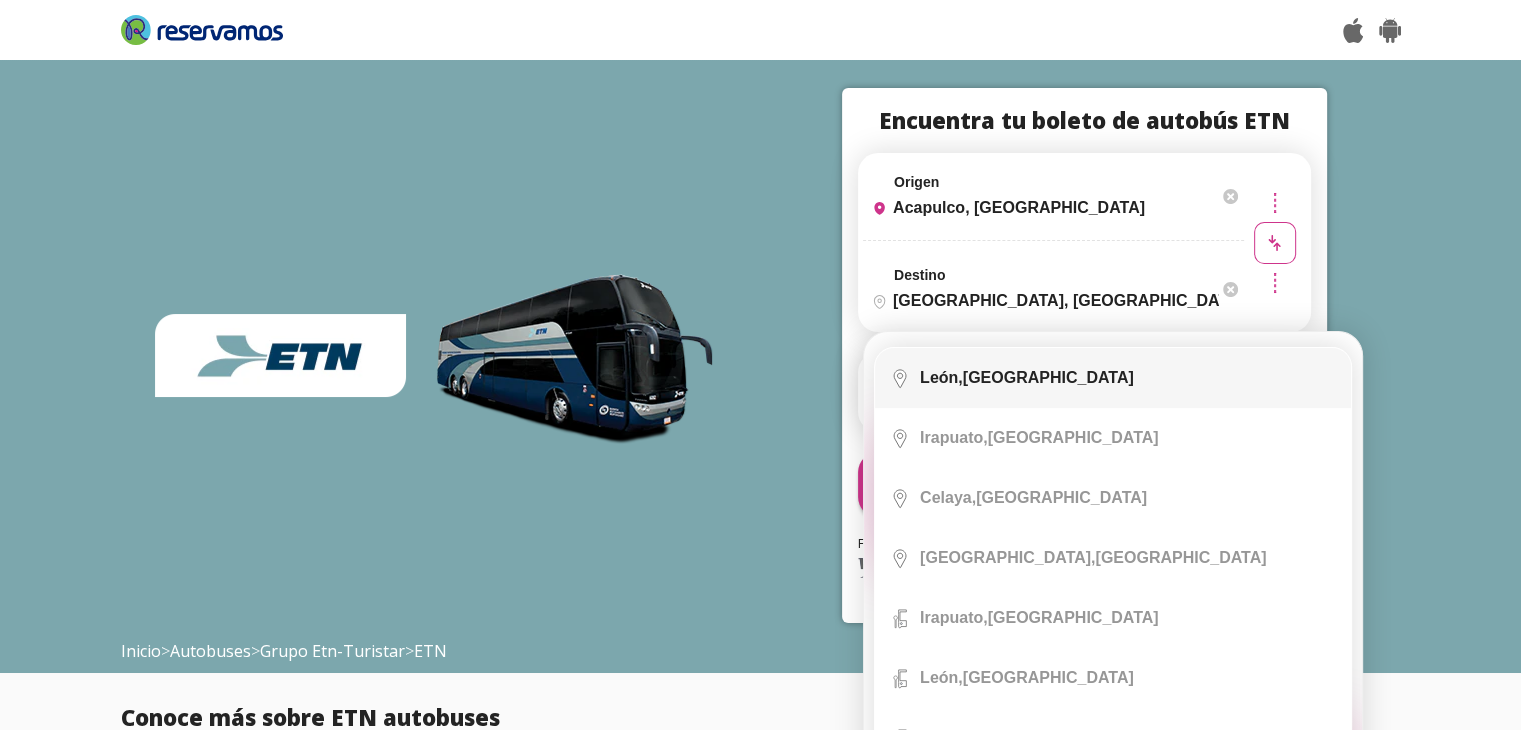 scroll, scrollTop: 51, scrollLeft: 0, axis: vertical 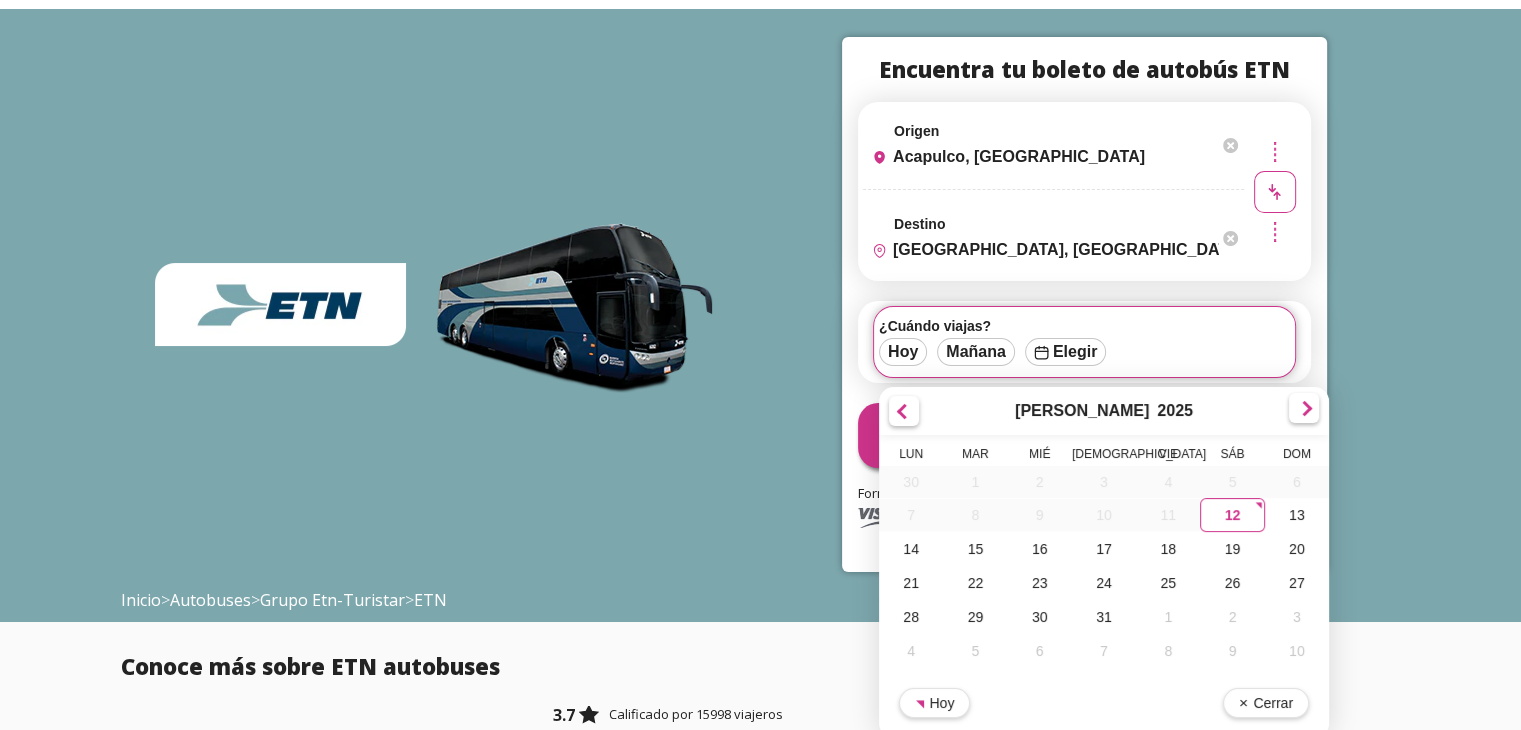 click at bounding box center [1304, 408] 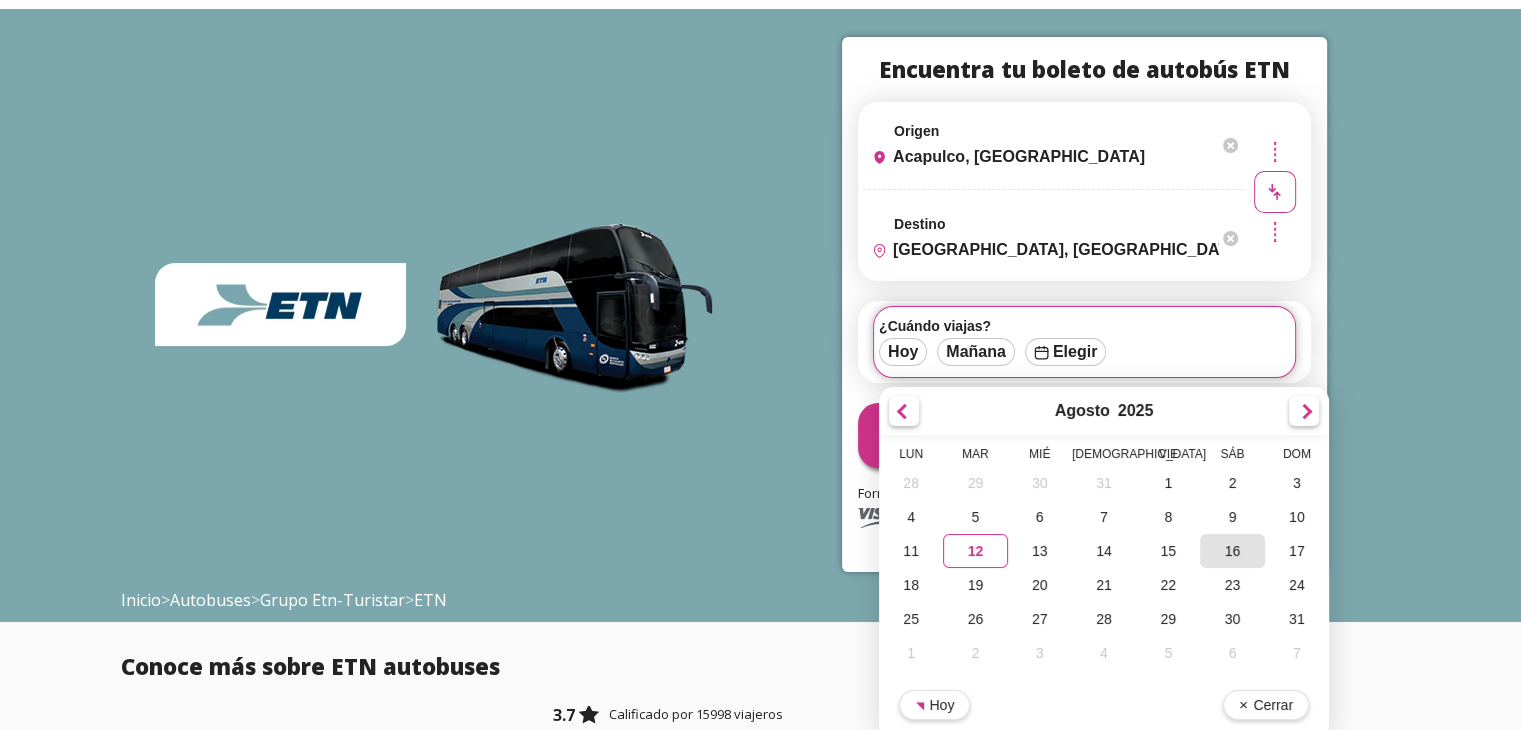 click on "16" at bounding box center [1232, 551] 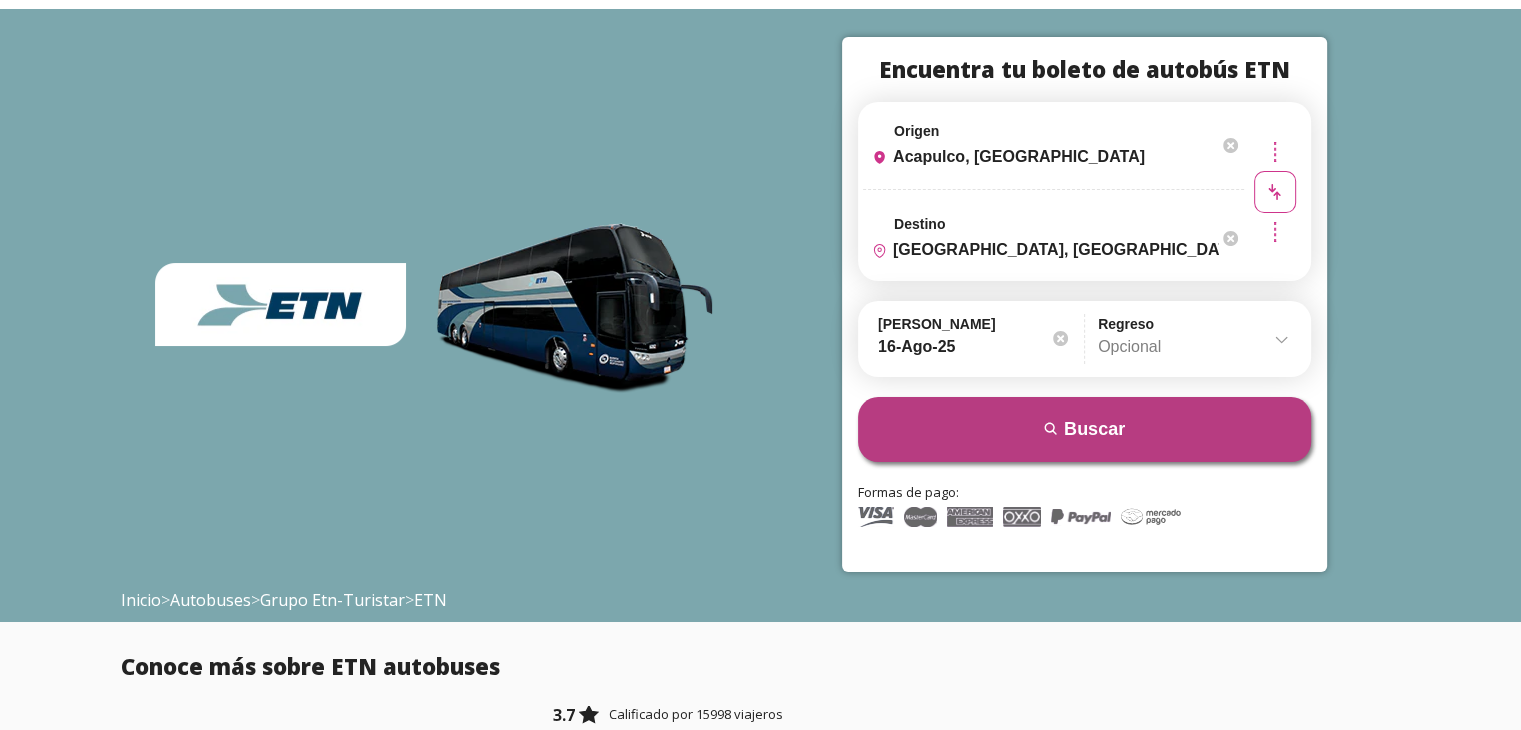 click on "search
[GEOGRAPHIC_DATA]" at bounding box center [1084, 429] 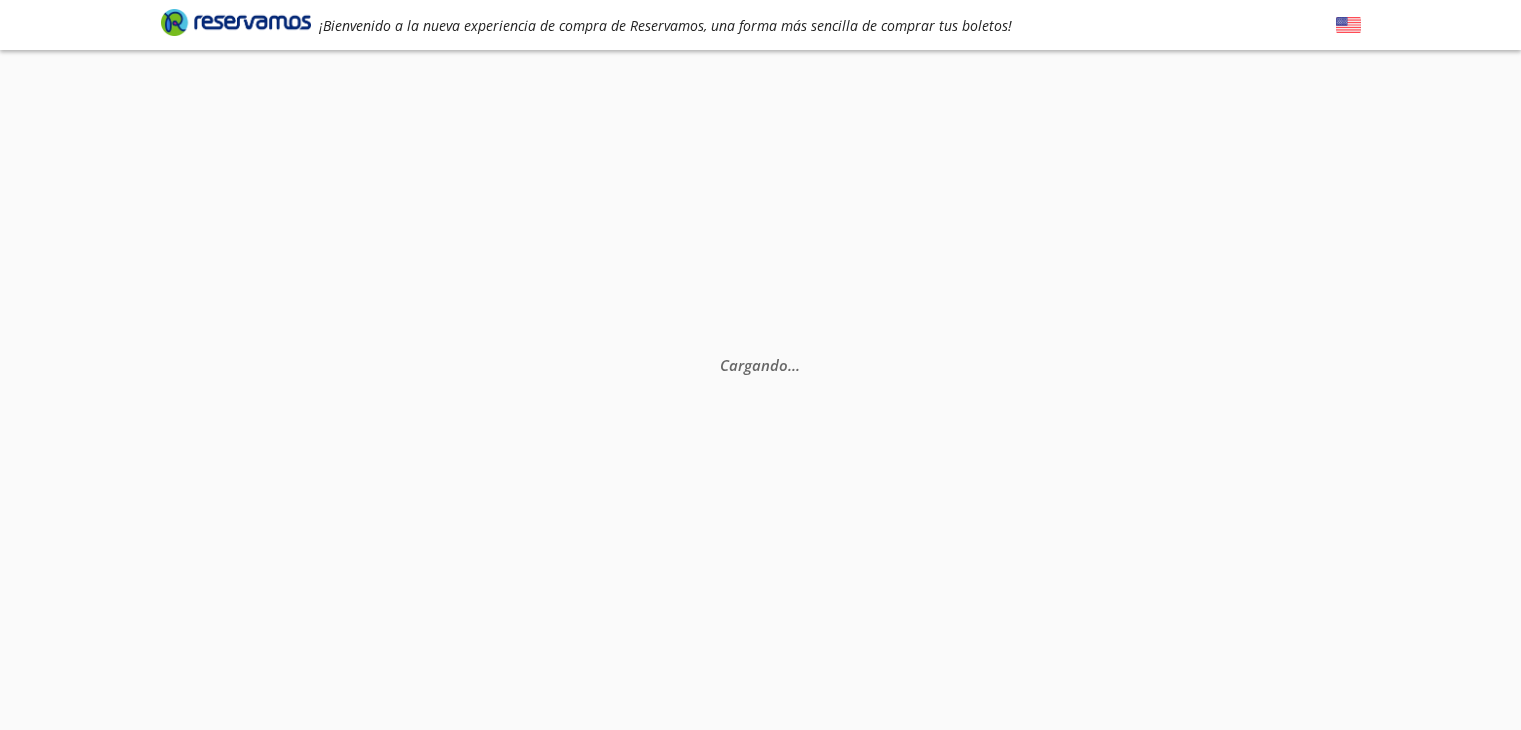 scroll, scrollTop: 0, scrollLeft: 0, axis: both 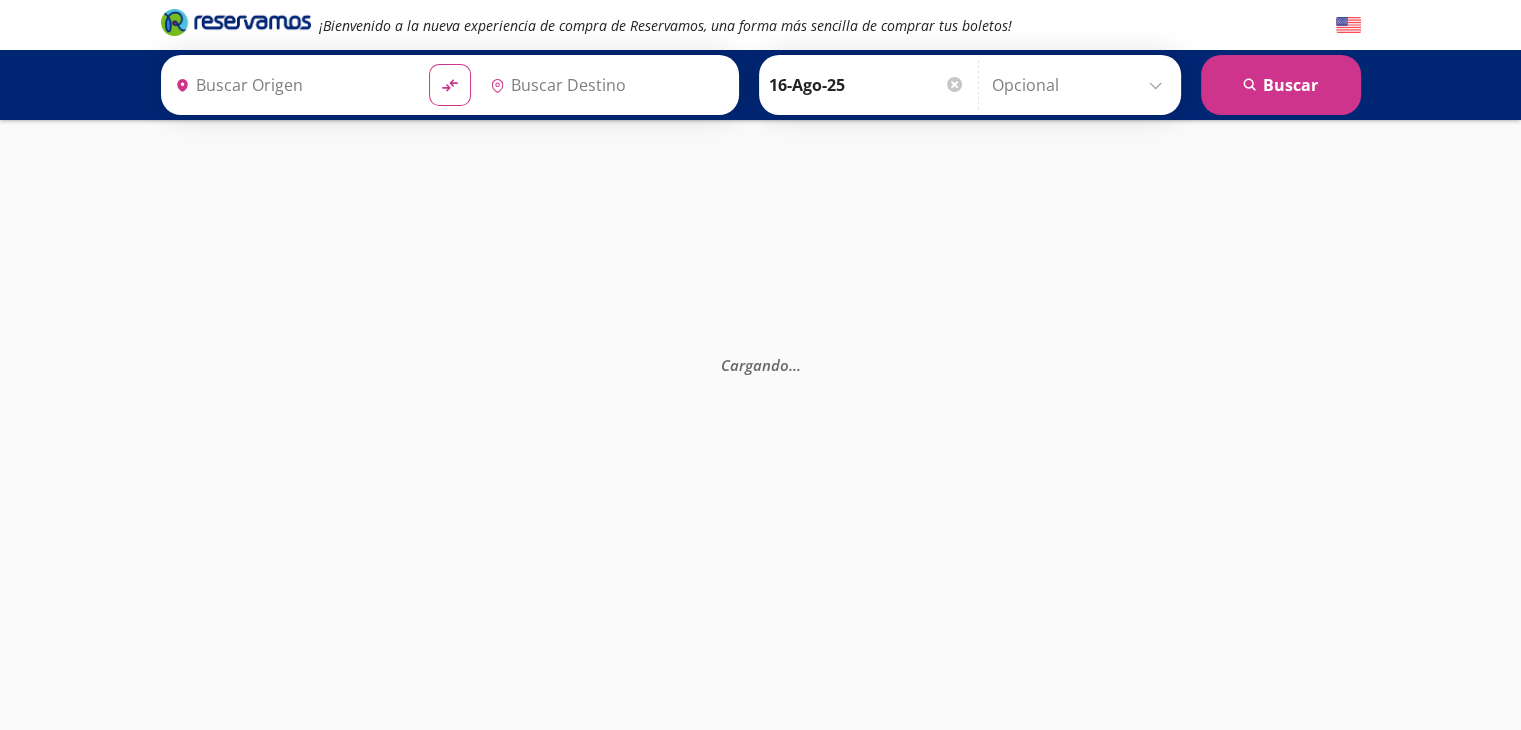 type on "Acapulco, [GEOGRAPHIC_DATA]" 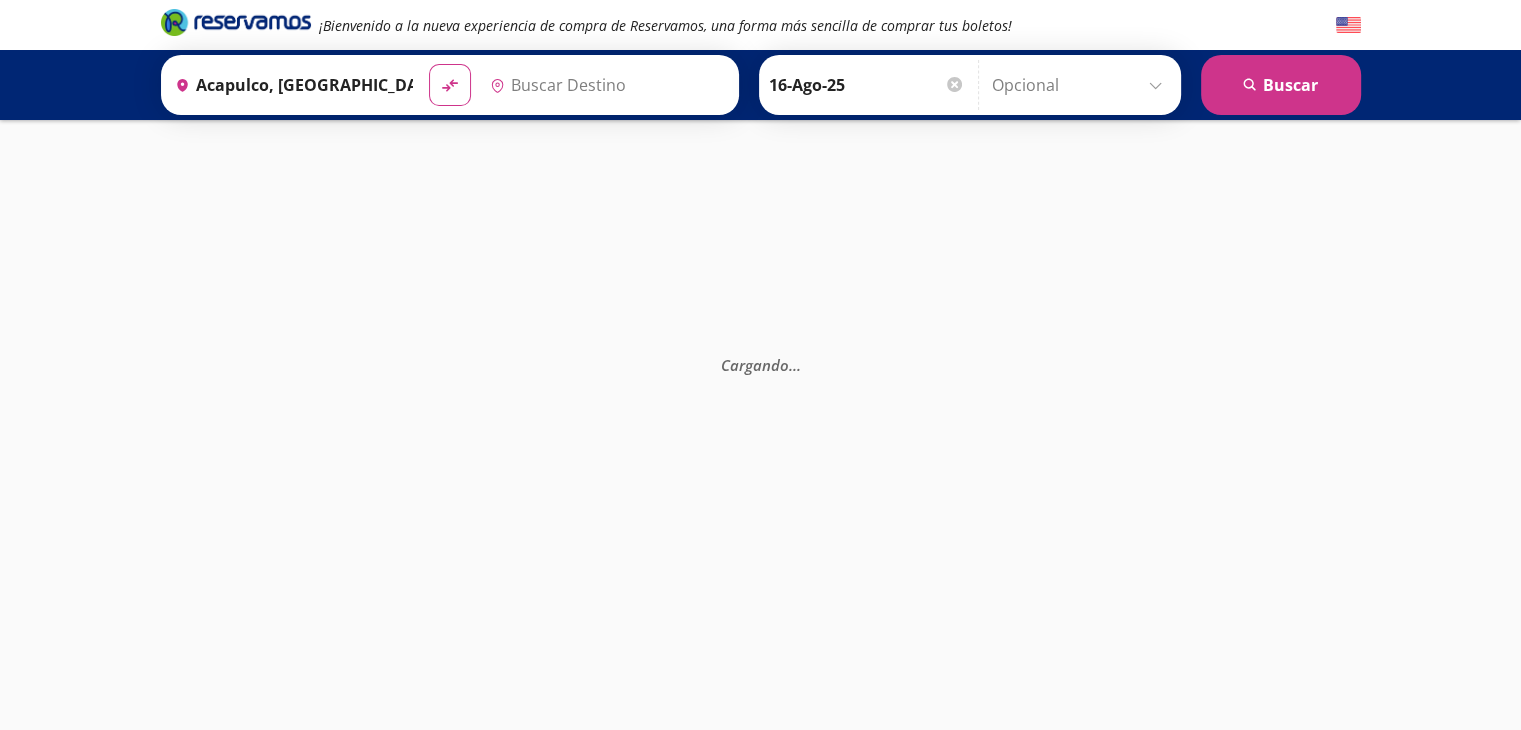 type on "[GEOGRAPHIC_DATA], [GEOGRAPHIC_DATA]" 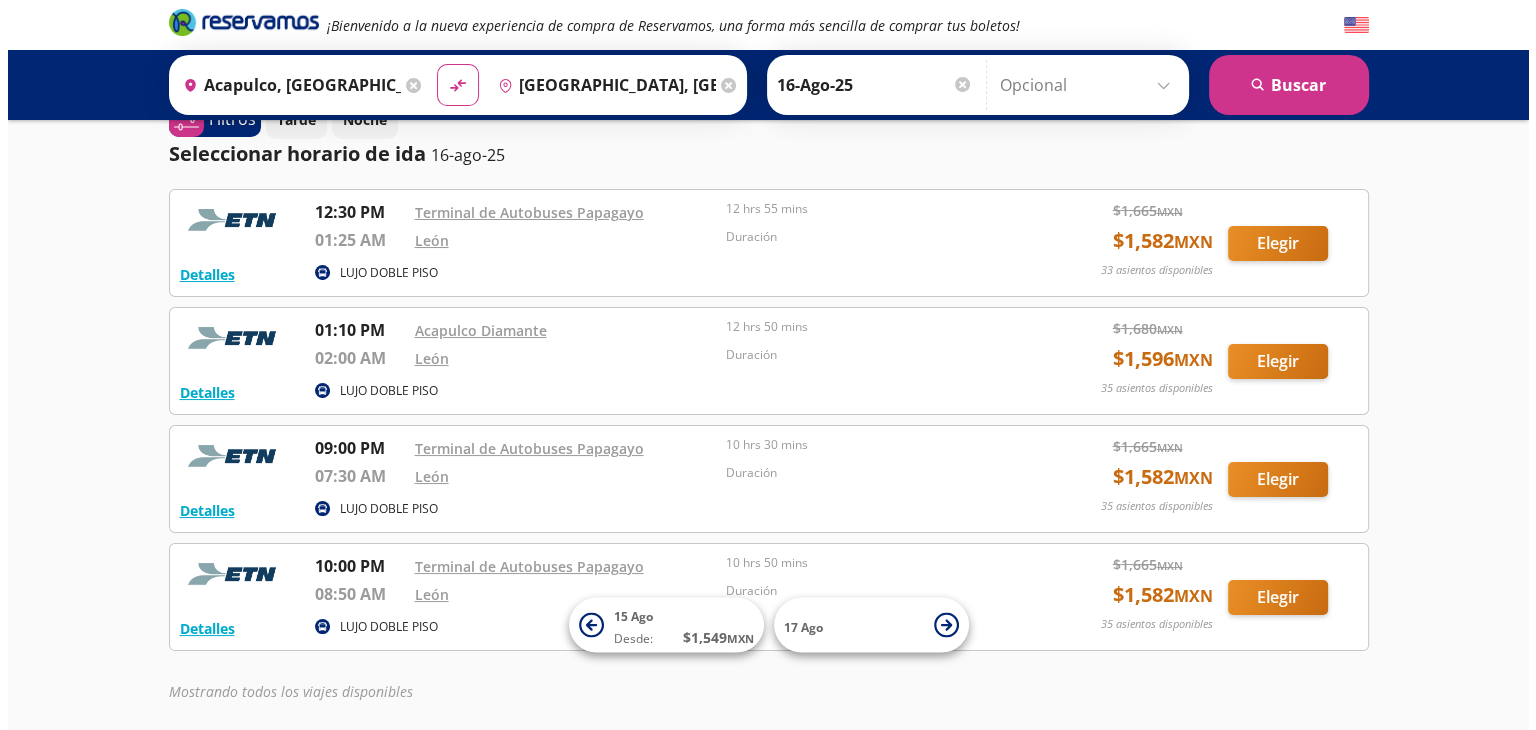 scroll, scrollTop: 40, scrollLeft: 0, axis: vertical 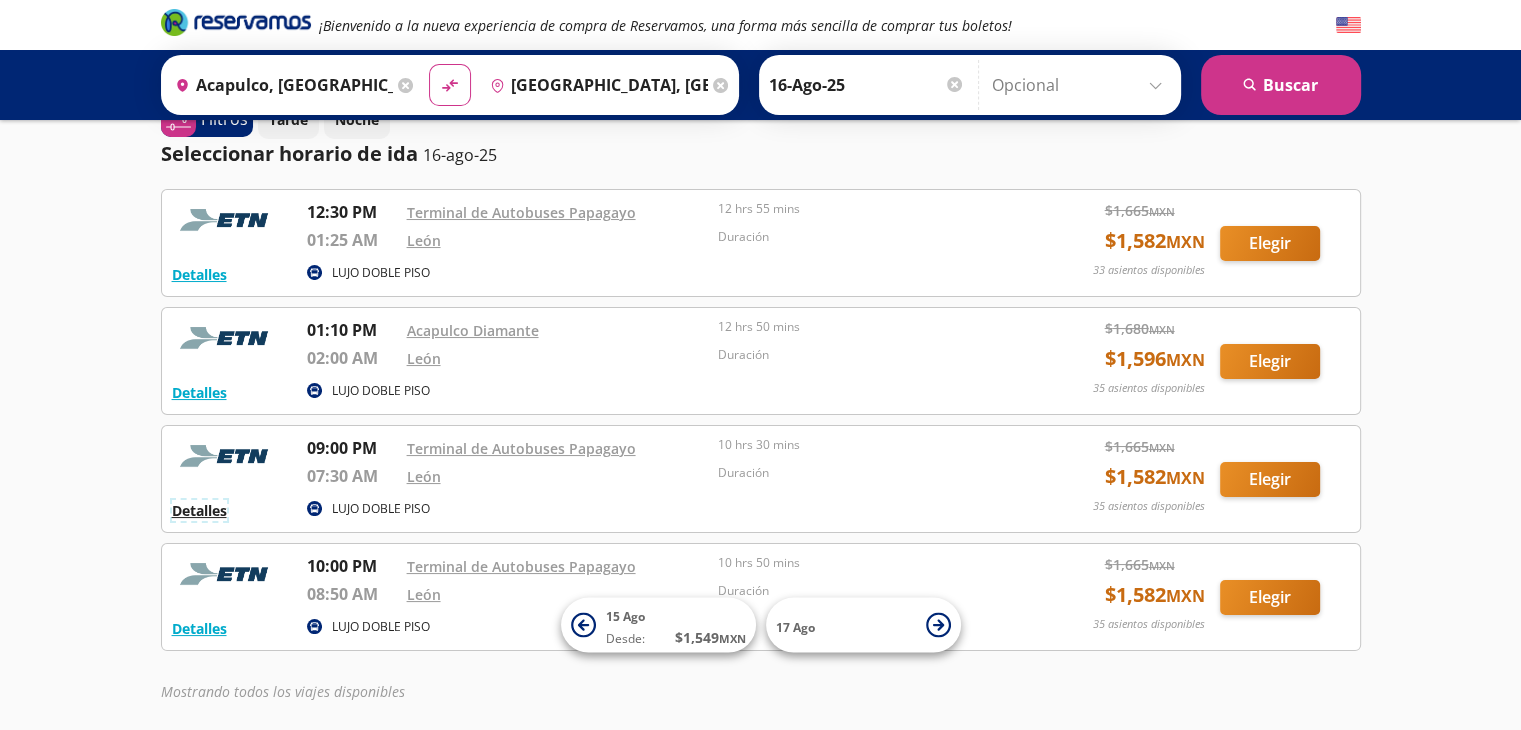click on "Detalles" at bounding box center (199, 510) 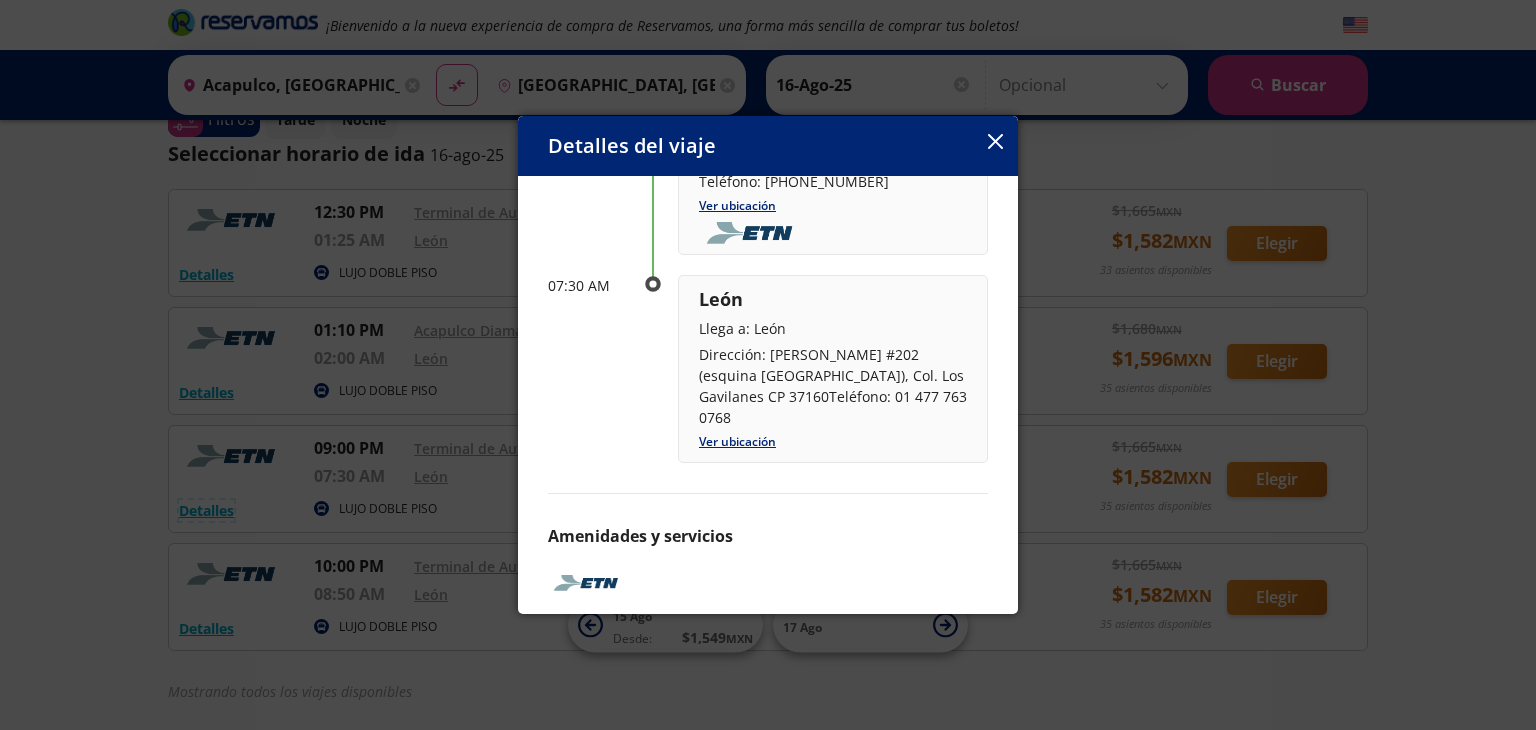 scroll, scrollTop: 286, scrollLeft: 0, axis: vertical 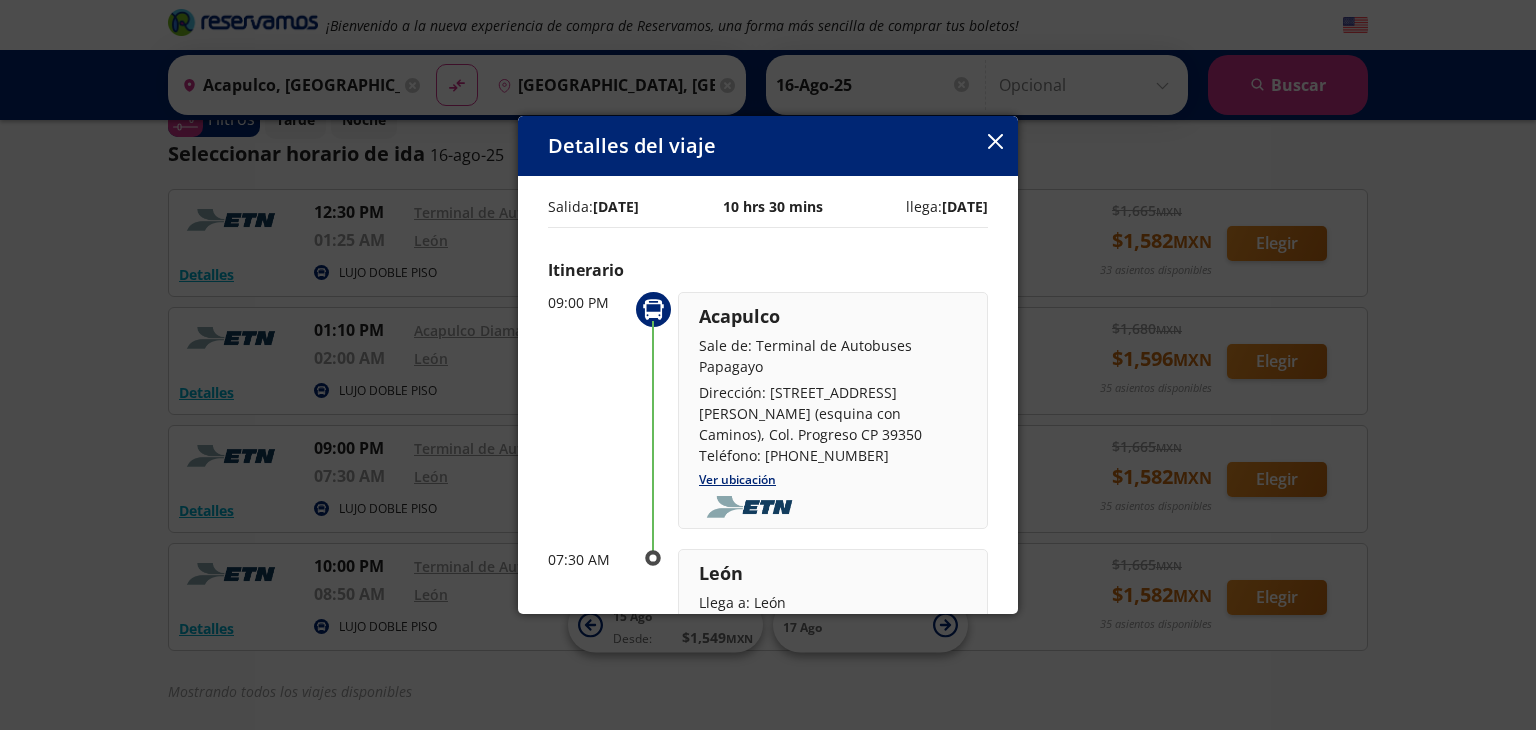 click 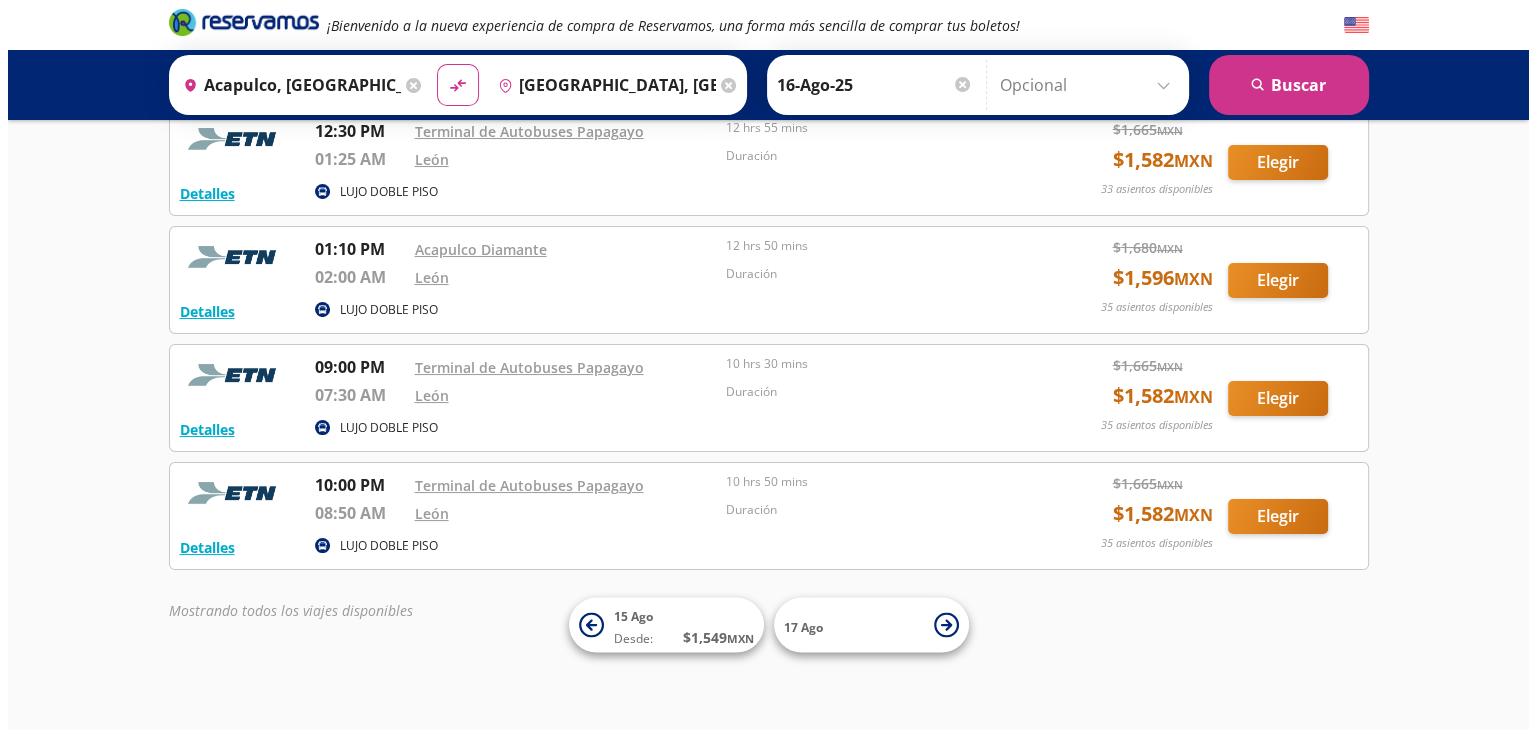 scroll, scrollTop: 0, scrollLeft: 0, axis: both 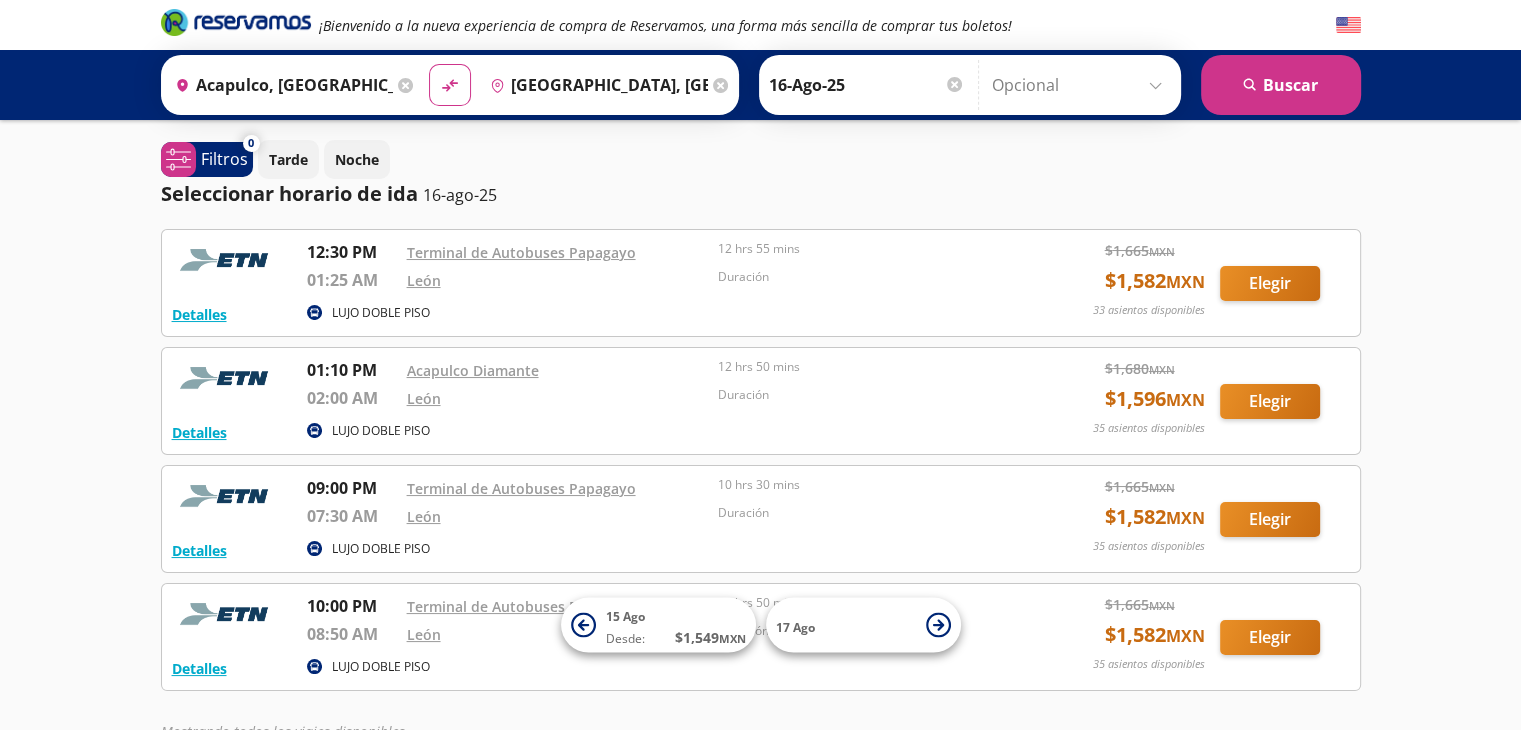 click on "¡Bienvenido a la nueva experiencia de compra de Reservamos, una forma más sencilla de comprar tus boletos!" at bounding box center [760, 25] 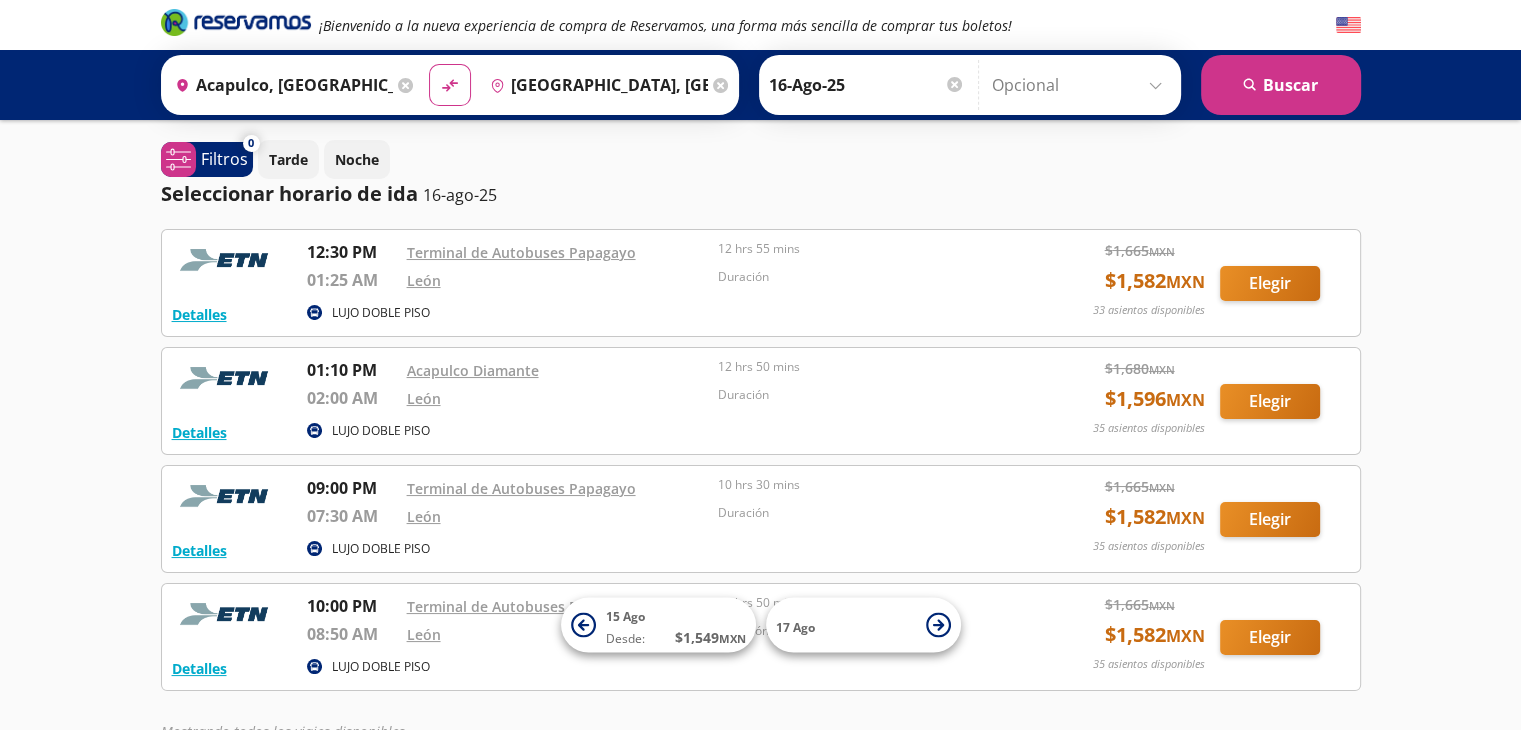 click on "16-Ago-25" at bounding box center [867, 85] 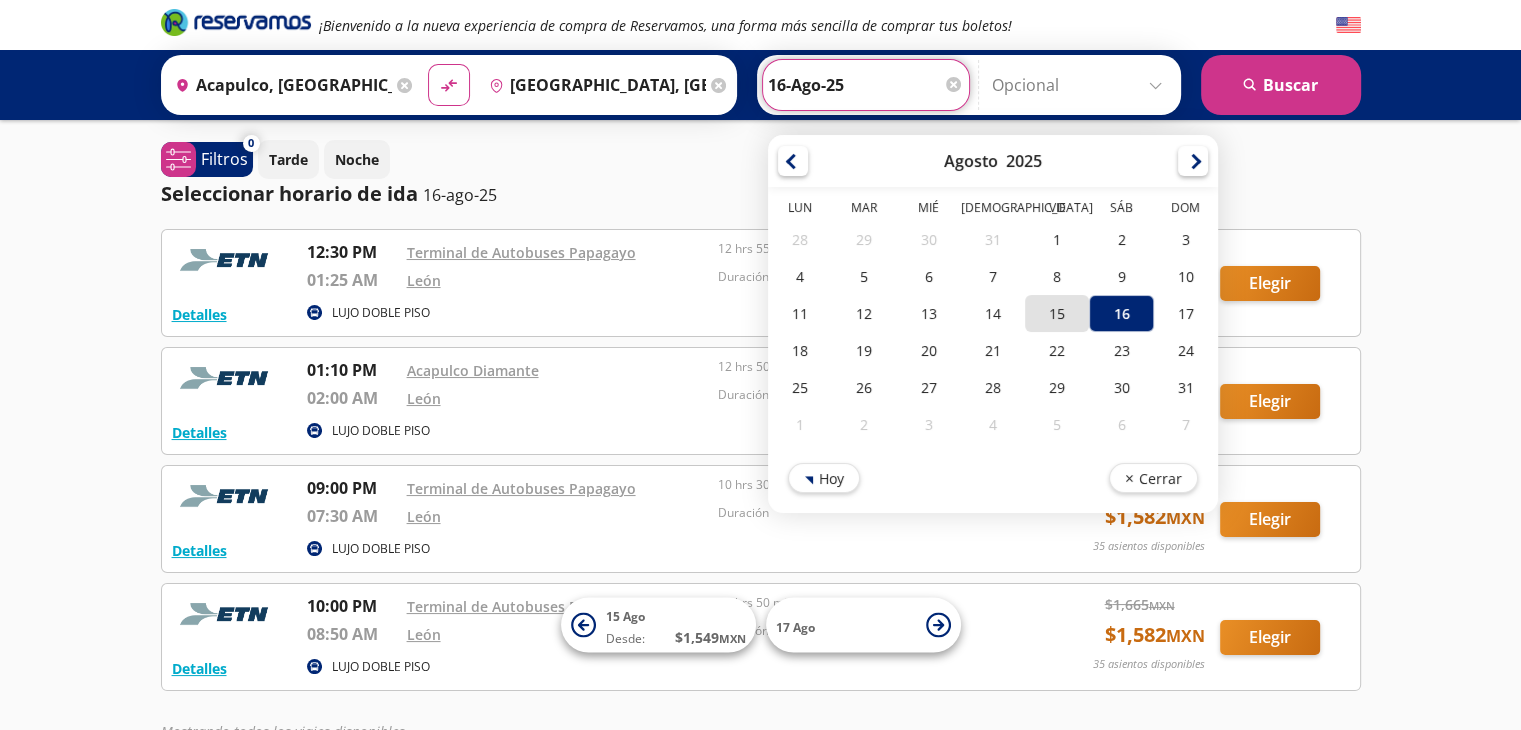 click on "15" at bounding box center [1057, 313] 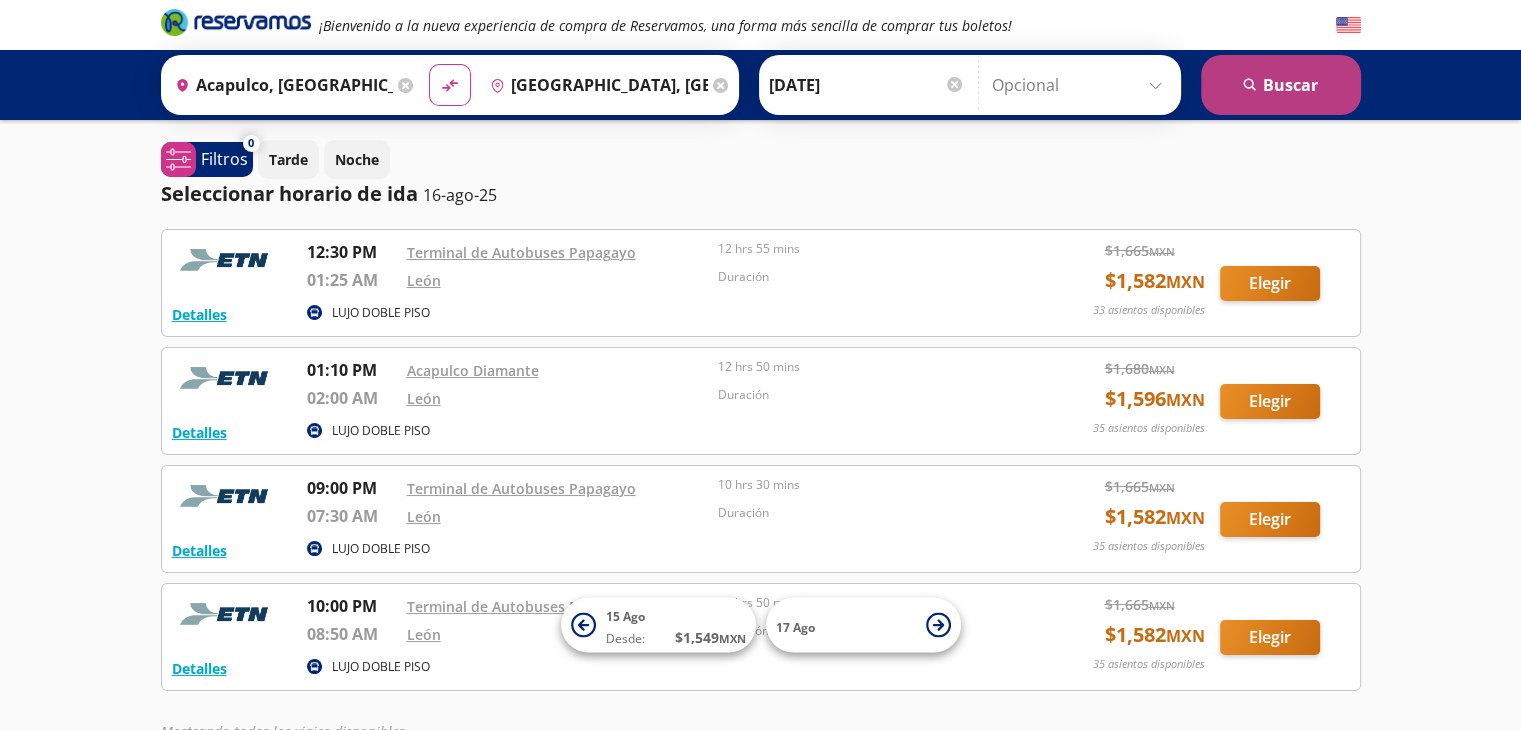 click on "search
[GEOGRAPHIC_DATA]" at bounding box center (1281, 85) 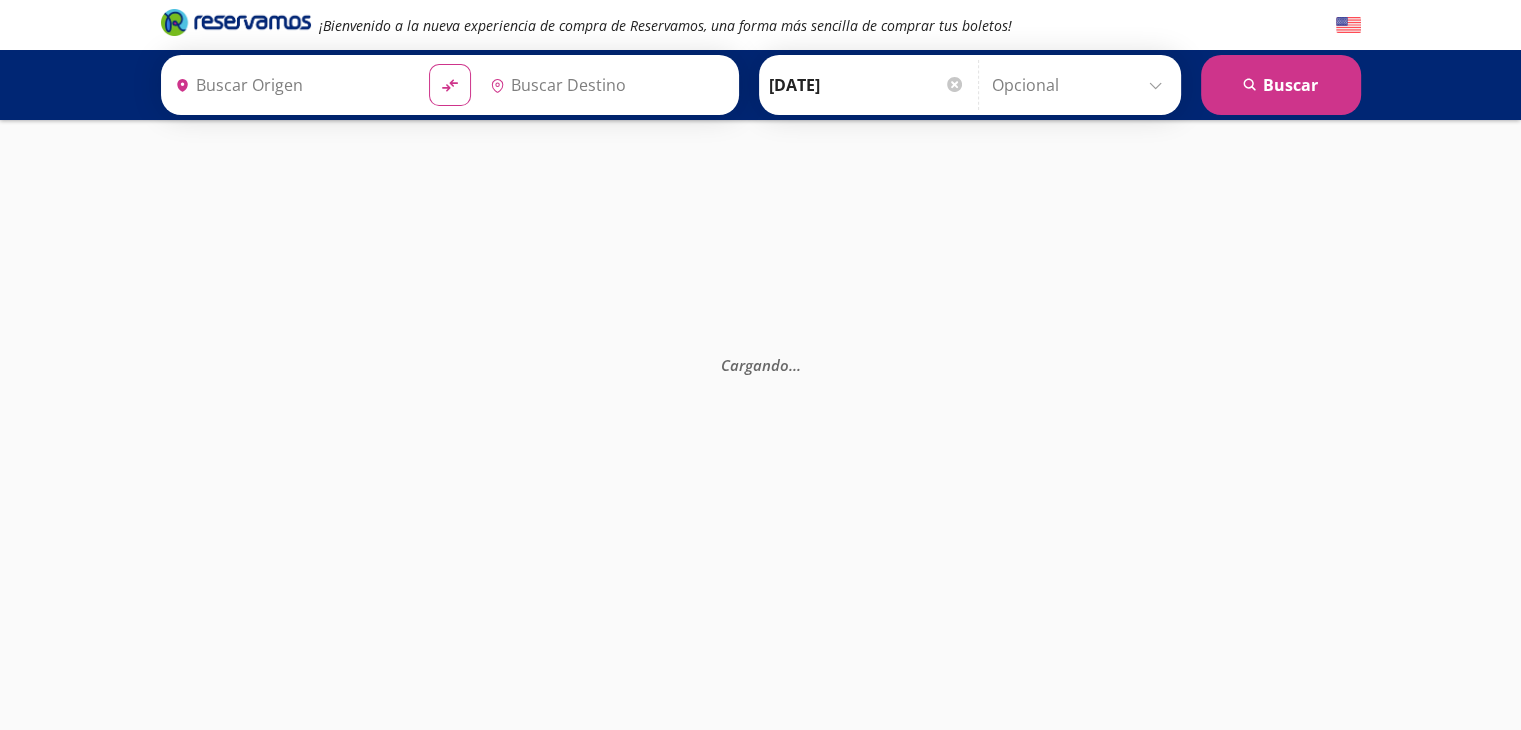 type on "[GEOGRAPHIC_DATA], [GEOGRAPHIC_DATA]" 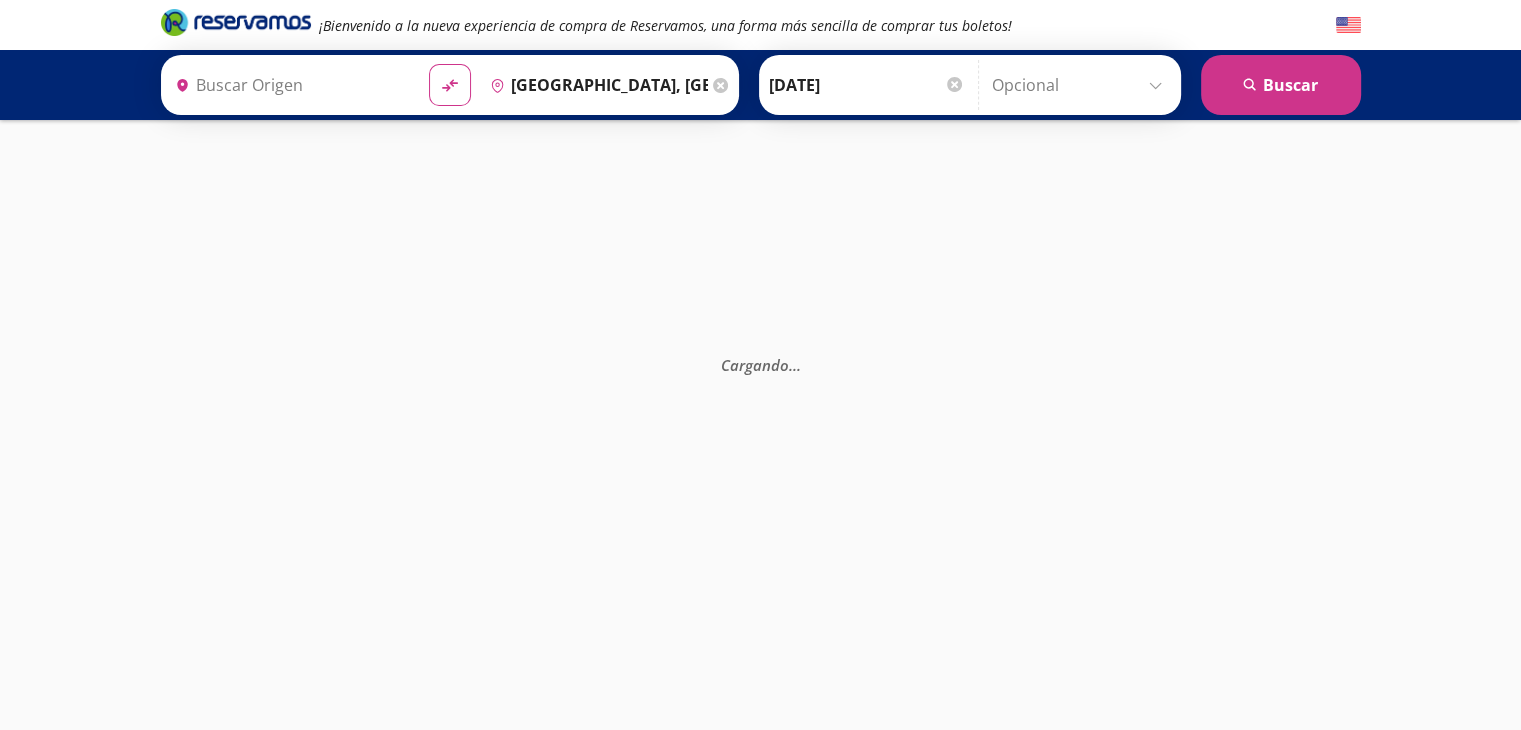 type on "Acapulco, [GEOGRAPHIC_DATA]" 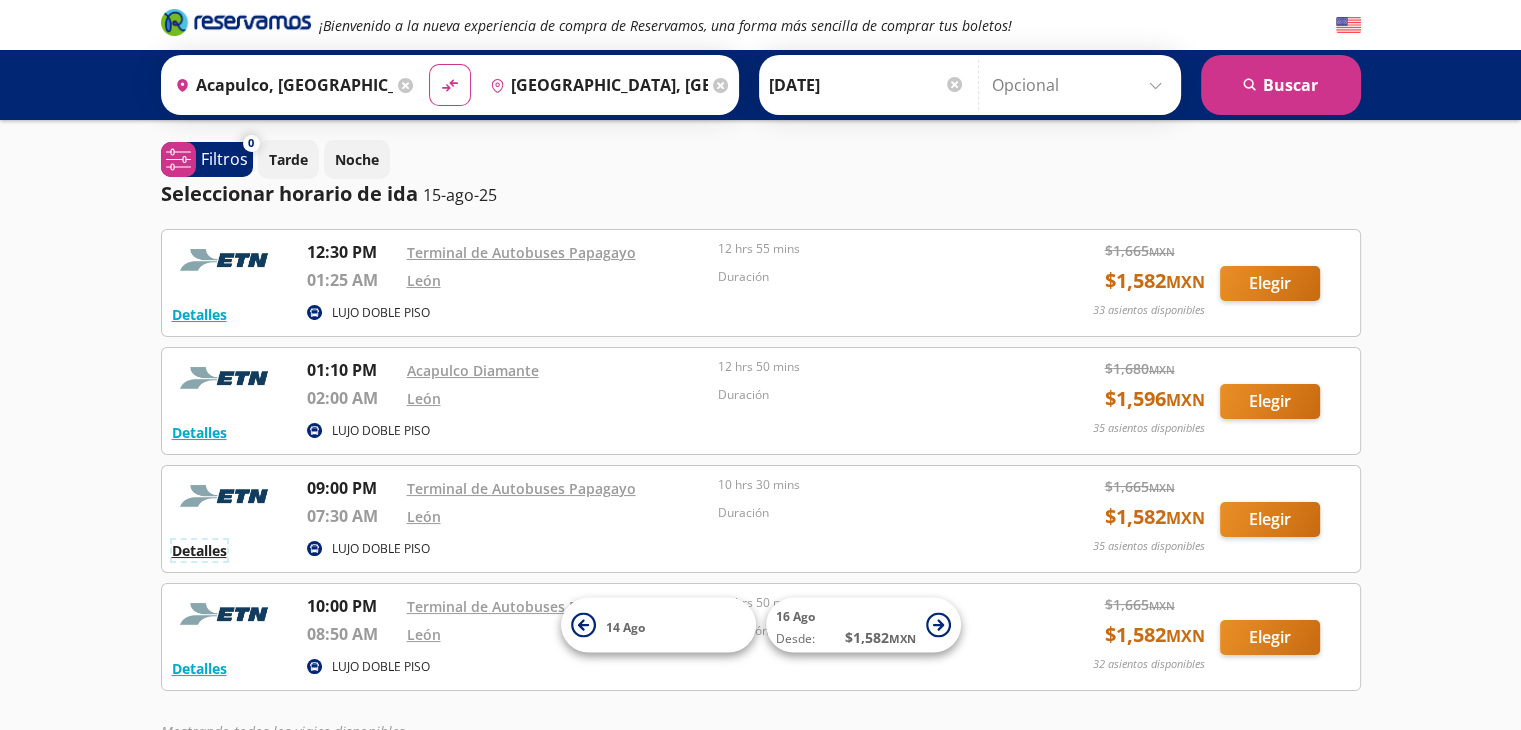 click on "Detalles" at bounding box center (199, 550) 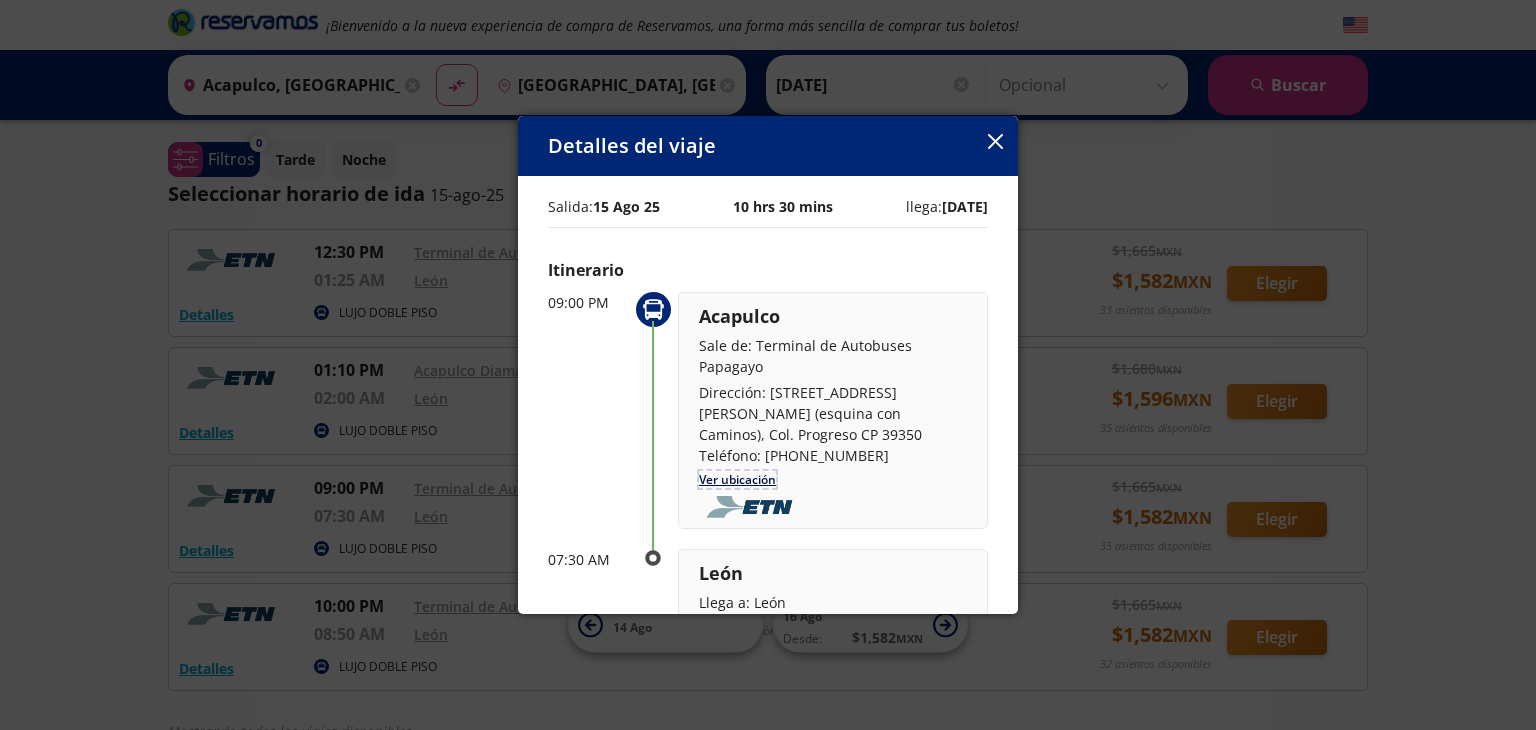 click on "Ver ubicación" at bounding box center [737, 479] 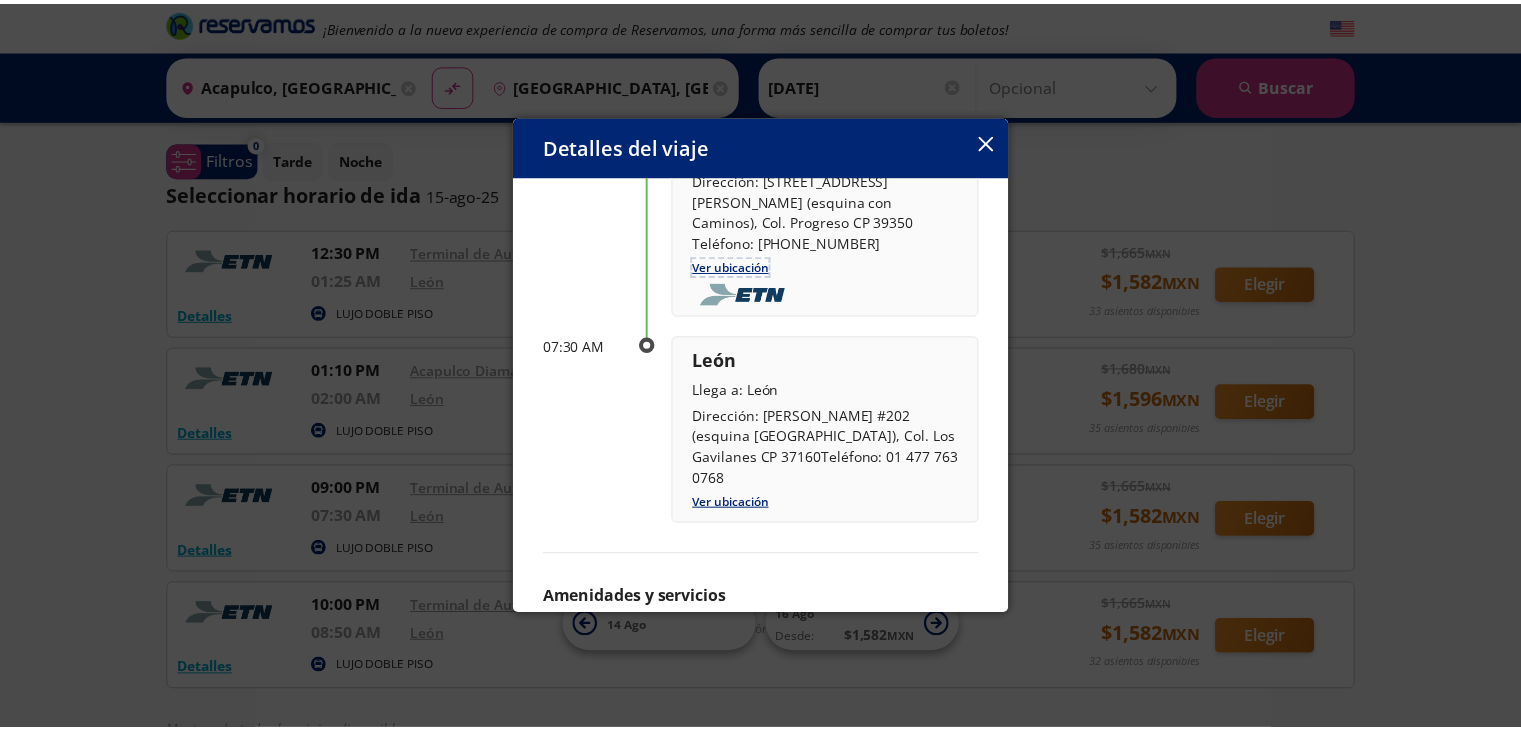 scroll, scrollTop: 219, scrollLeft: 0, axis: vertical 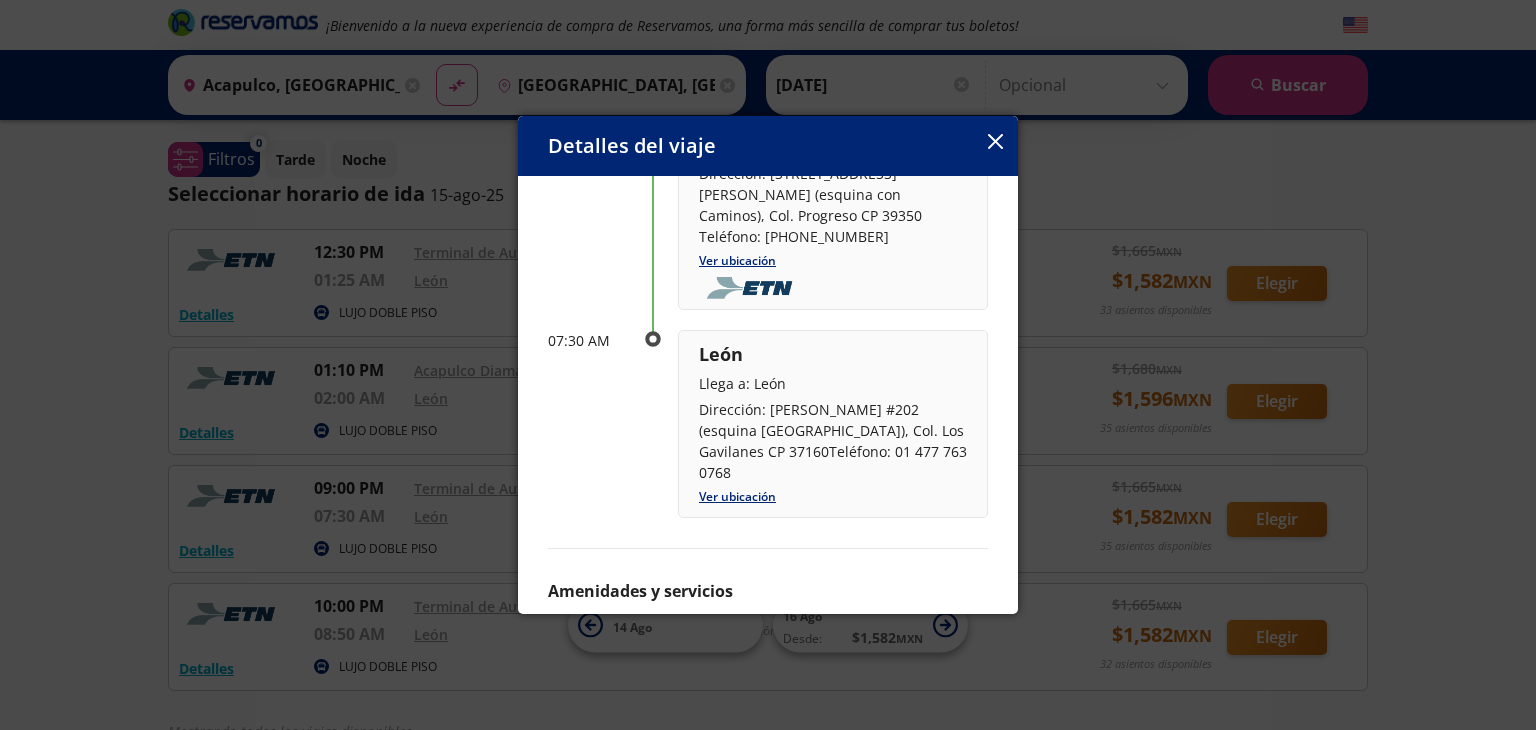 click 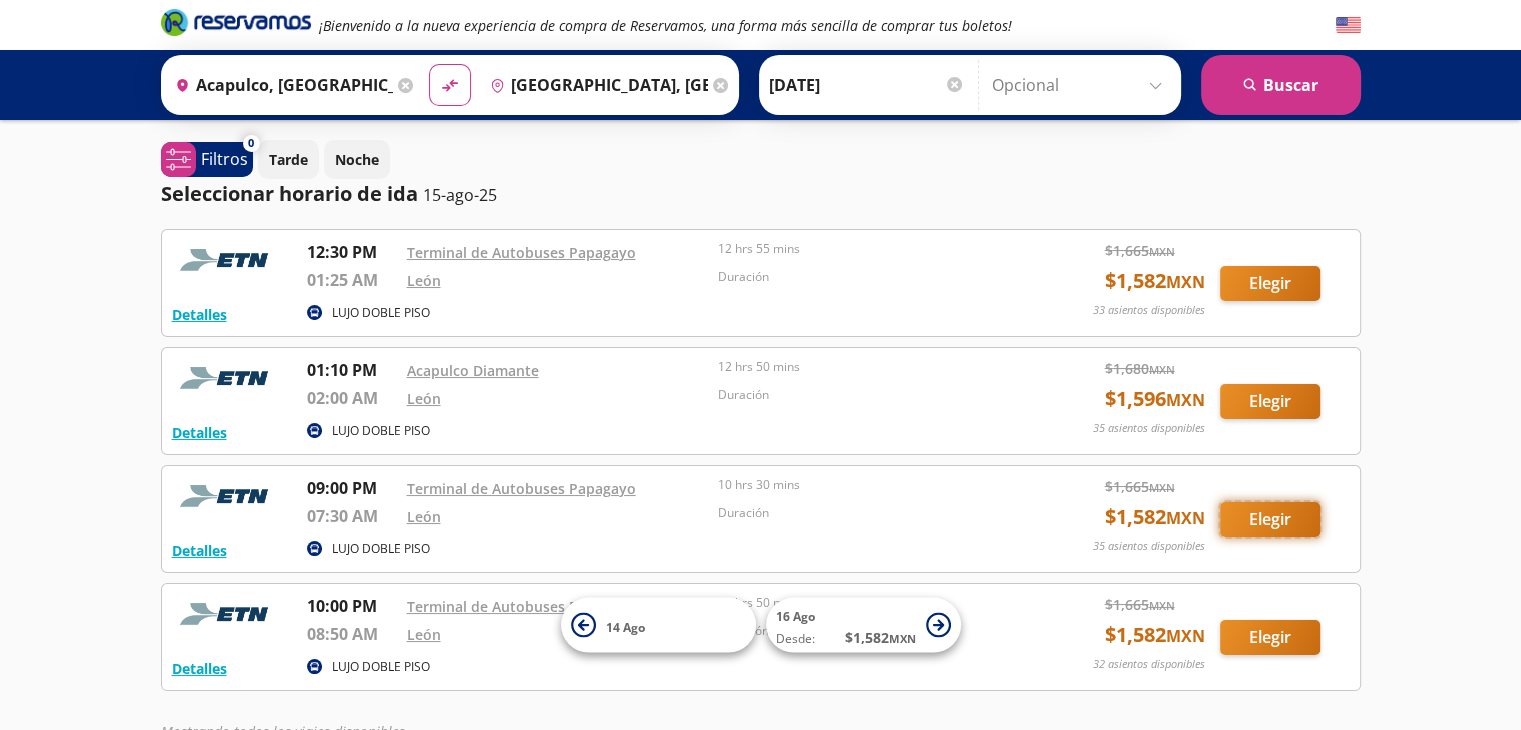 click on "Elegir" at bounding box center (1270, 519) 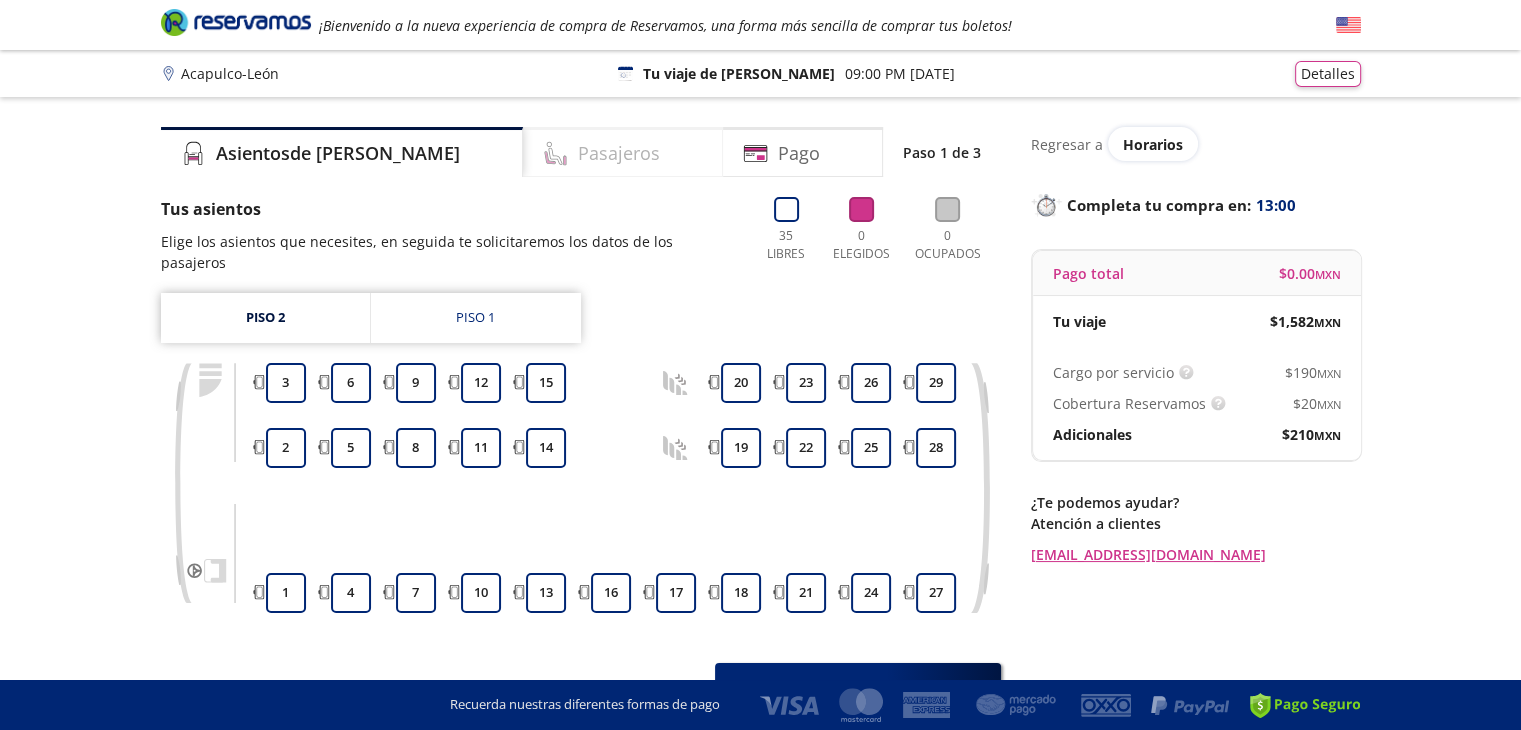 click on "Pasajeros" at bounding box center [619, 153] 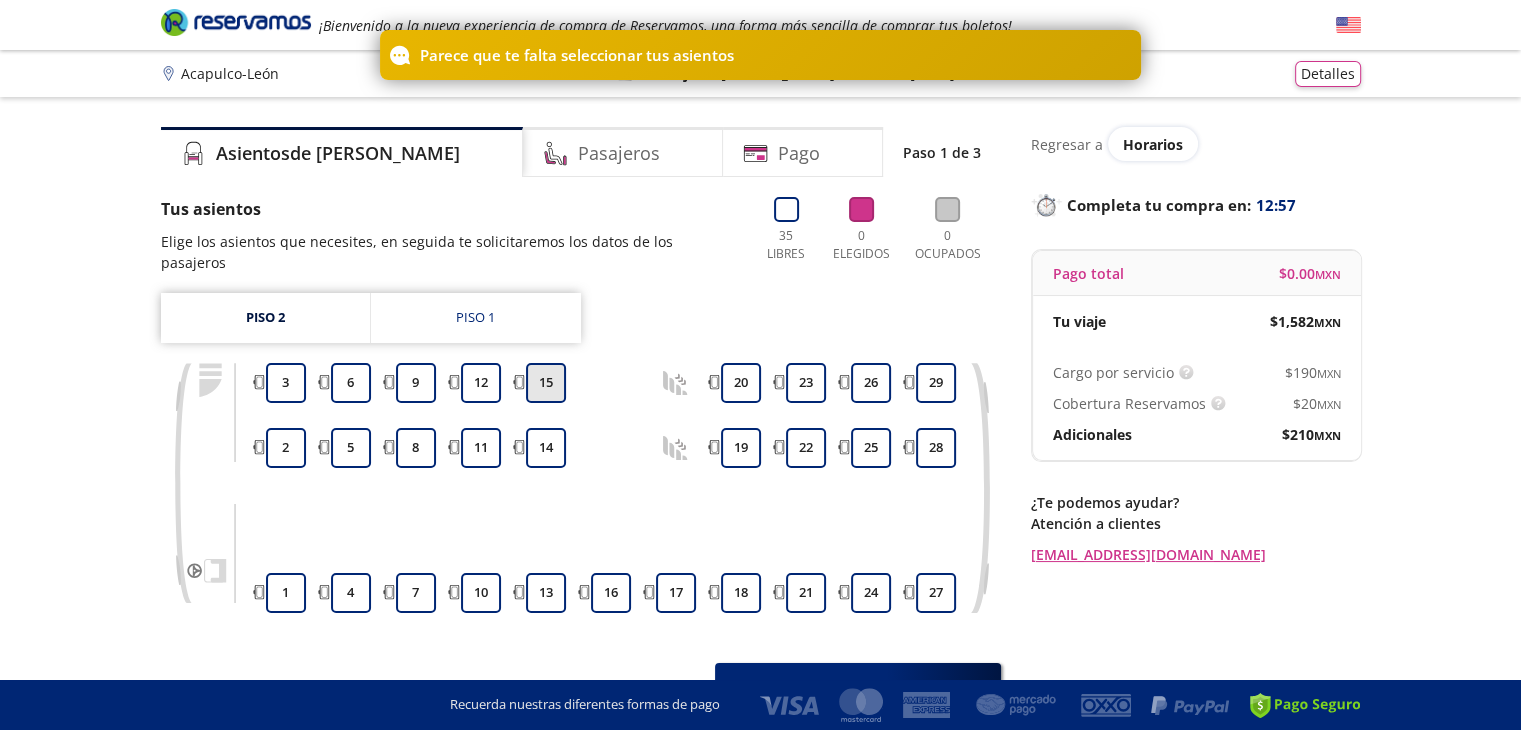 click on "15" at bounding box center [546, 383] 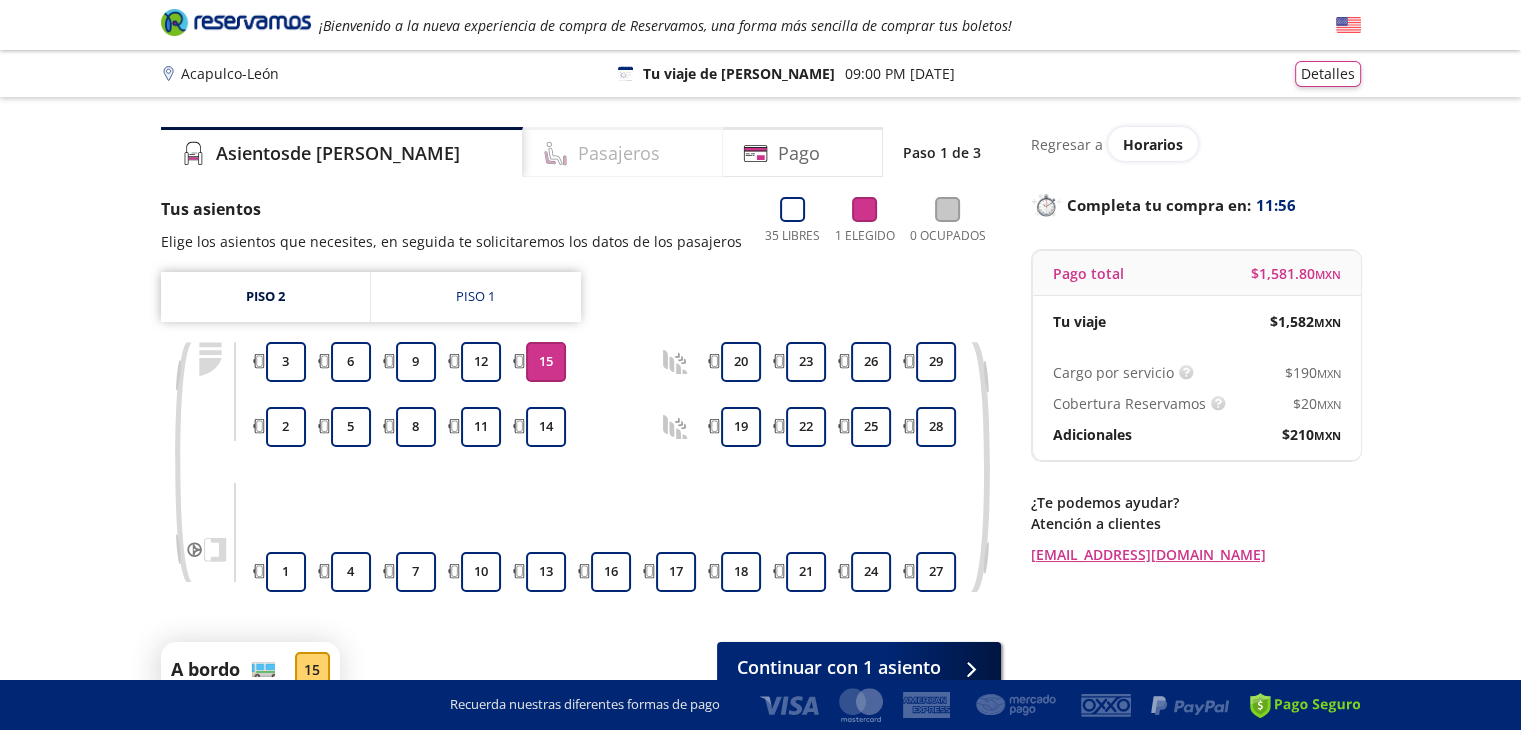 scroll, scrollTop: 59, scrollLeft: 0, axis: vertical 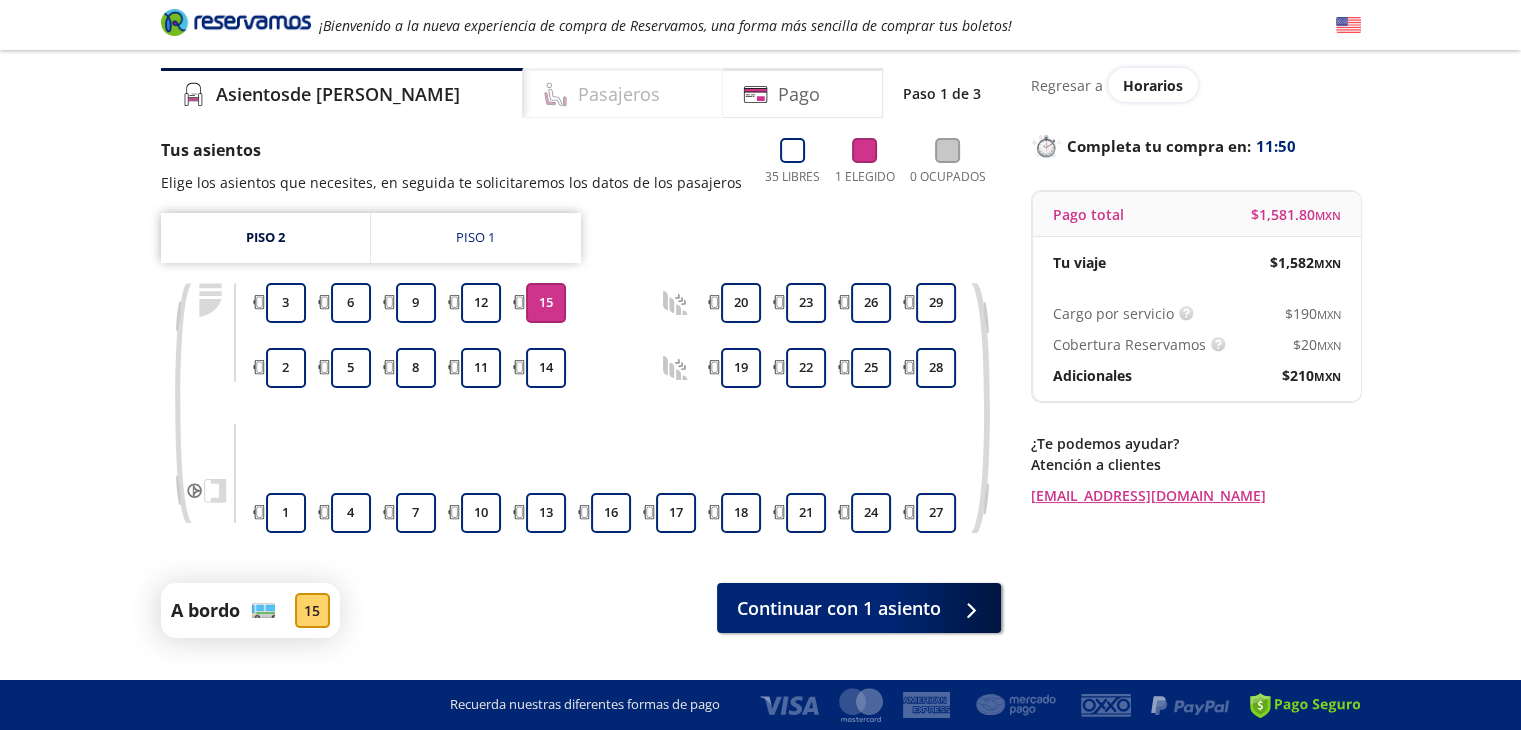 click on "Pasajeros" at bounding box center (619, 94) 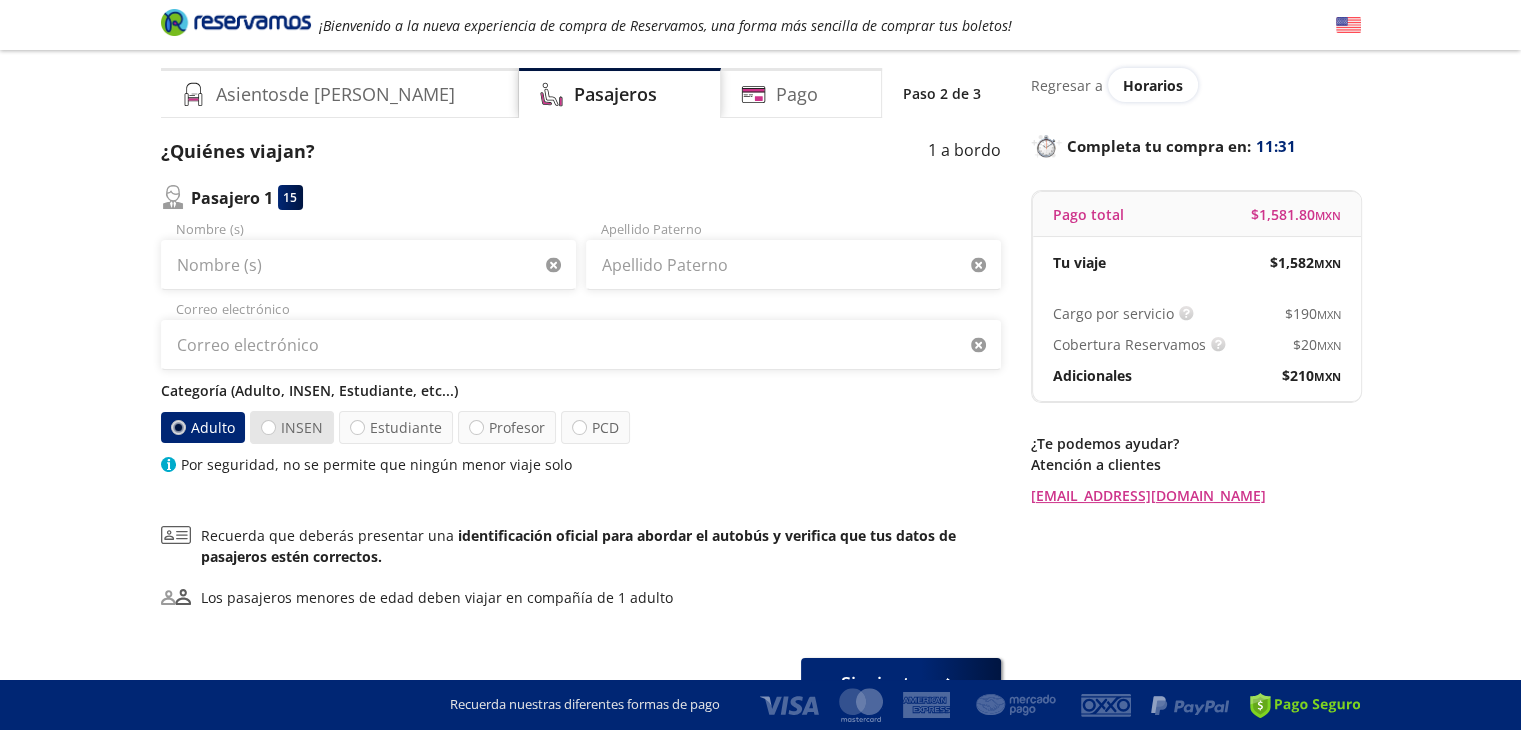 click on "INSEN" at bounding box center (292, 427) 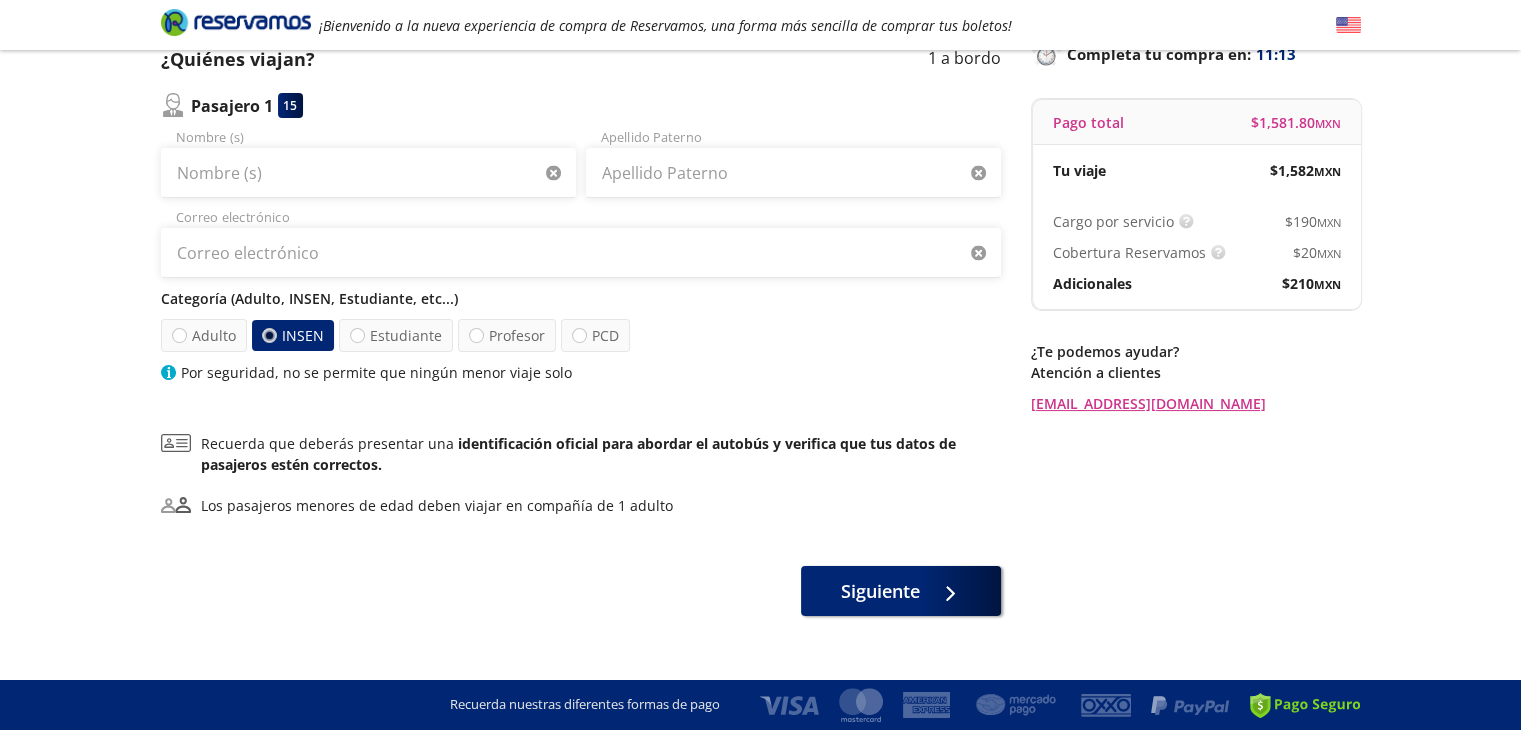 scroll, scrollTop: 152, scrollLeft: 0, axis: vertical 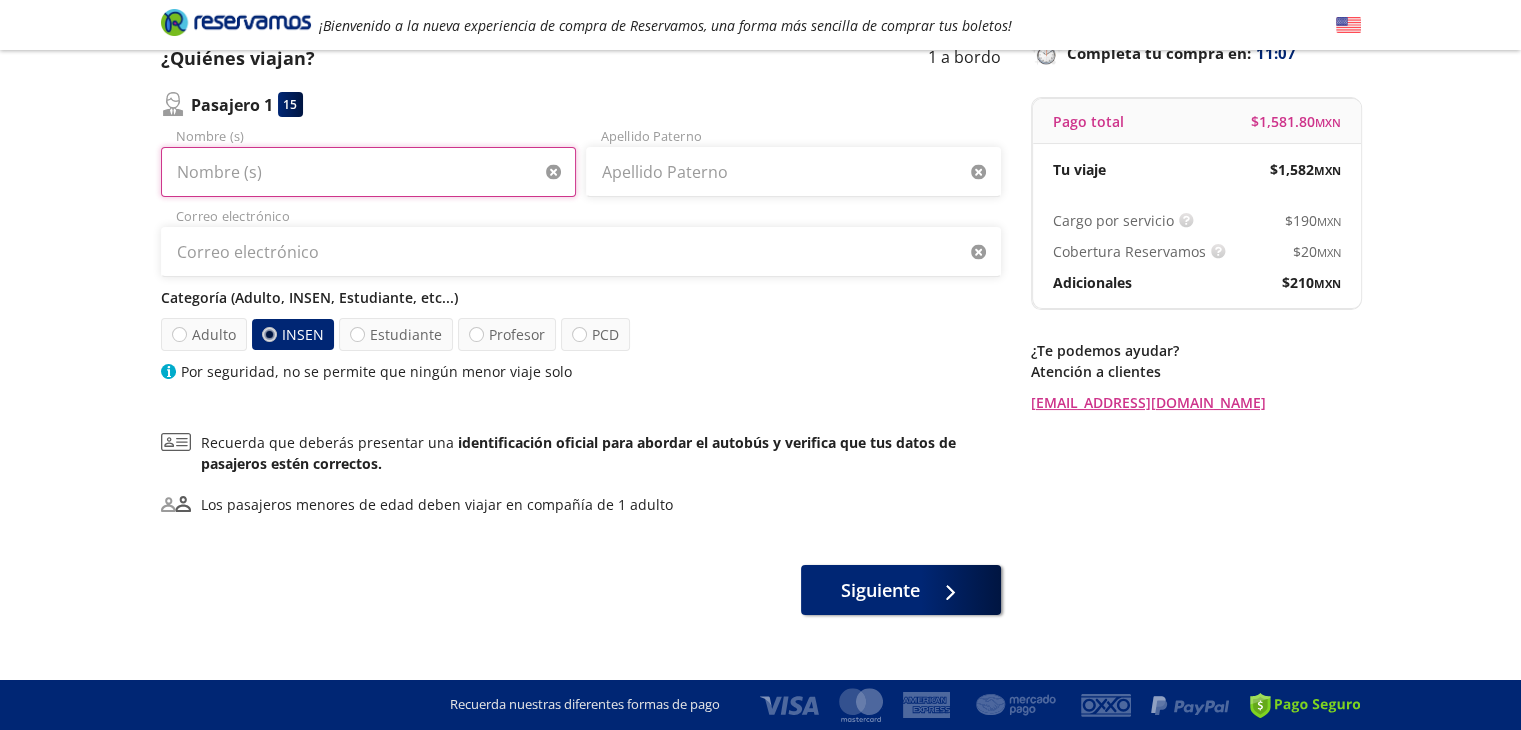 click on "Nombre (s)" at bounding box center (368, 172) 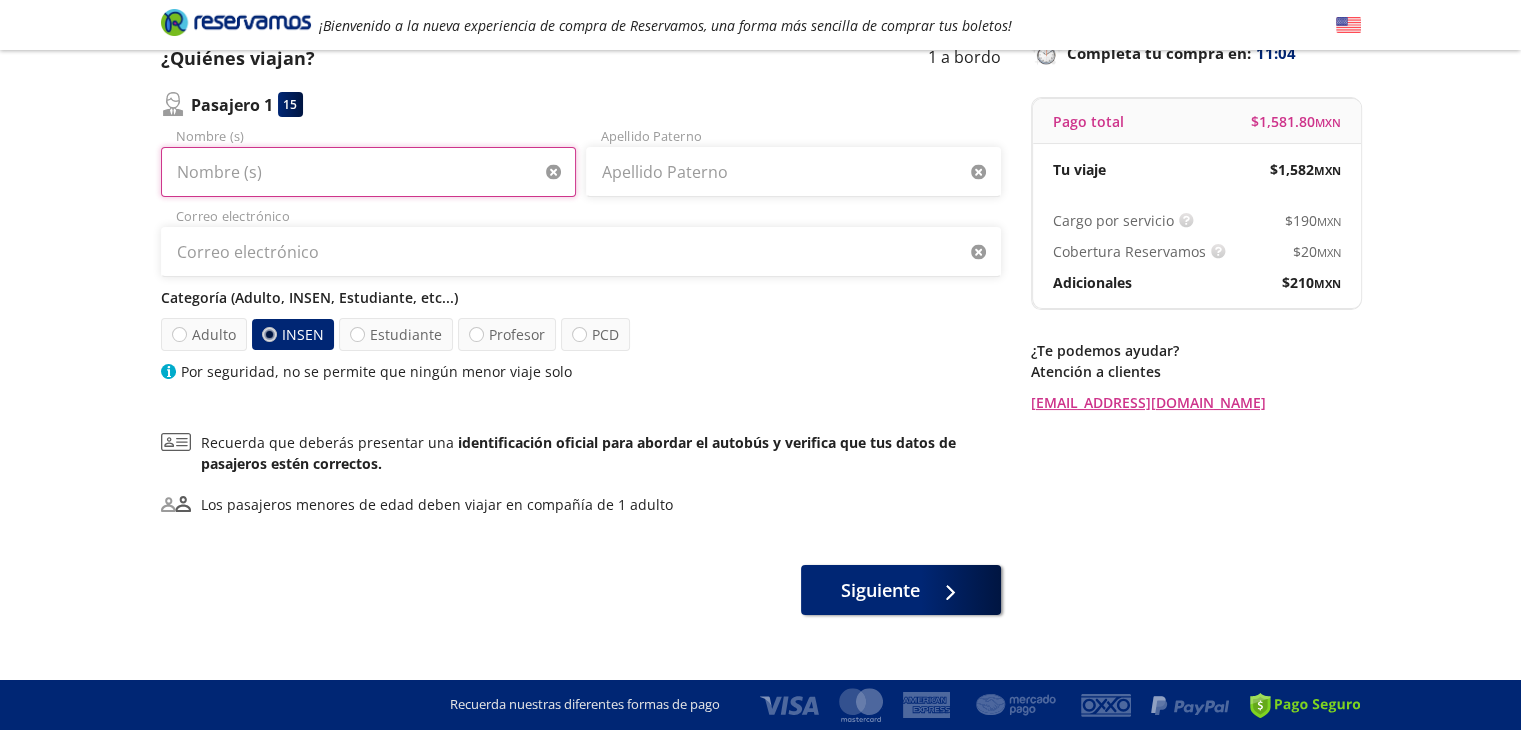 click on "Nombre (s)" at bounding box center [368, 172] 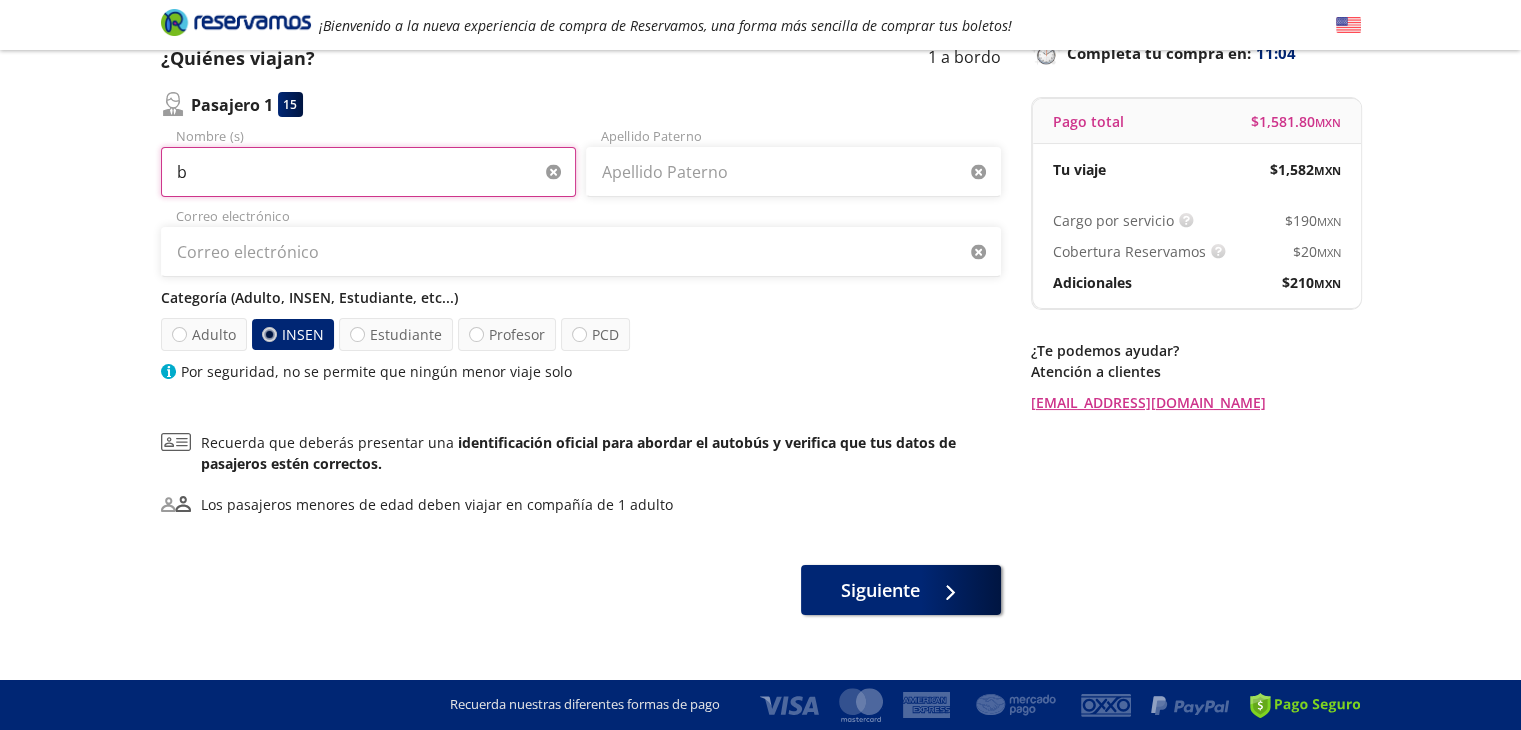 click on "b" at bounding box center [368, 172] 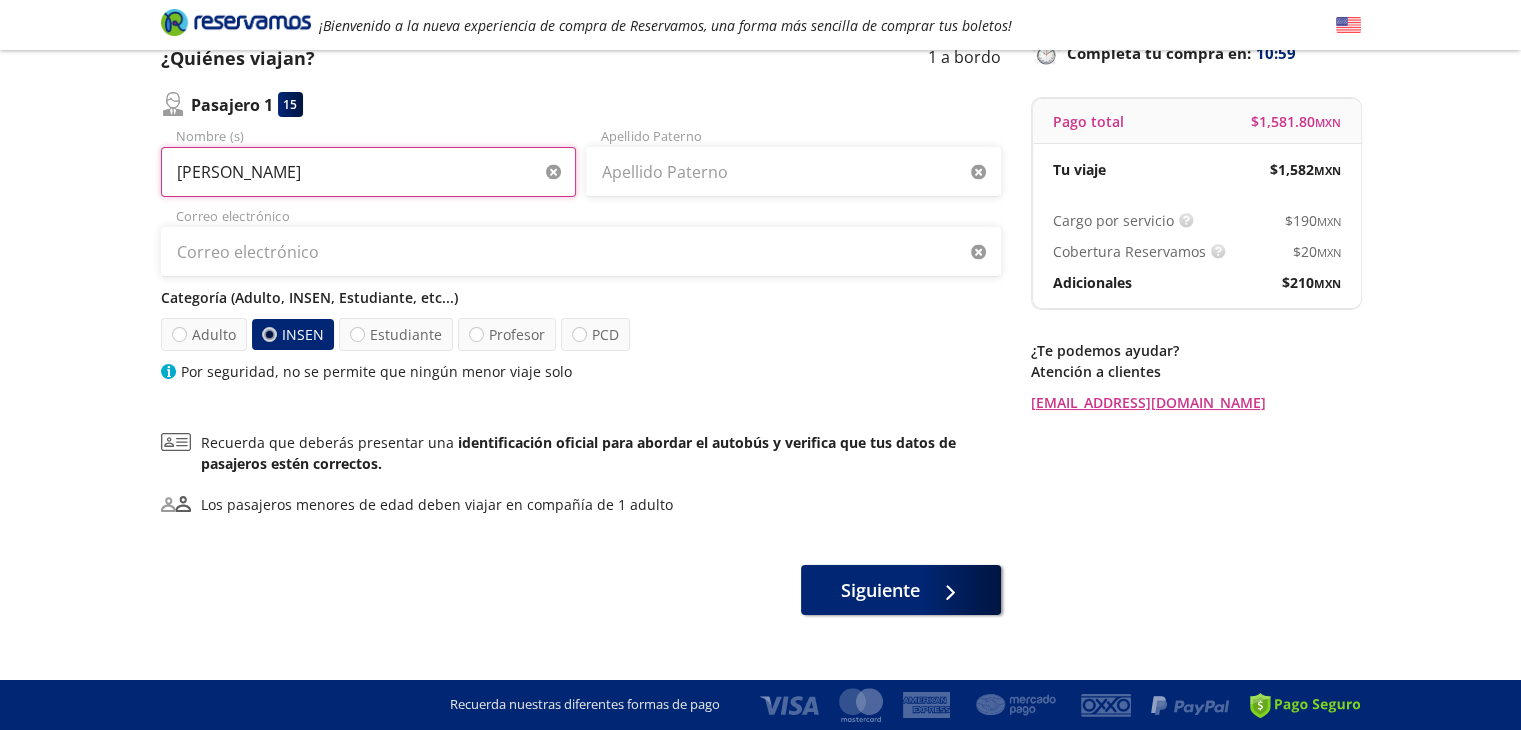 type on "[PERSON_NAME]" 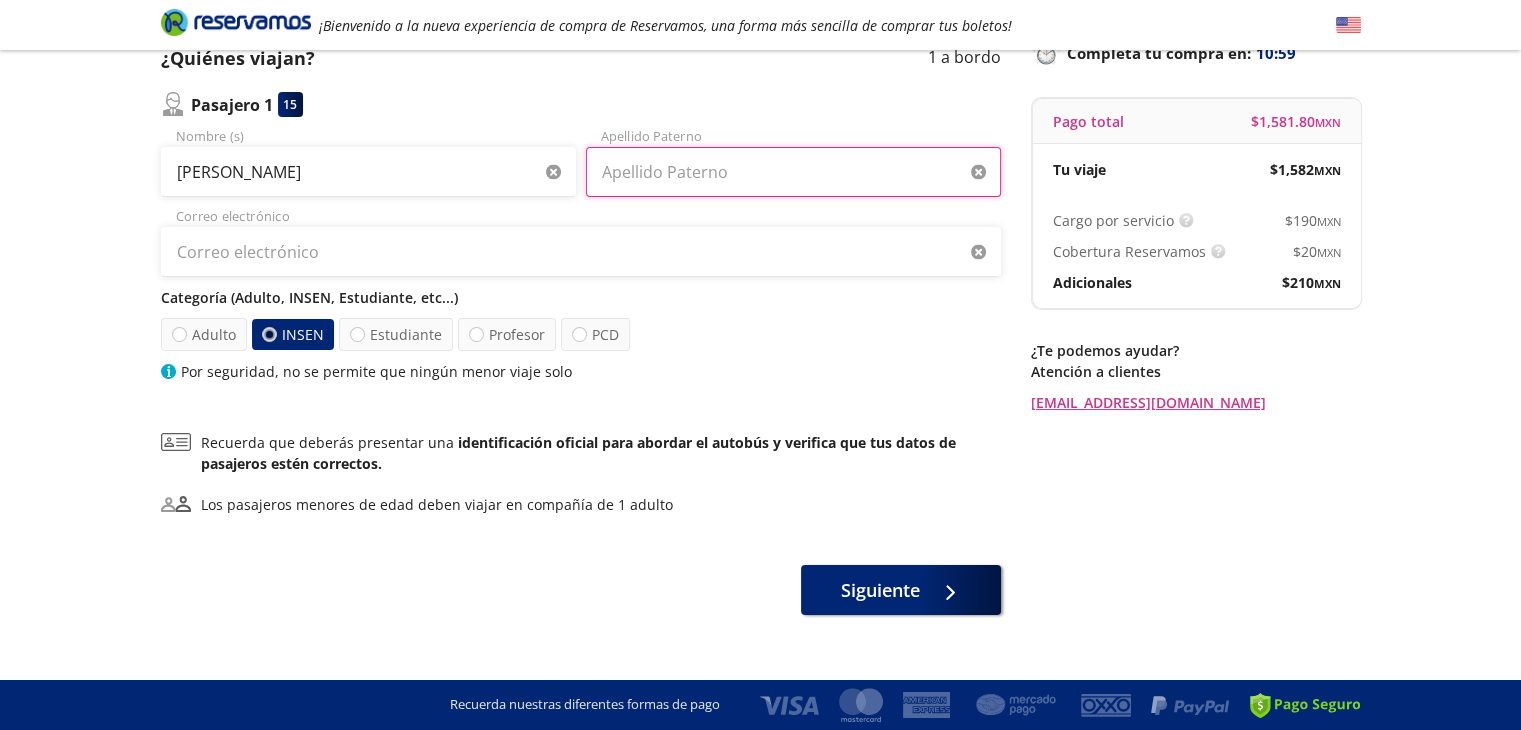 click on "Apellido Paterno" at bounding box center (793, 172) 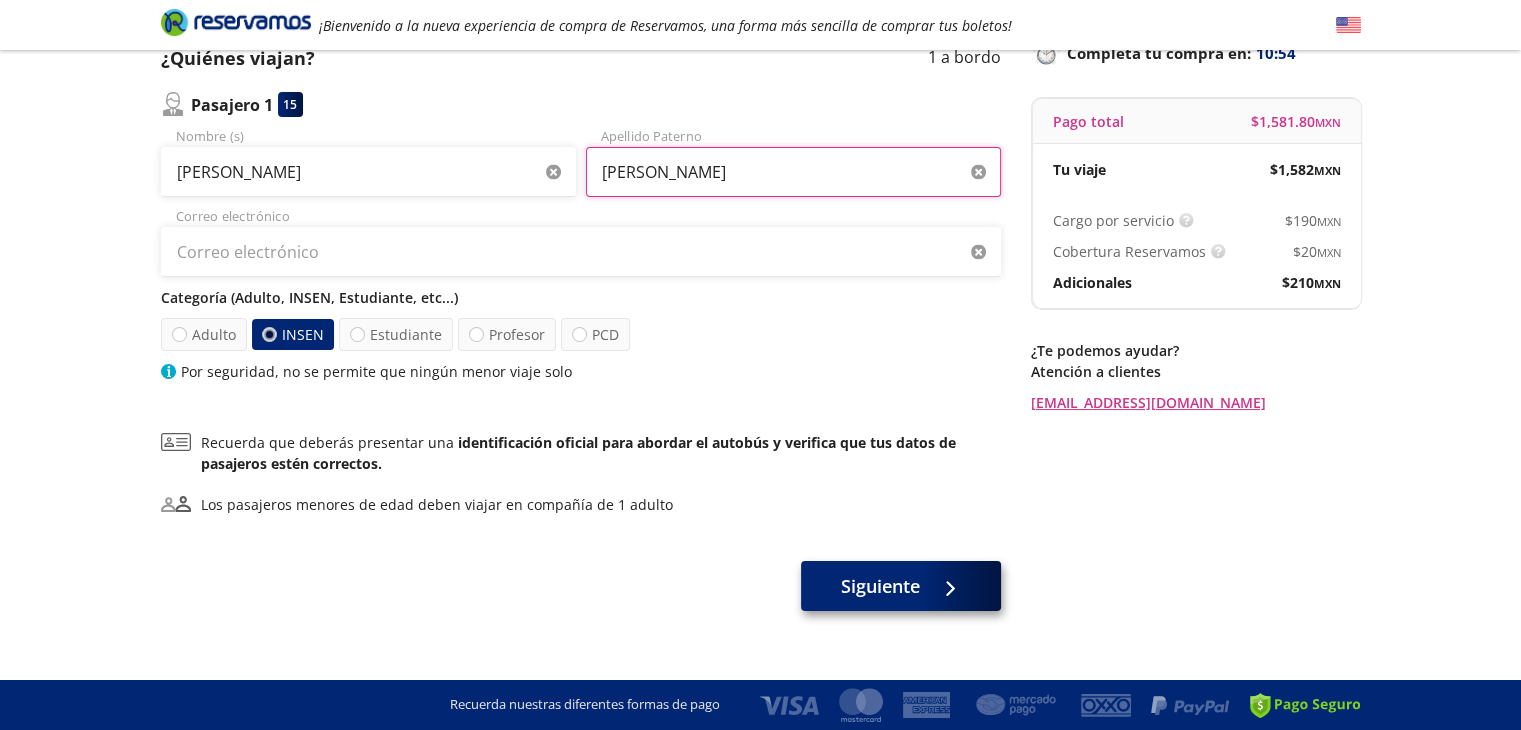 type on "[PERSON_NAME]" 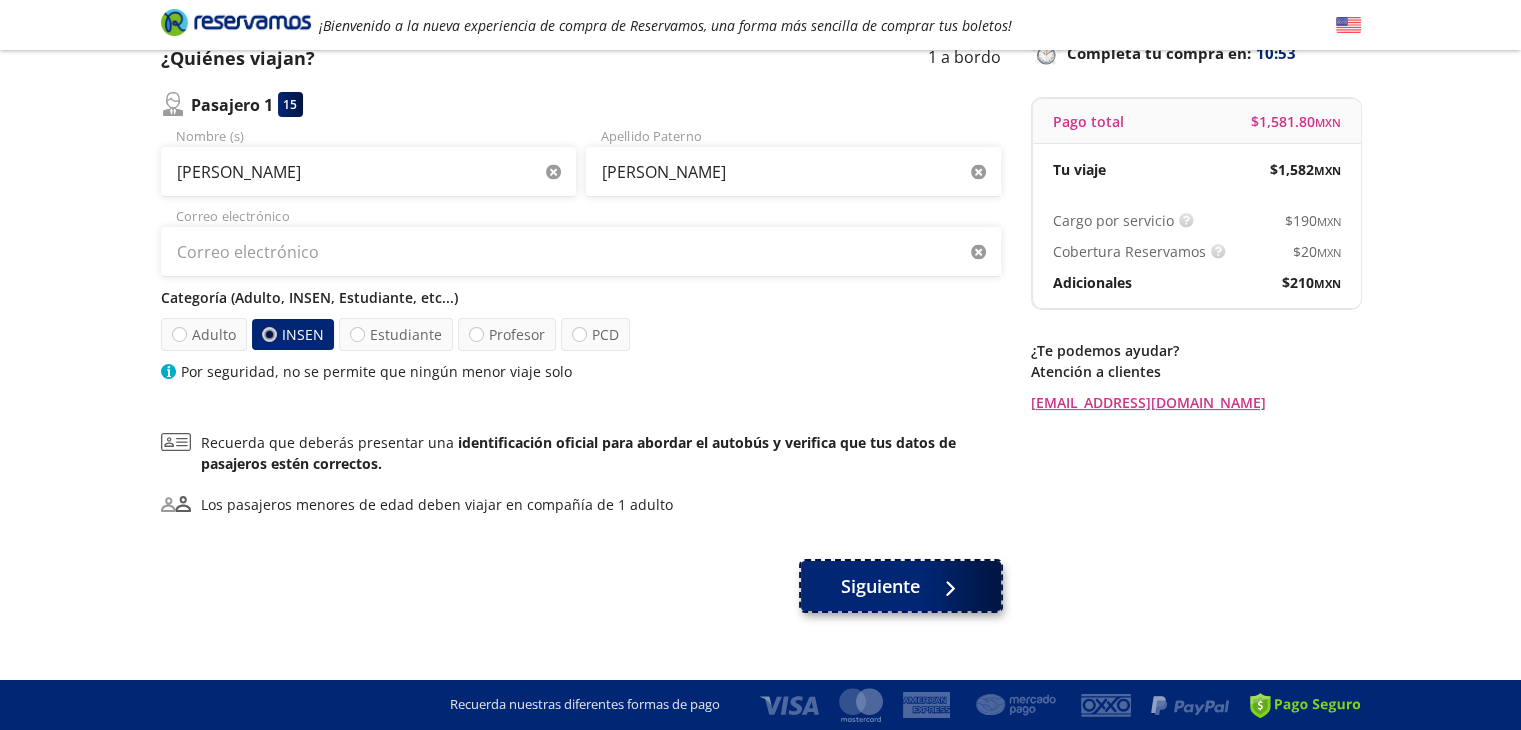 click on "Siguiente" at bounding box center (901, 586) 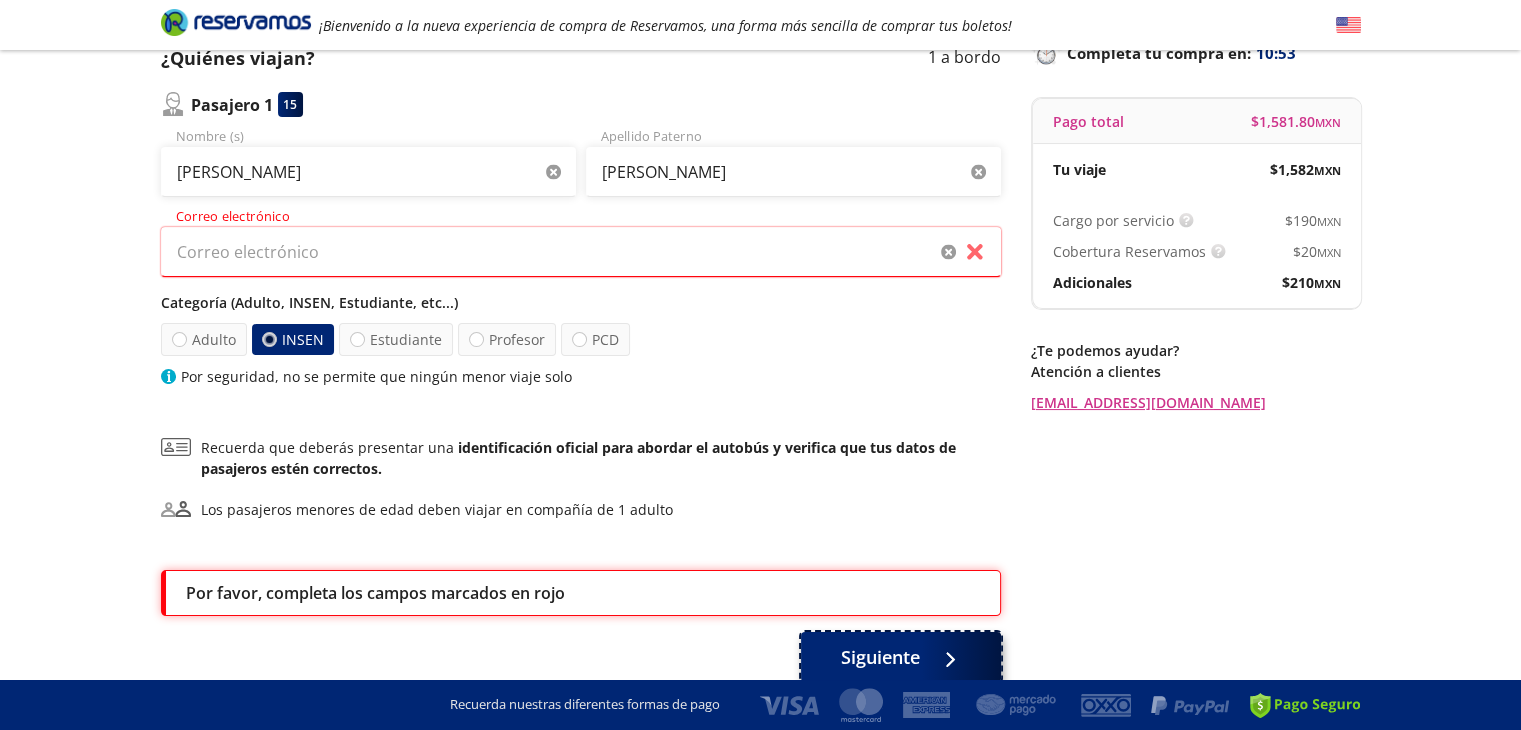 scroll, scrollTop: 248, scrollLeft: 0, axis: vertical 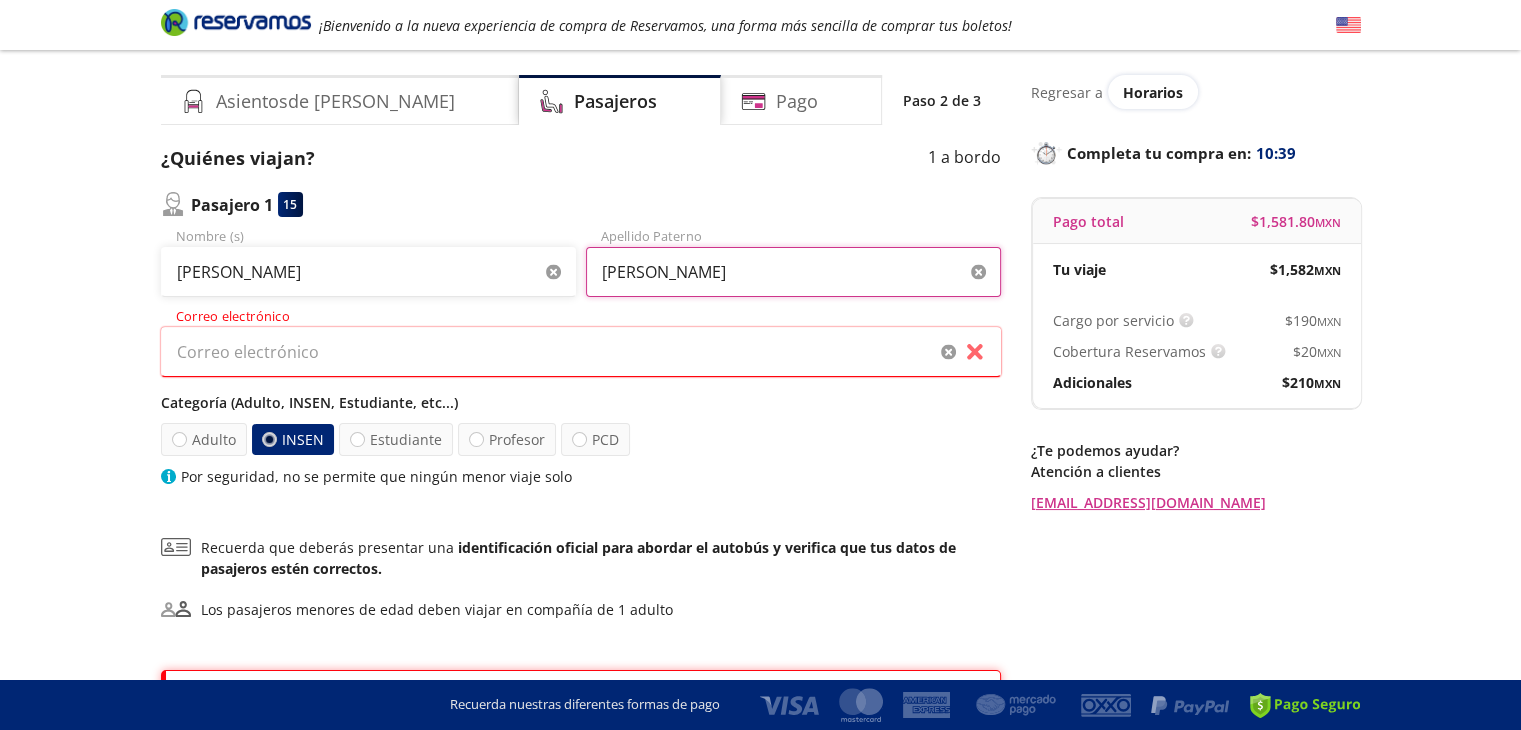 click on "[PERSON_NAME]" at bounding box center [793, 272] 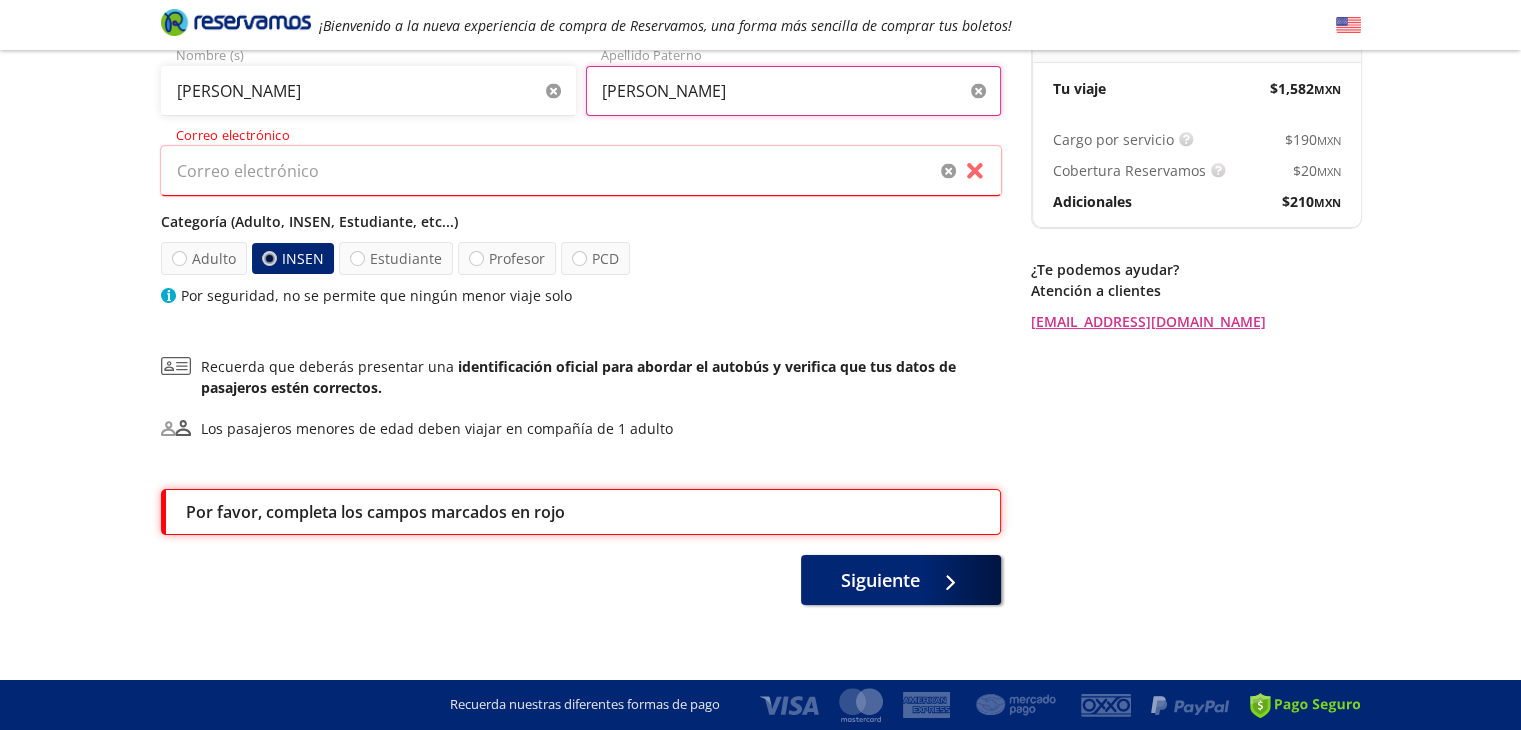 scroll, scrollTop: 52, scrollLeft: 0, axis: vertical 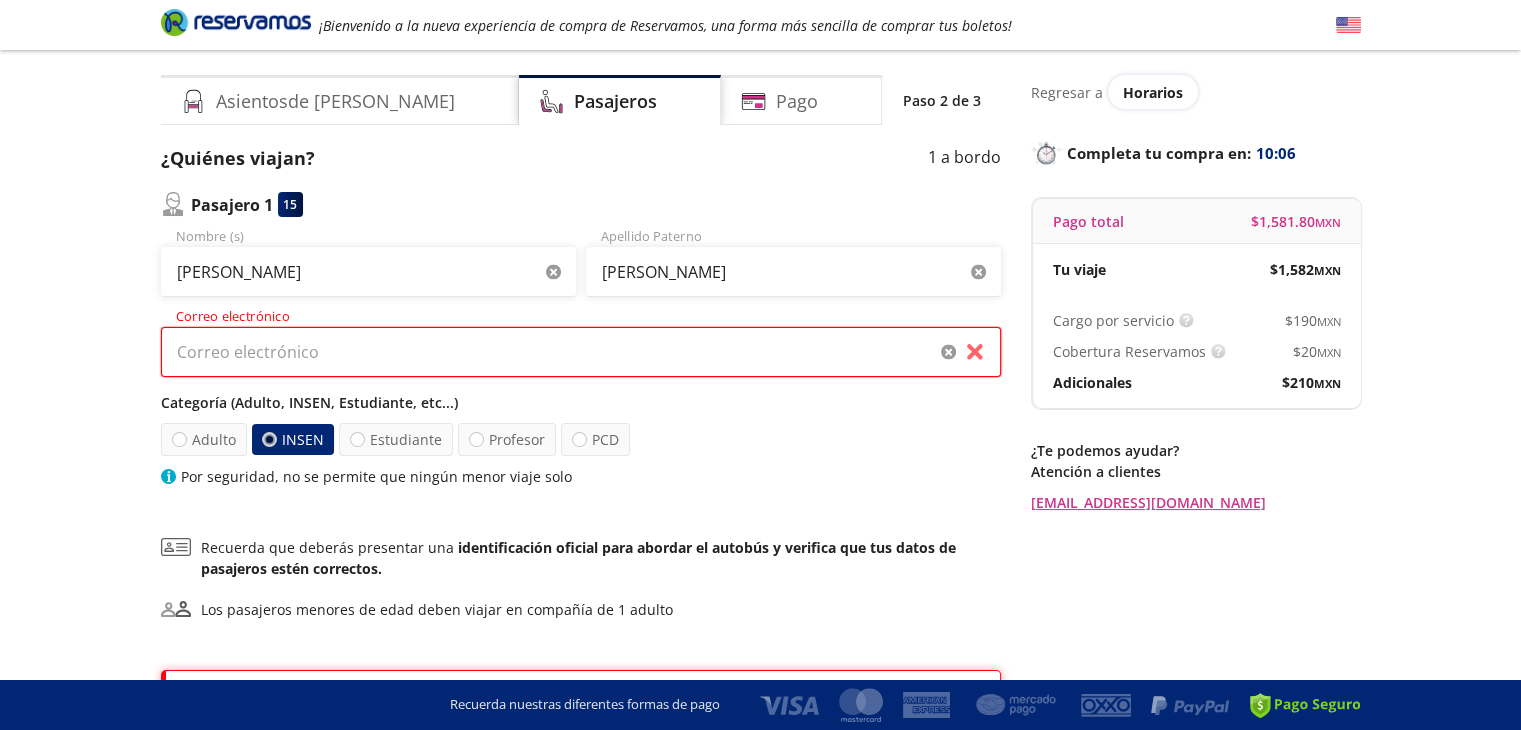 click on "Correo electrónico" at bounding box center (581, 352) 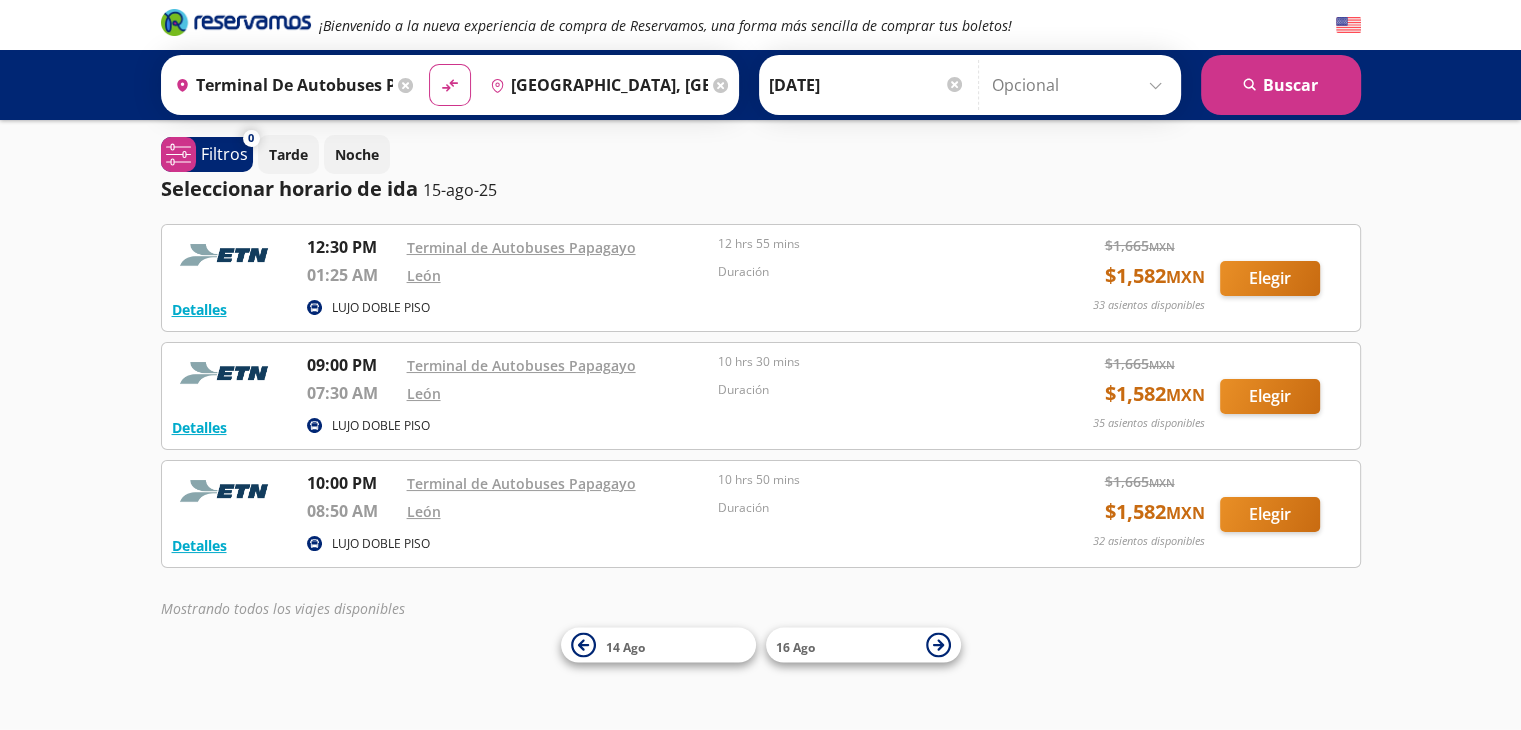 scroll, scrollTop: 0, scrollLeft: 0, axis: both 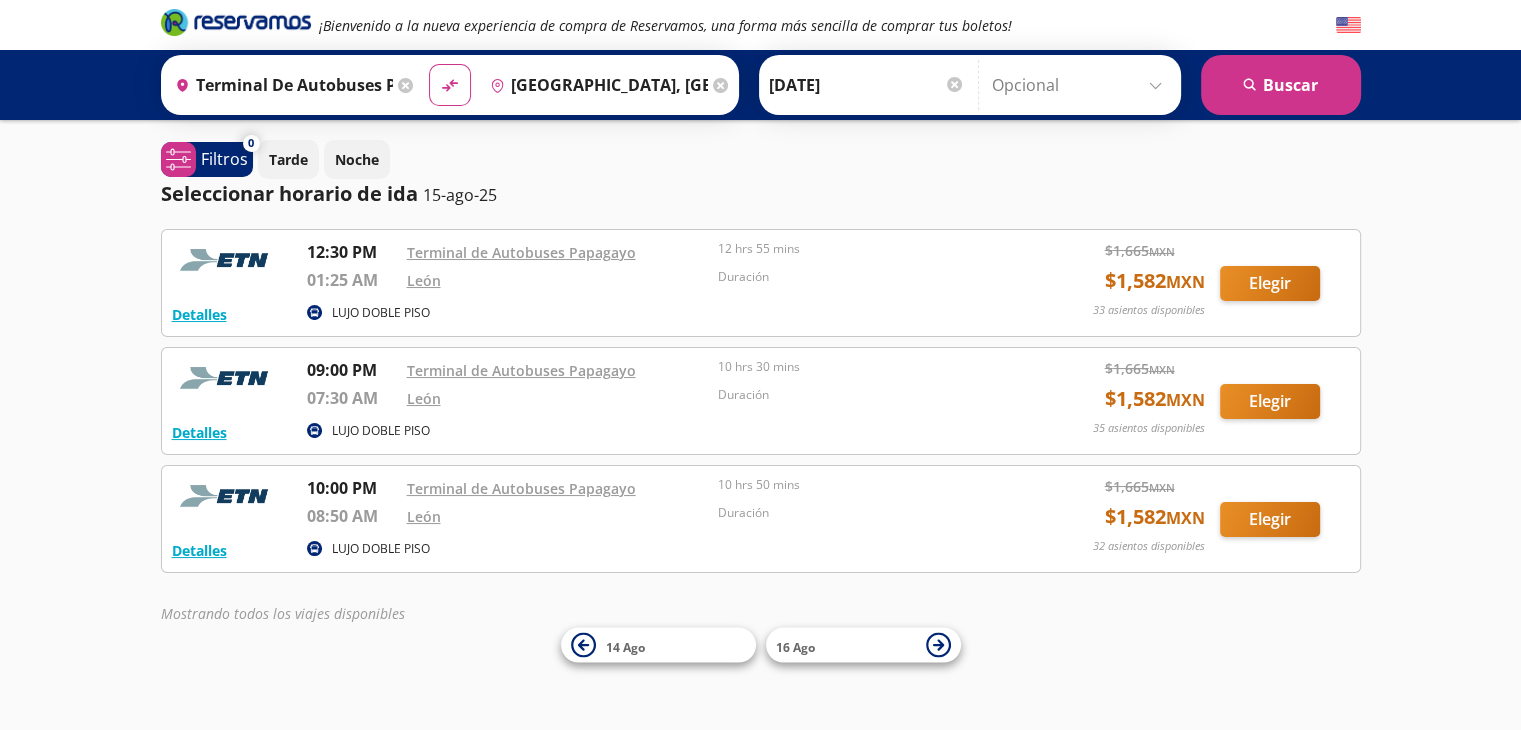 click on "[GEOGRAPHIC_DATA], [GEOGRAPHIC_DATA]" at bounding box center (595, 85) 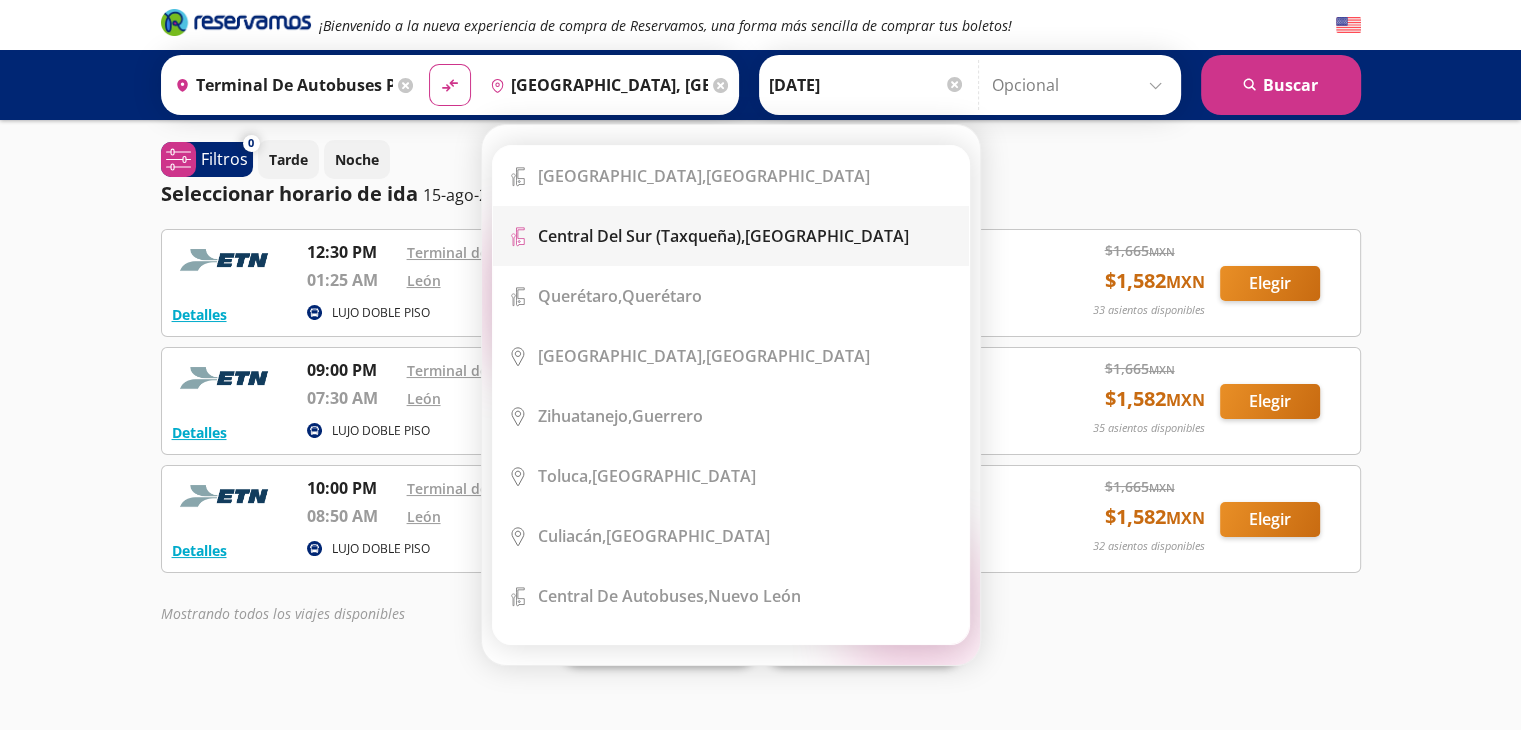 click on "Central del Sur (taxqueña)," at bounding box center [641, 236] 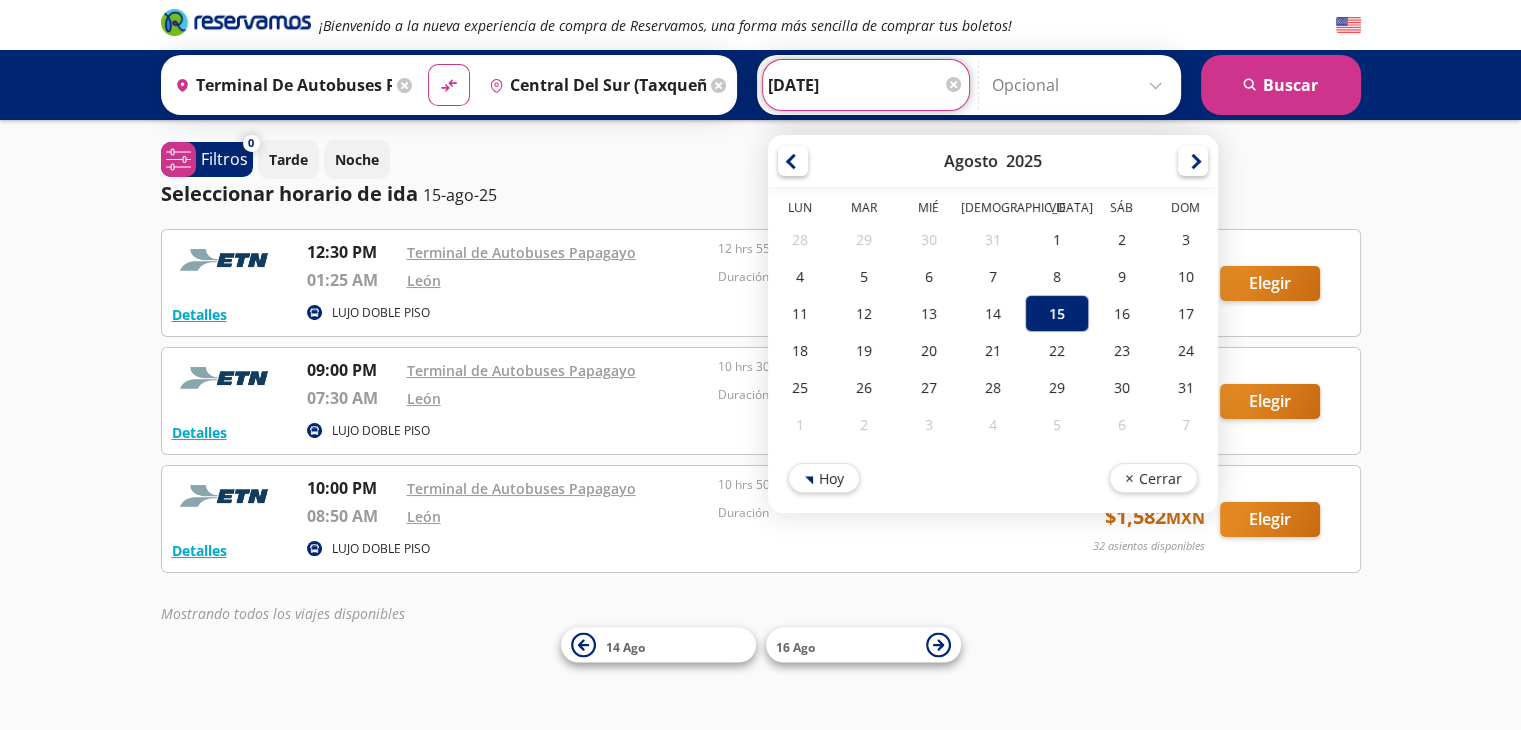 click on "[DATE]" at bounding box center (866, 85) 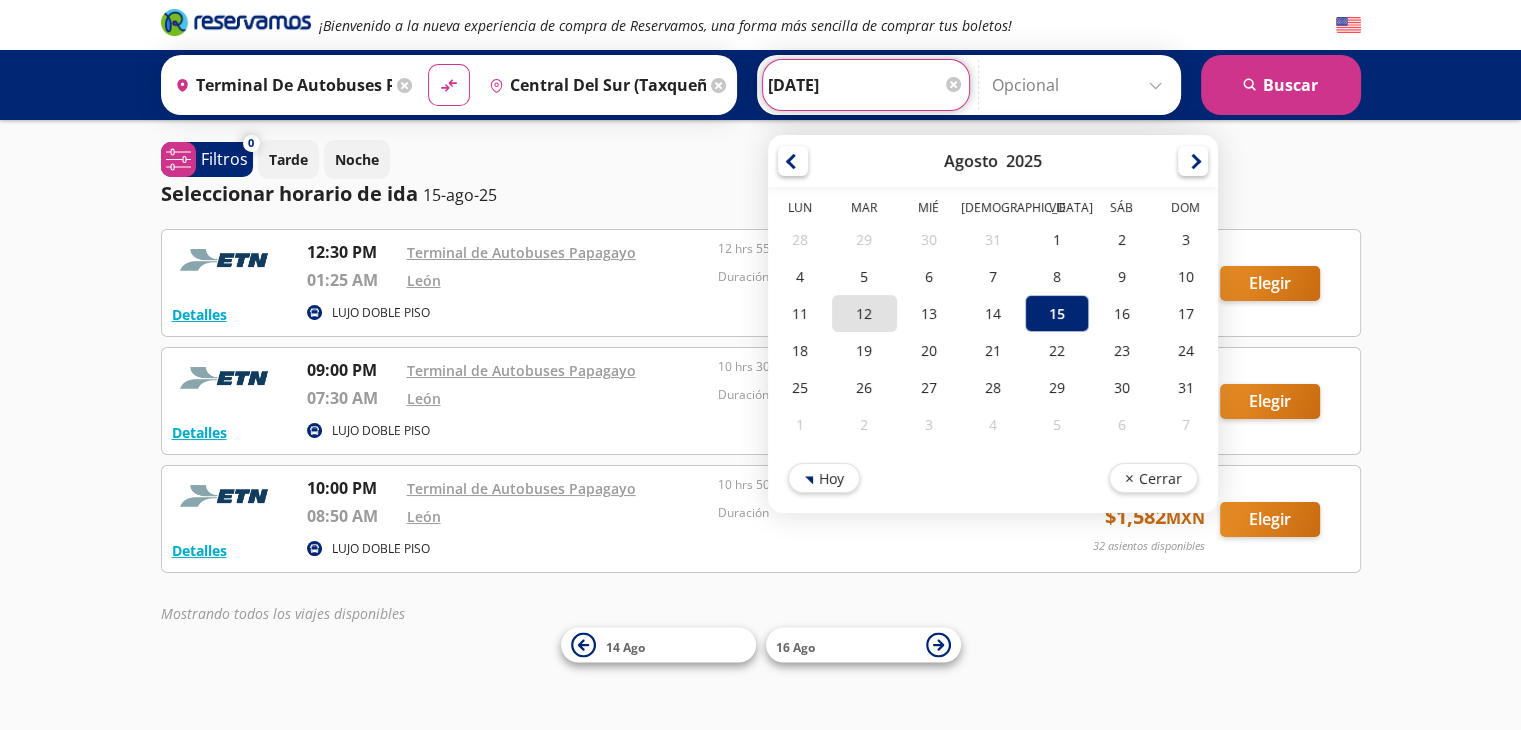click on "12" at bounding box center [864, 313] 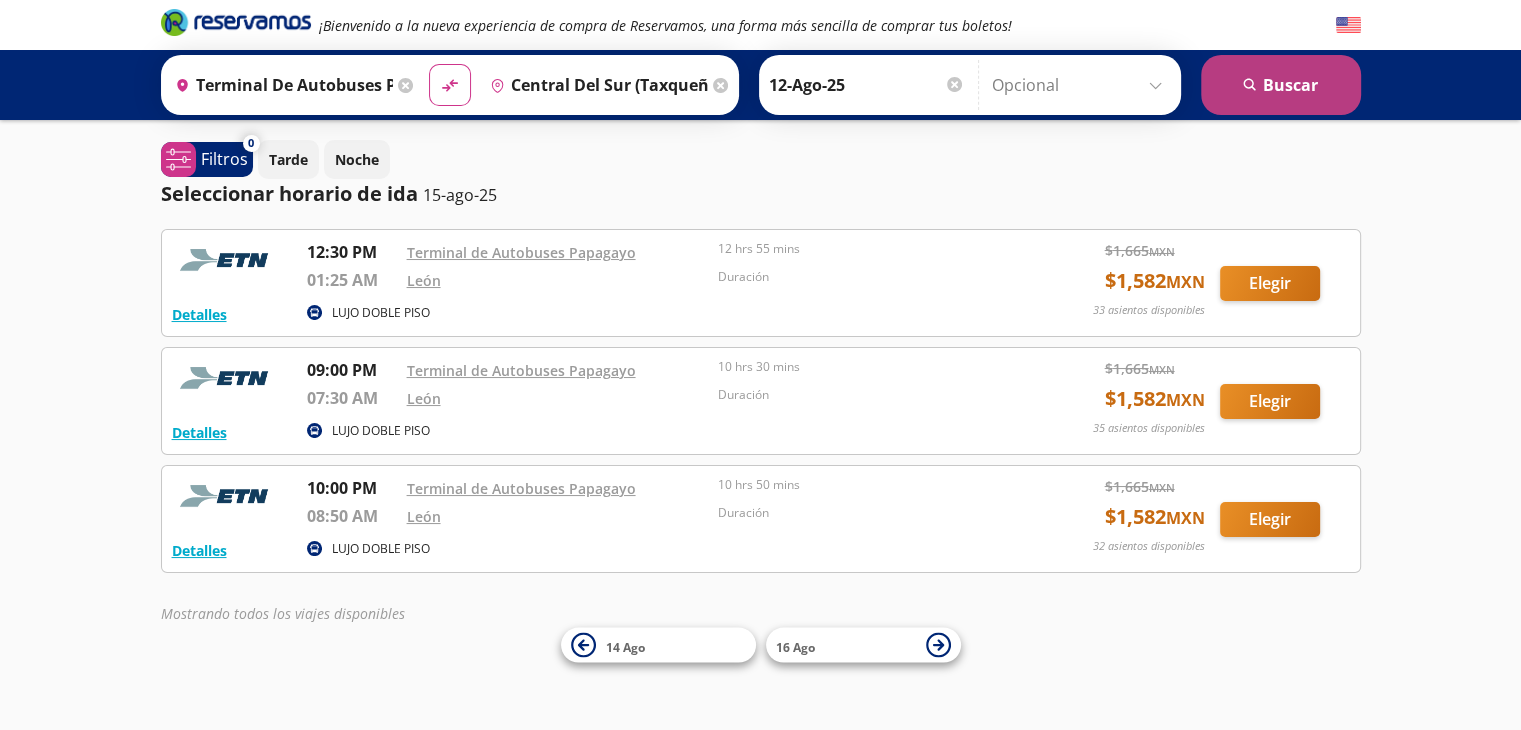 click on "search
[GEOGRAPHIC_DATA]" at bounding box center [1281, 85] 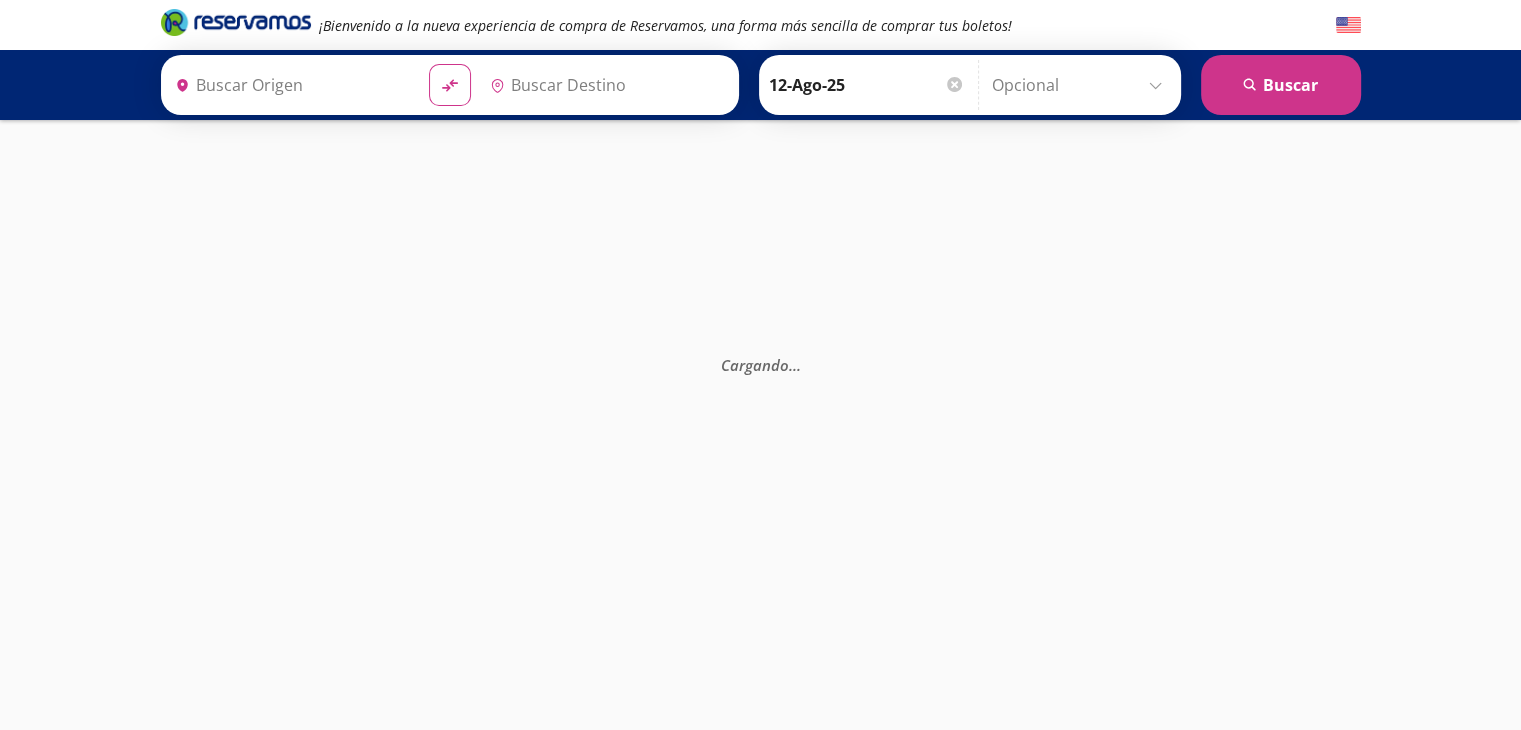 type on "Terminal de Autobuses Papagayo, [GEOGRAPHIC_DATA]" 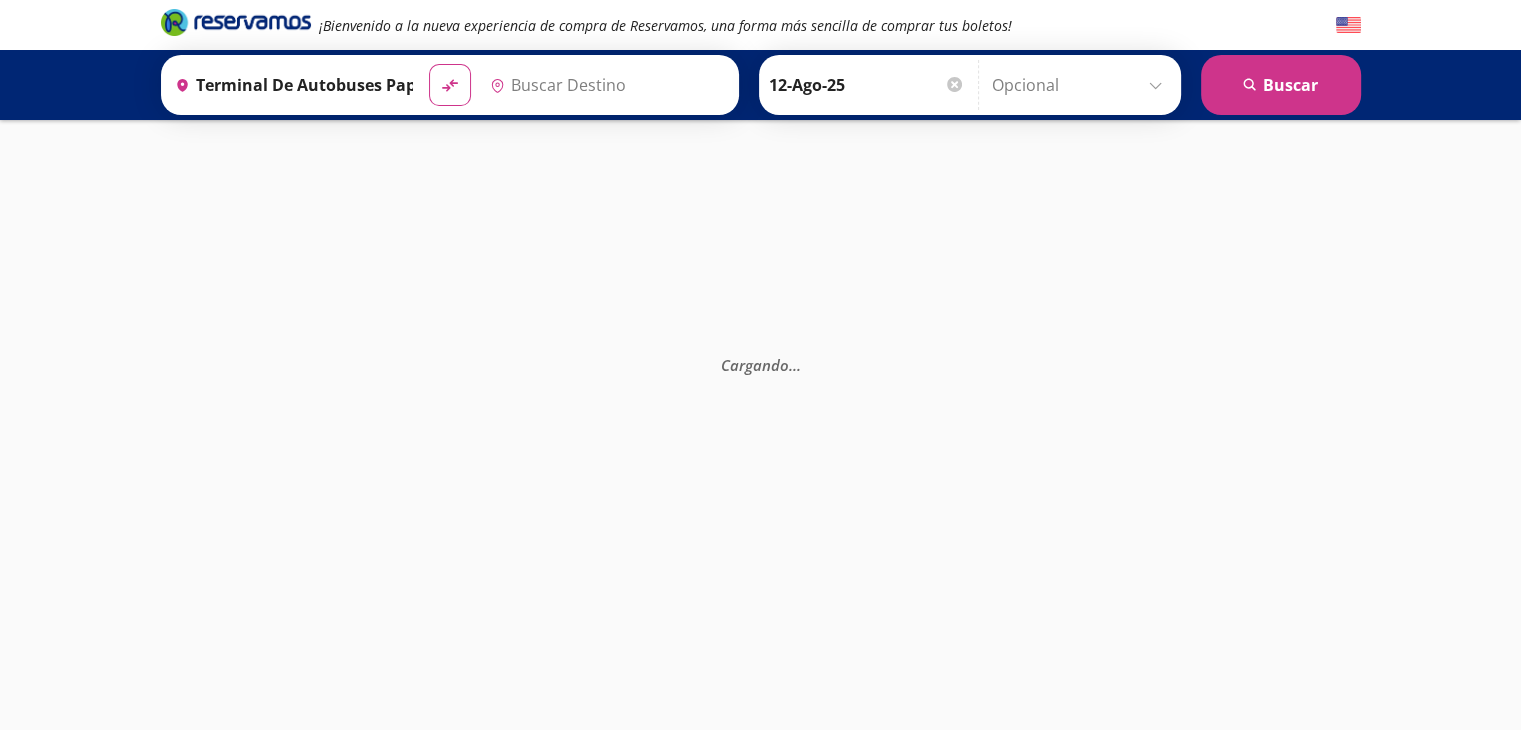 type on "Central del Sur (taxqueña), [GEOGRAPHIC_DATA]" 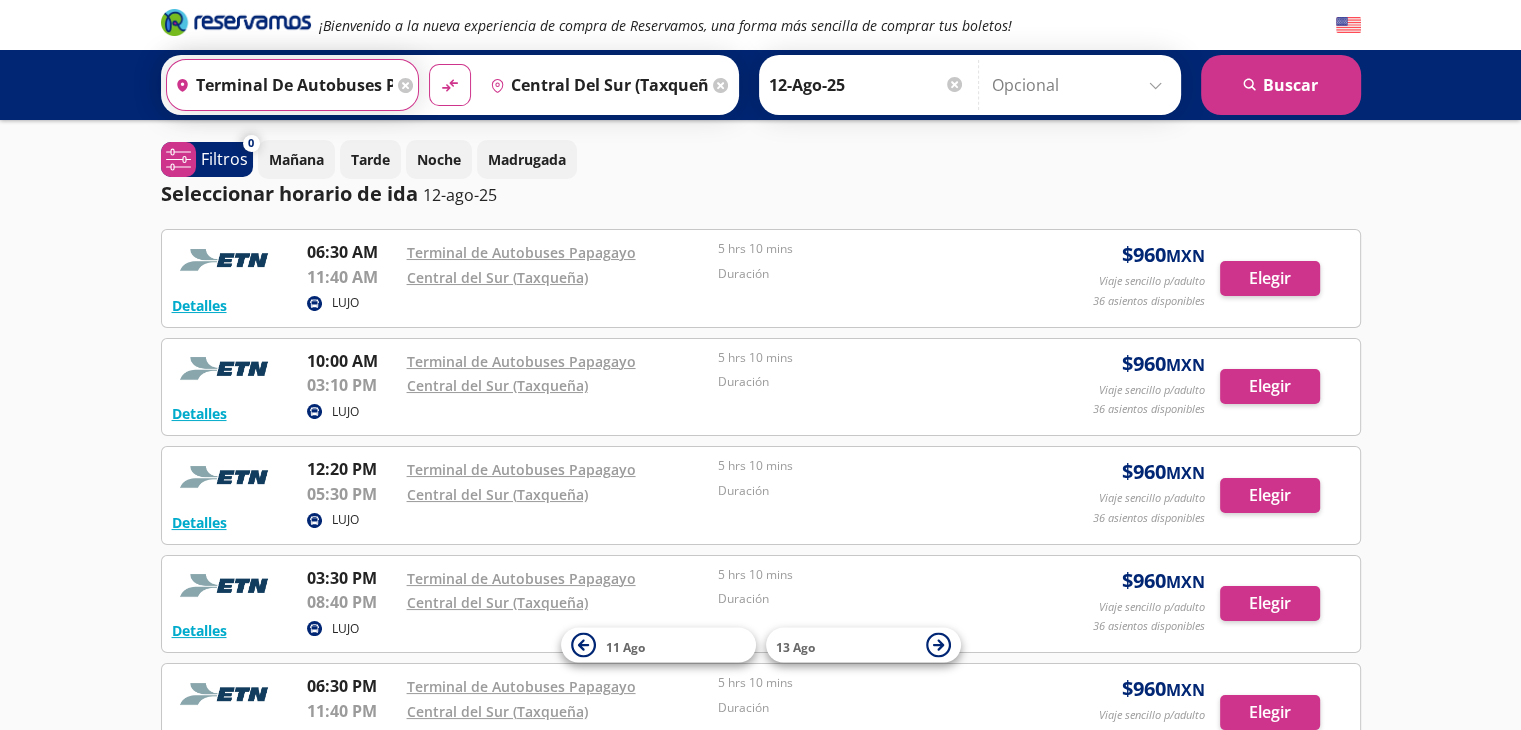click on "Terminal de Autobuses Papagayo, [GEOGRAPHIC_DATA]" at bounding box center [280, 85] 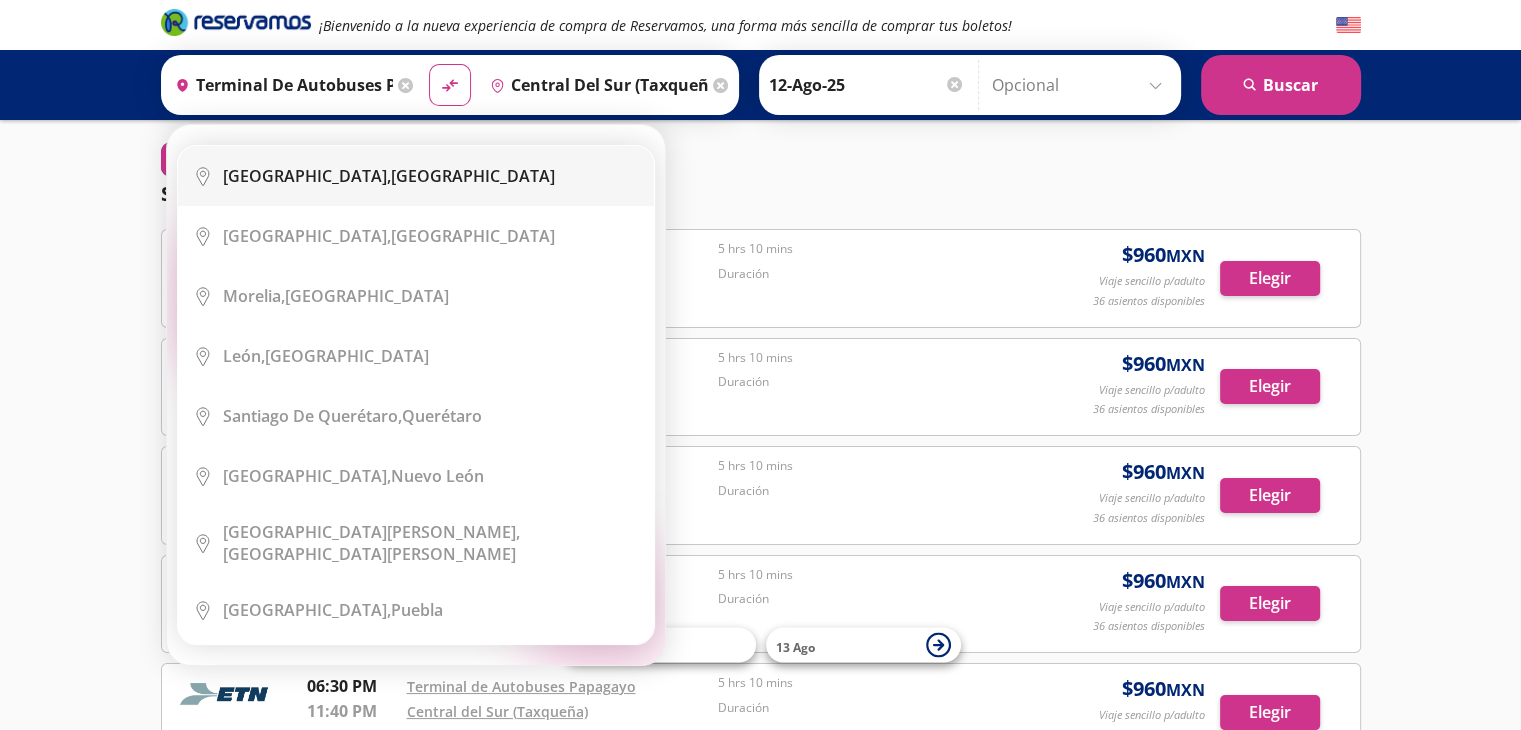 click on "[GEOGRAPHIC_DATA]," at bounding box center [307, 176] 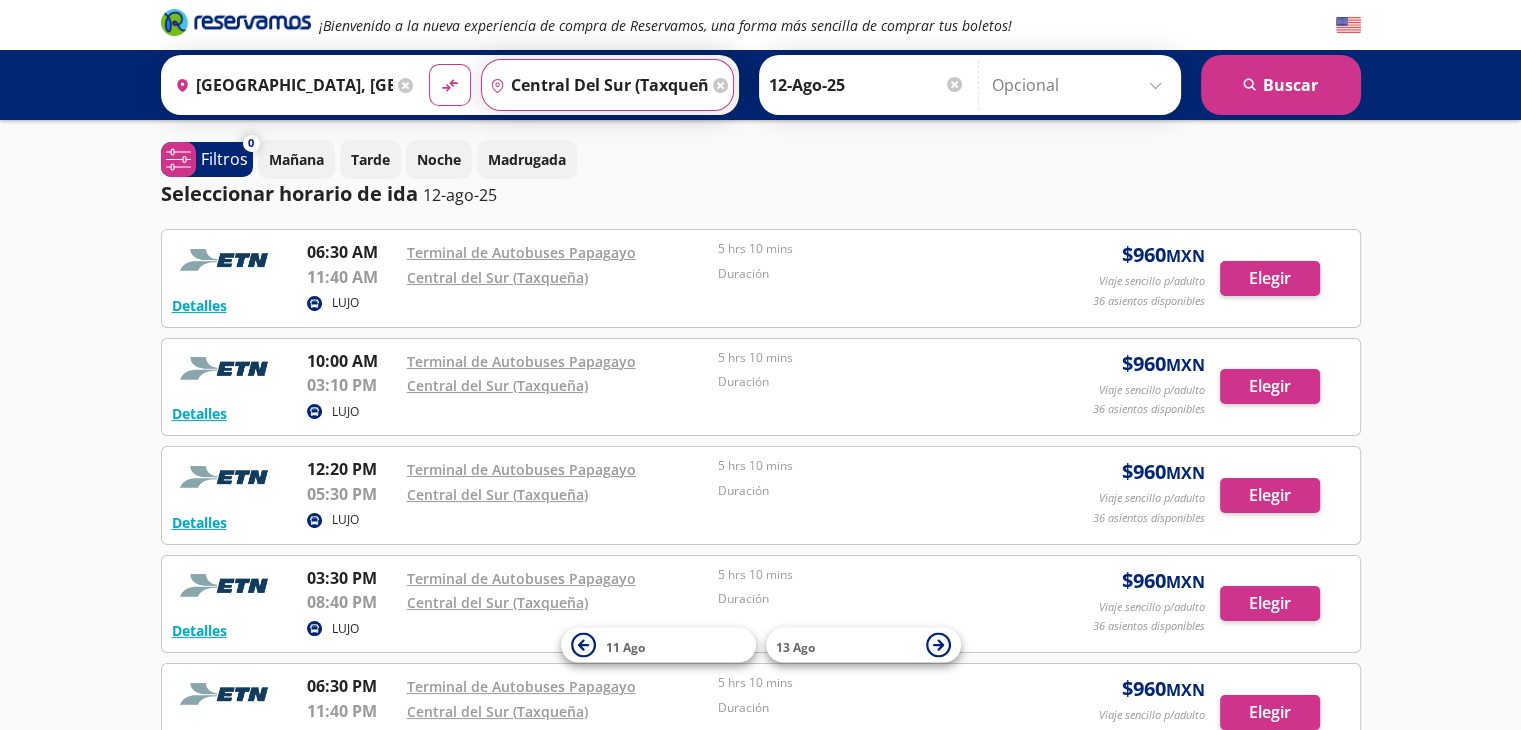click on "Central del Sur (taxqueña), [GEOGRAPHIC_DATA]" at bounding box center (595, 85) 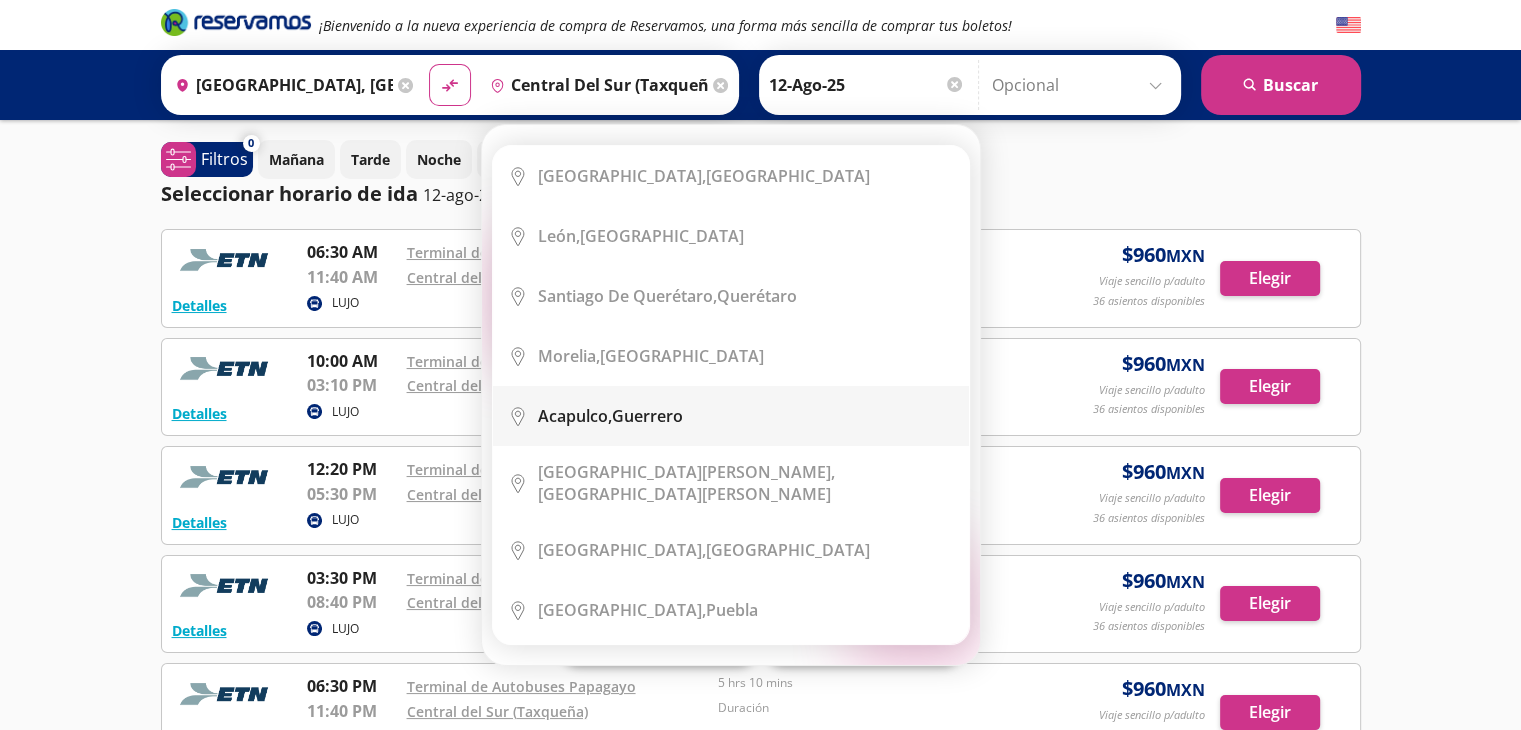 click on "Acapulco,  [GEOGRAPHIC_DATA]" at bounding box center (610, 416) 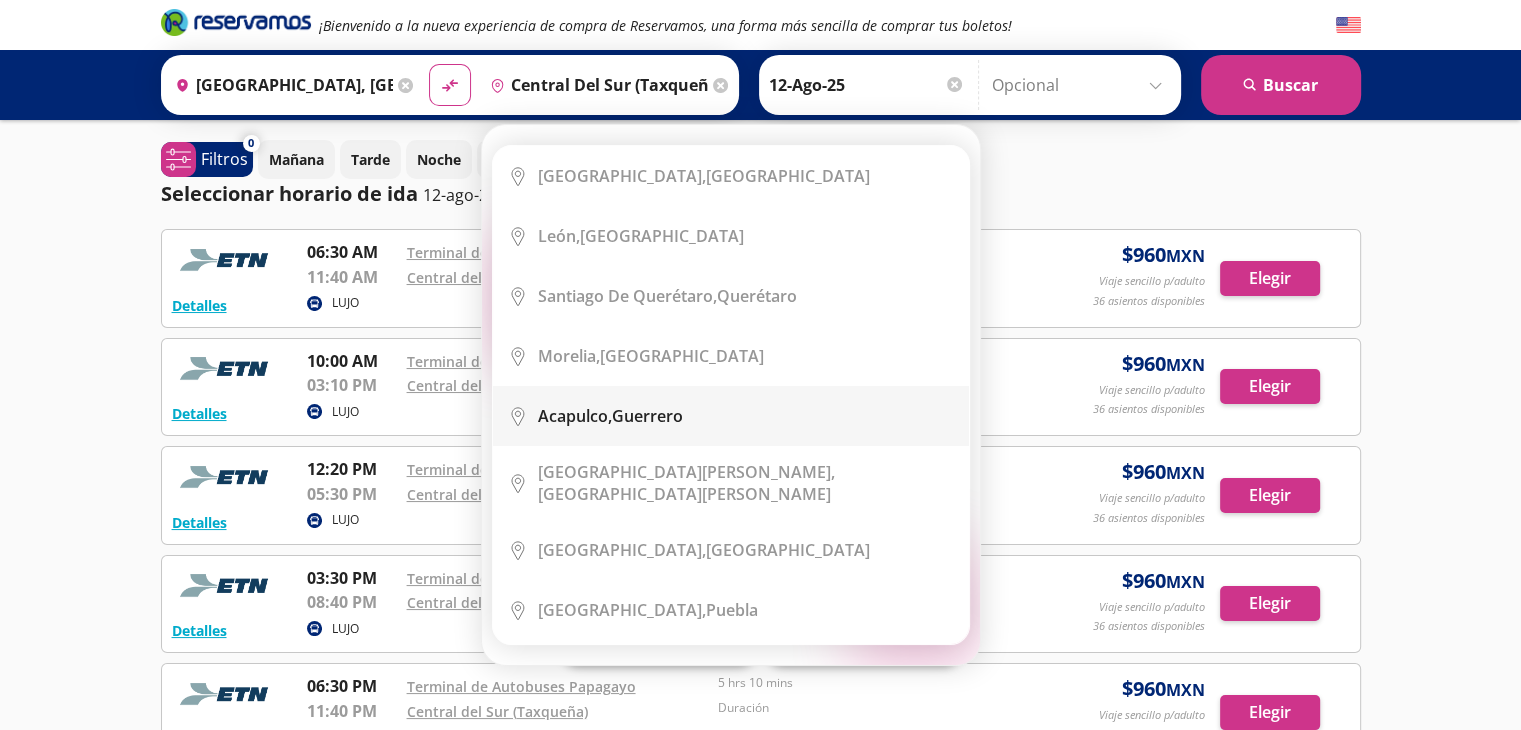 type on "Acapulco, [GEOGRAPHIC_DATA]" 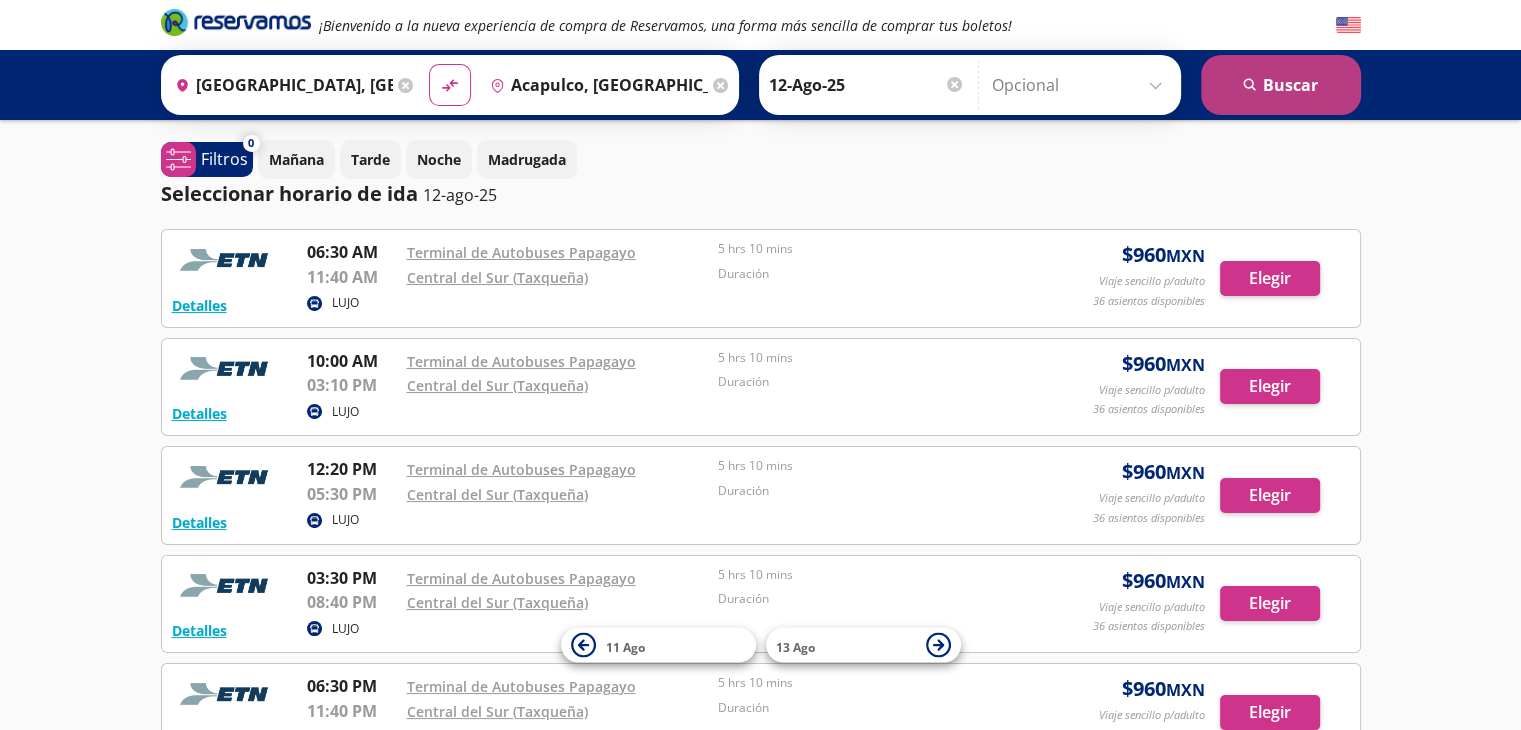 click on "search
[GEOGRAPHIC_DATA]" at bounding box center [1281, 85] 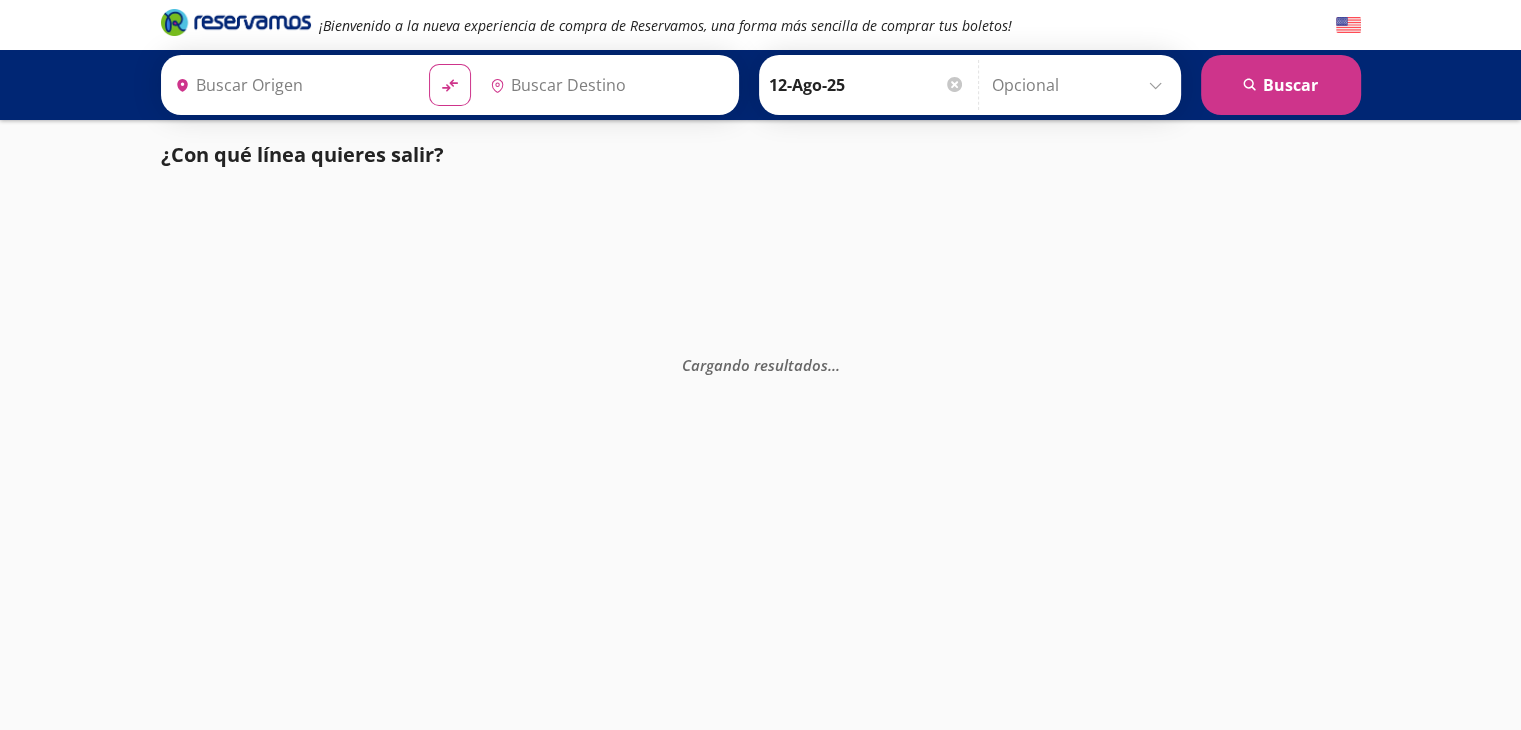 type on "[GEOGRAPHIC_DATA], [GEOGRAPHIC_DATA]" 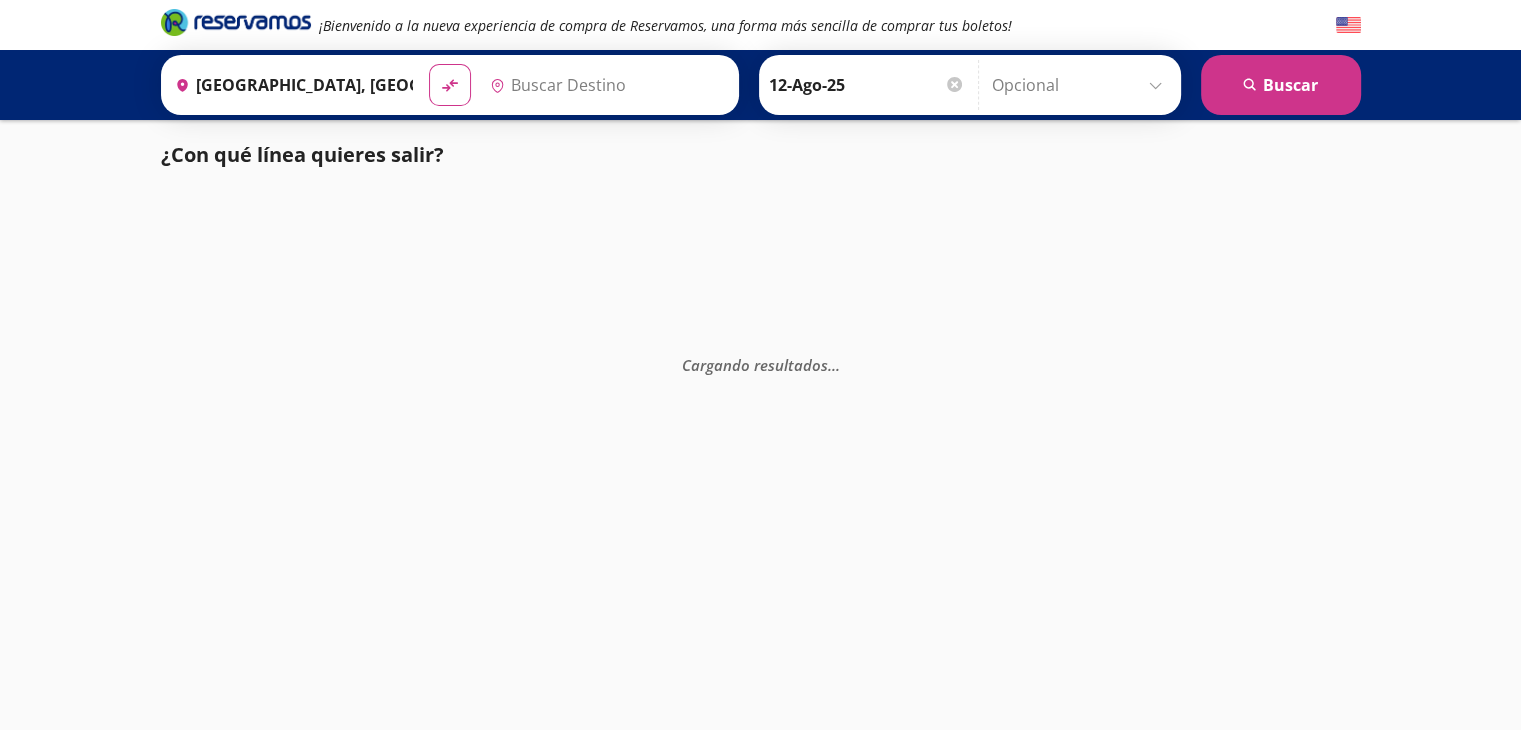 type on "Acapulco, [GEOGRAPHIC_DATA]" 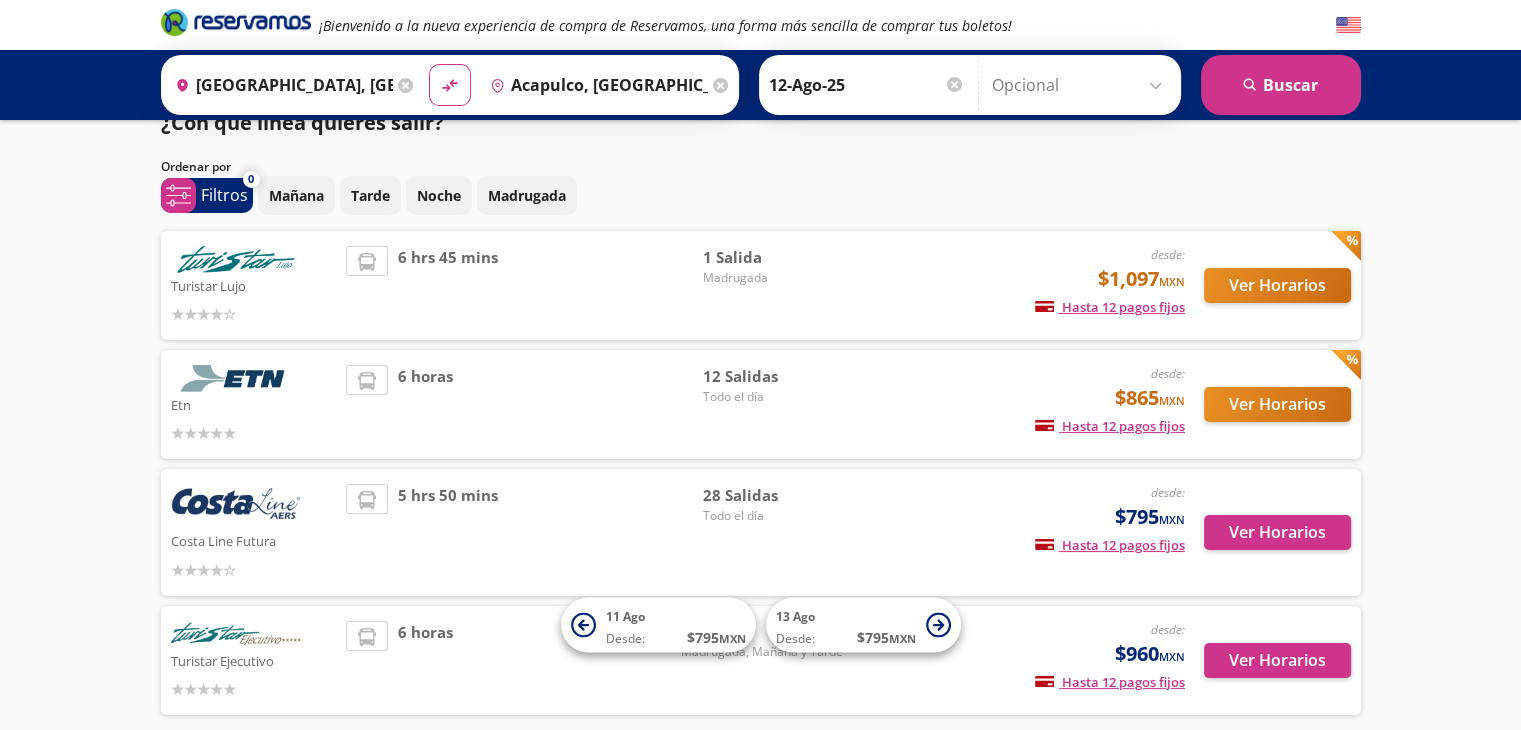 scroll, scrollTop: 42, scrollLeft: 0, axis: vertical 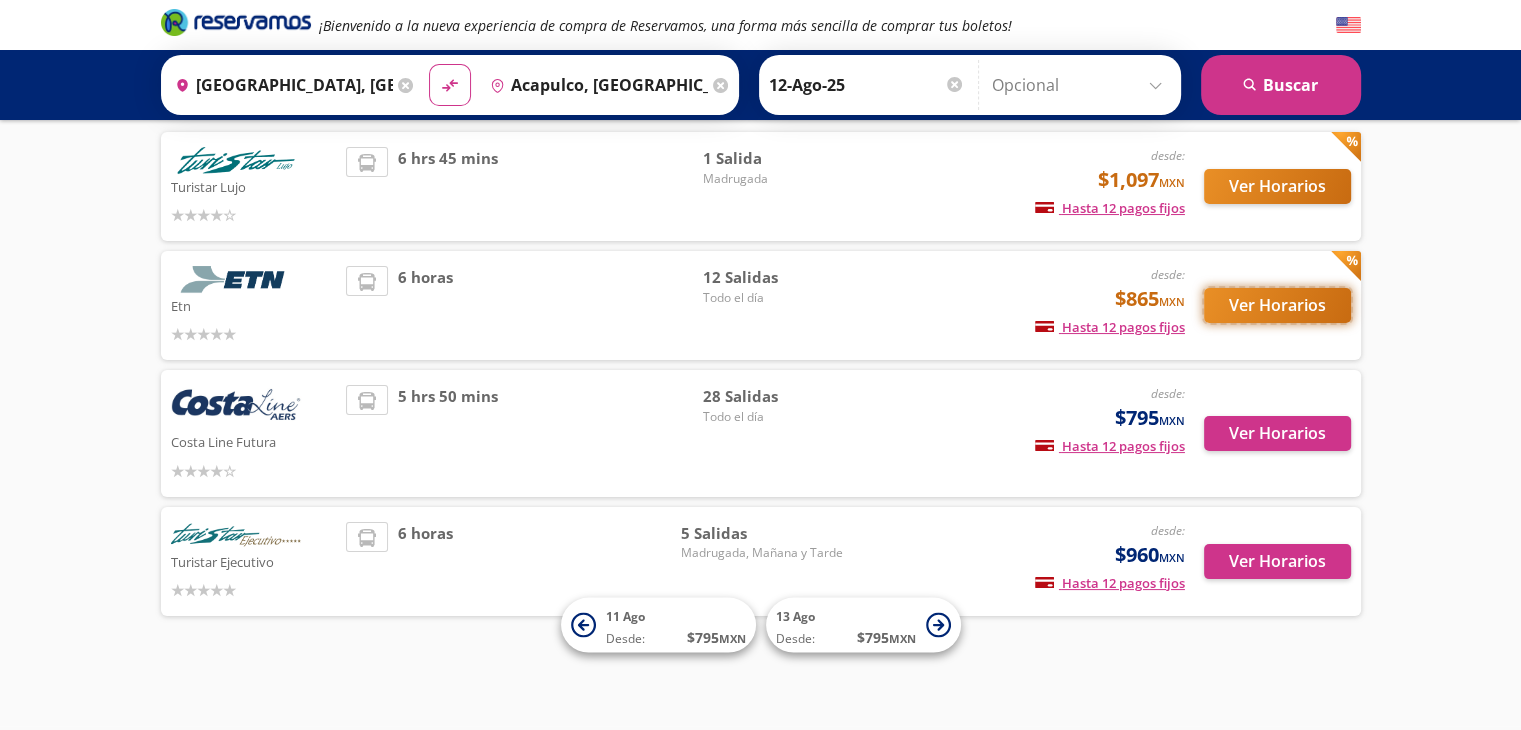 click on "Ver Horarios" at bounding box center [1277, 305] 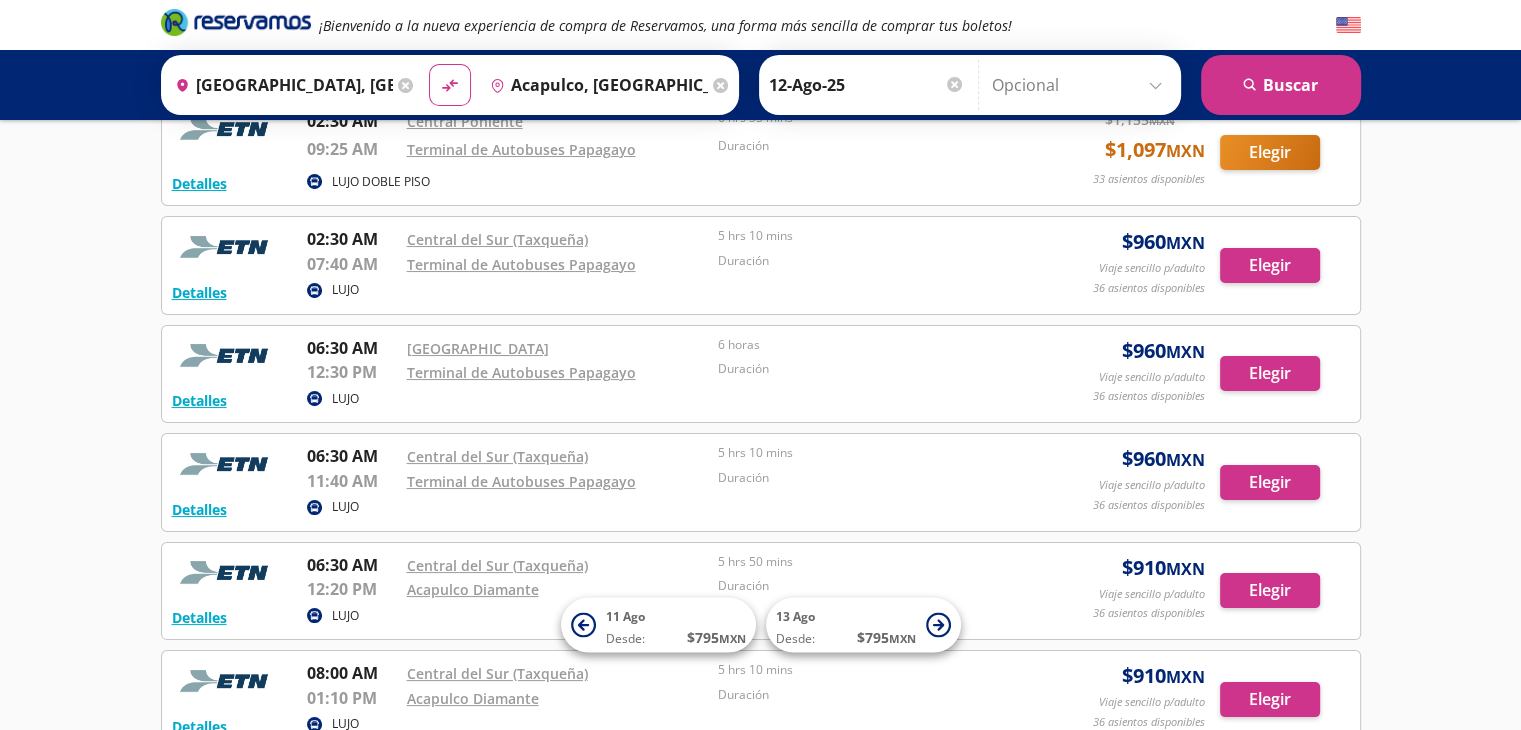 scroll, scrollTop: 0, scrollLeft: 0, axis: both 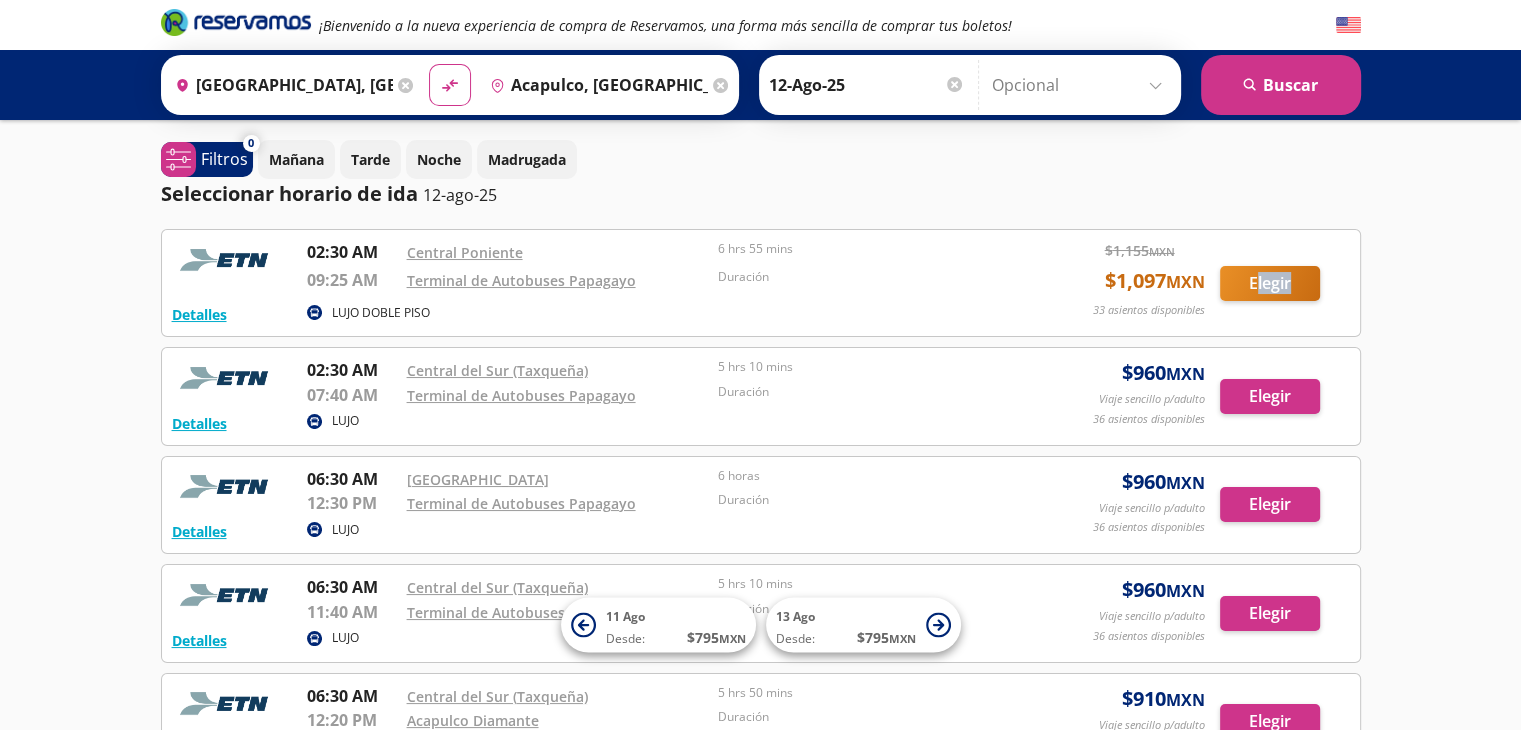 drag, startPoint x: 1254, startPoint y: 305, endPoint x: 1488, endPoint y: 292, distance: 234.36084 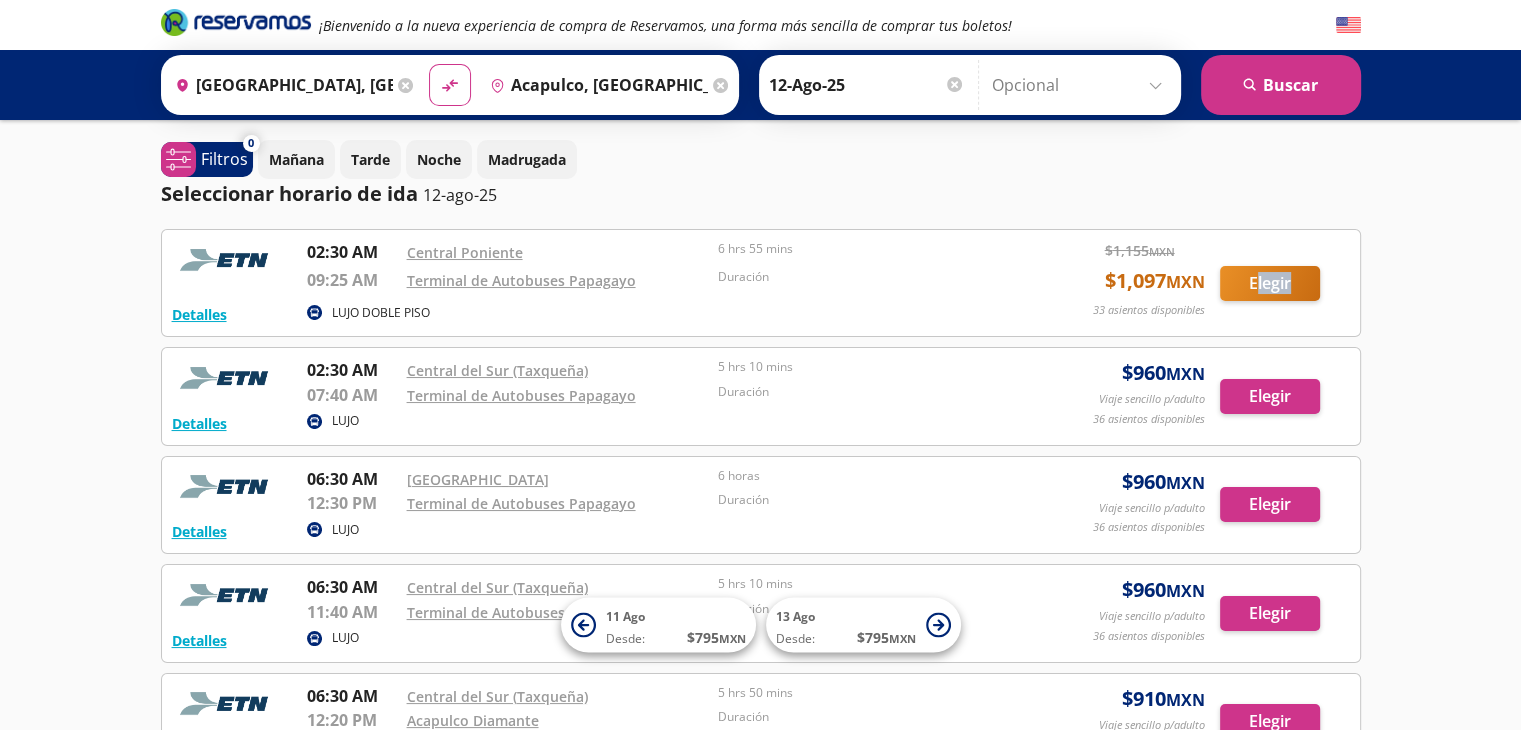 click on "¡Bienvenido a la nueva experiencia de compra de Reservamos, una forma más sencilla de comprar tus boletos! Origen
heroicons:map-pin-20-solid
[GEOGRAPHIC_DATA], [GEOGRAPHIC_DATA]
Destino
pin-outline
[GEOGRAPHIC_DATA], [GEOGRAPHIC_DATA]
material-symbols:compare-arrows-rounded
[PERSON_NAME] [DATE]" at bounding box center (760, 751) 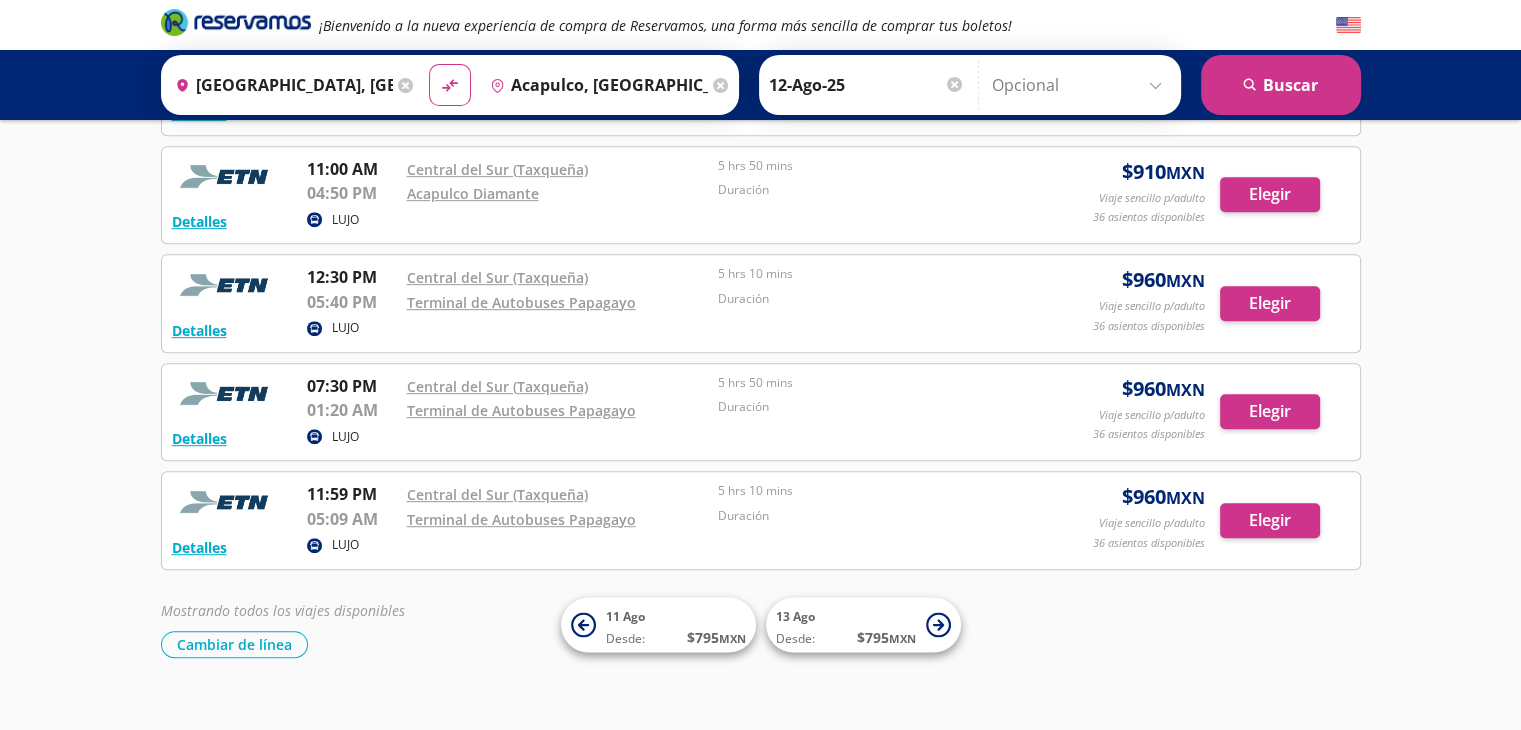 scroll, scrollTop: 984, scrollLeft: 0, axis: vertical 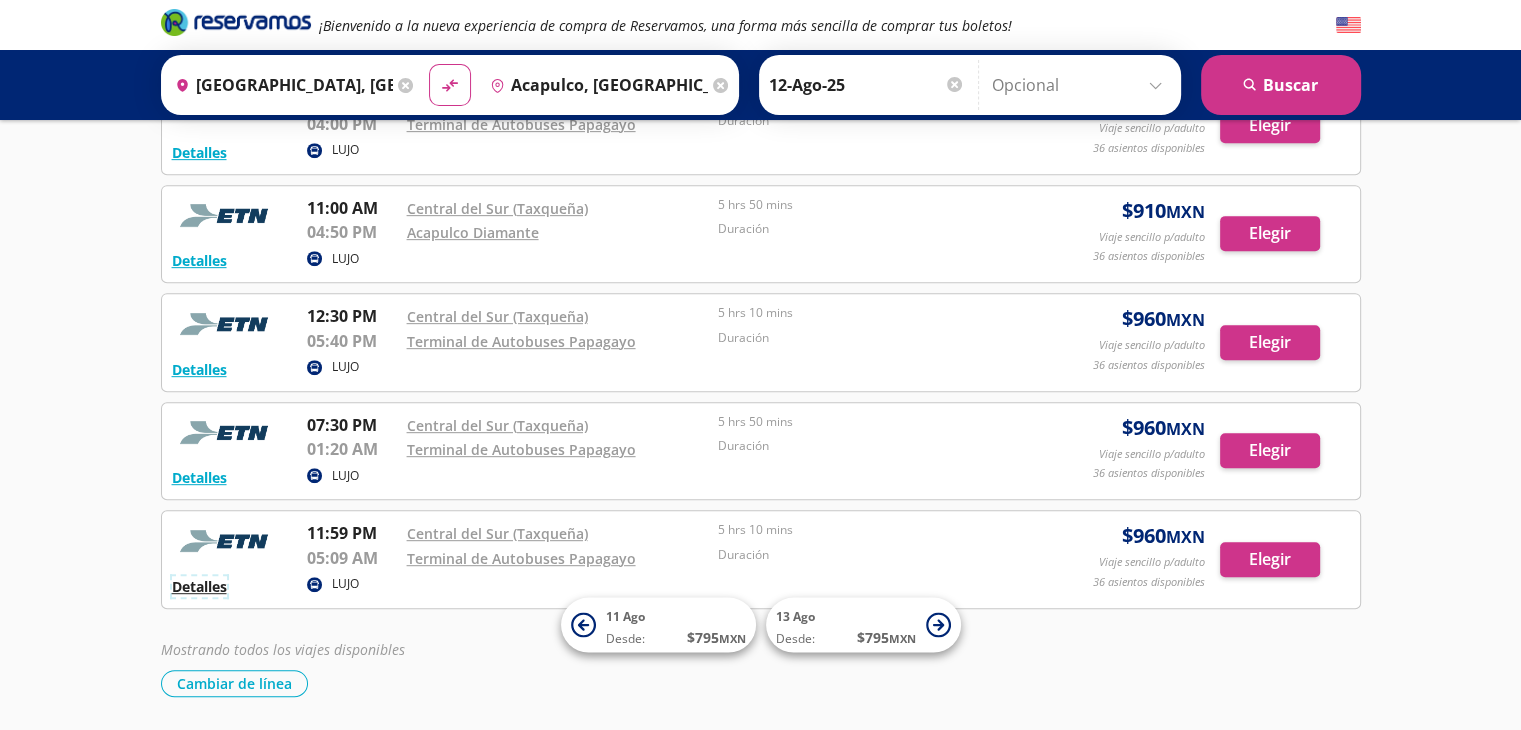 click on "Detalles" at bounding box center (199, 586) 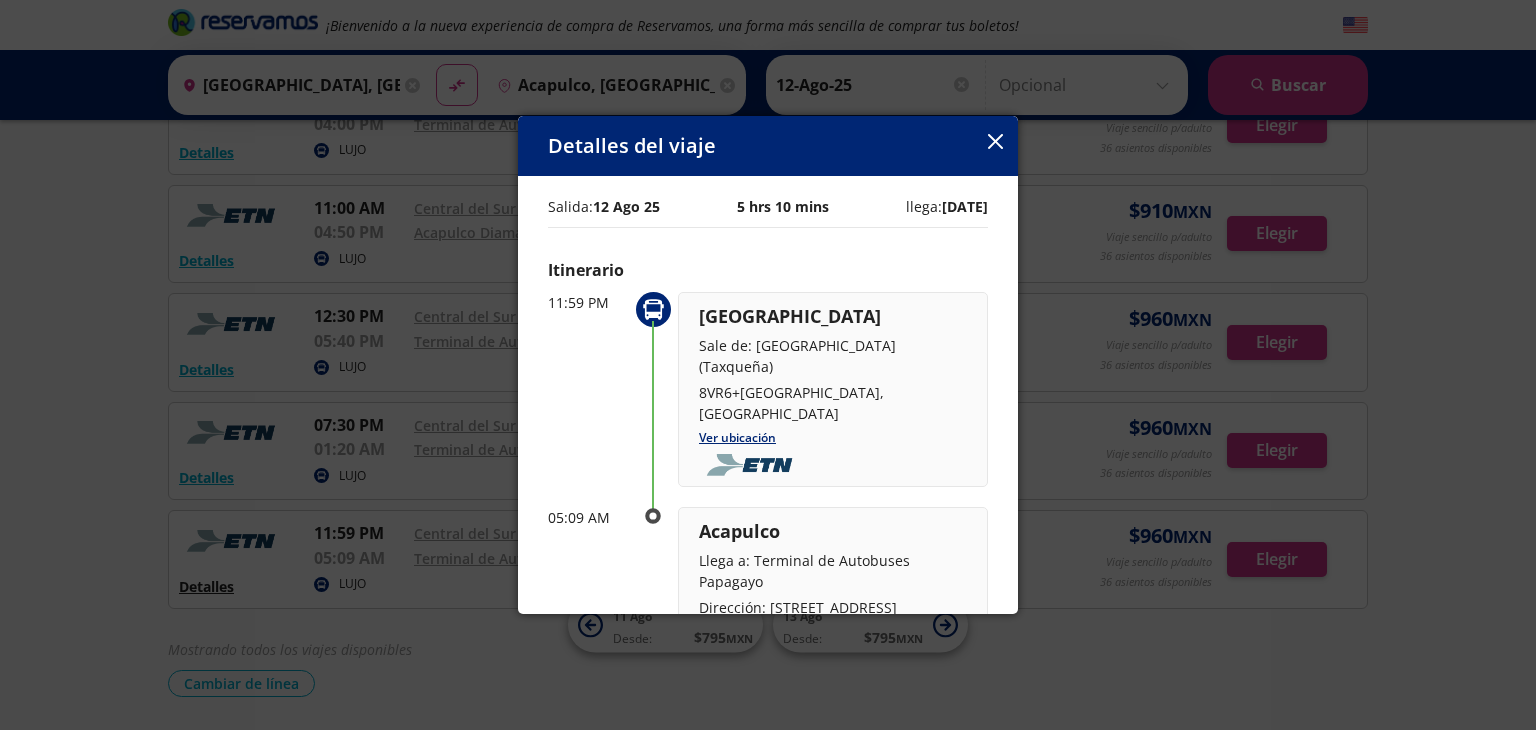 click on "Detalles del viaje Salida:  [DATE] 5 hrs 10 mins llega:  [DATE] Itinerario 11:59 PM [GEOGRAPHIC_DATA] Sale de:  [GEOGRAPHIC_DATA] (Taxqueña) 8VR6+[GEOGRAPHIC_DATA], [GEOGRAPHIC_DATA] Ver ubicación 05:09 AM [GEOGRAPHIC_DATA] Llega a:  Terminal de Autobuses Papagayo Dirección: [STREET_ADDRESS][PERSON_NAME] (esquina con Caminos), Col. Progreso CP 39350
Teléfono: [PHONE_NUMBER] Ver ubicación Amenidades y servicios Baños TV Boleto Electrónico" at bounding box center [768, 365] 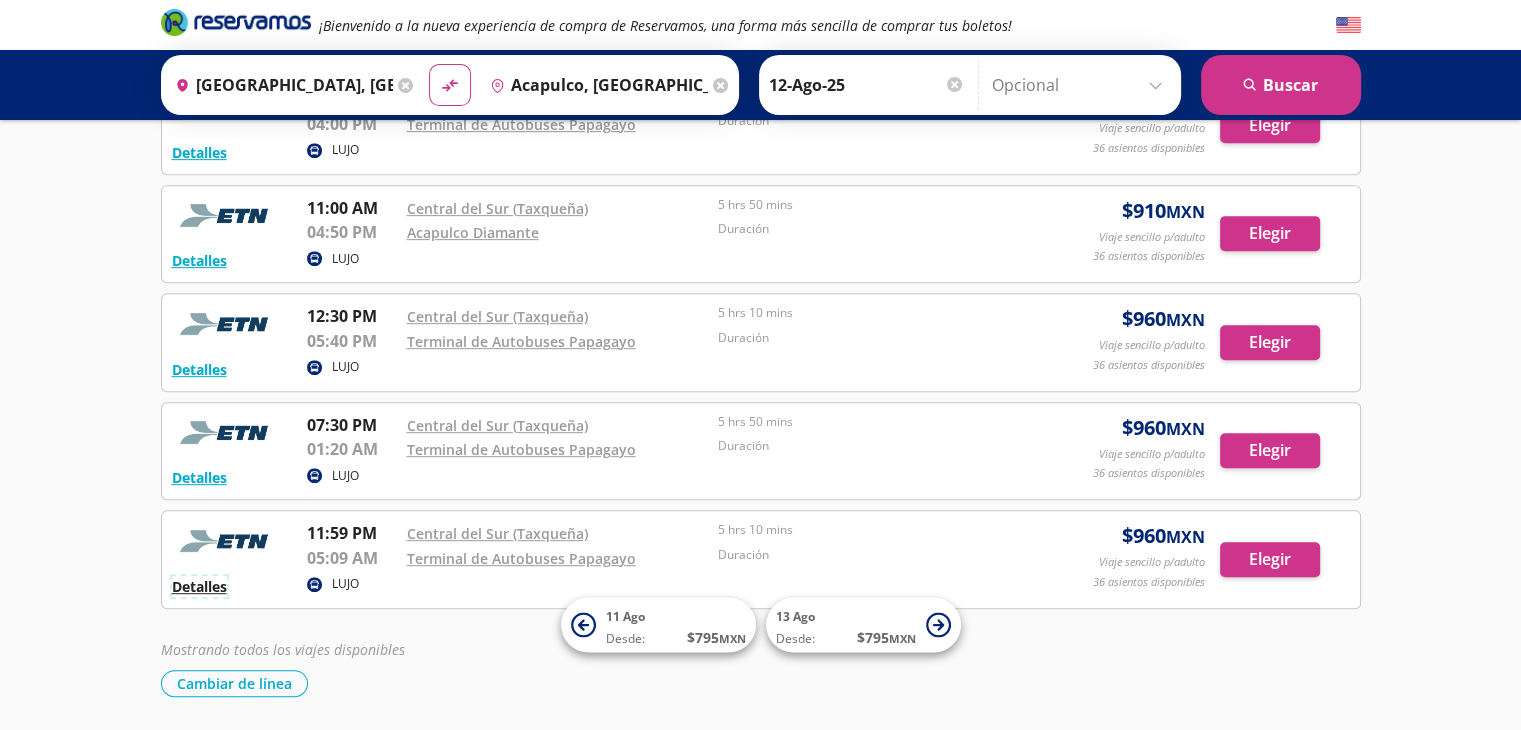 click on "Detalles" at bounding box center (199, 586) 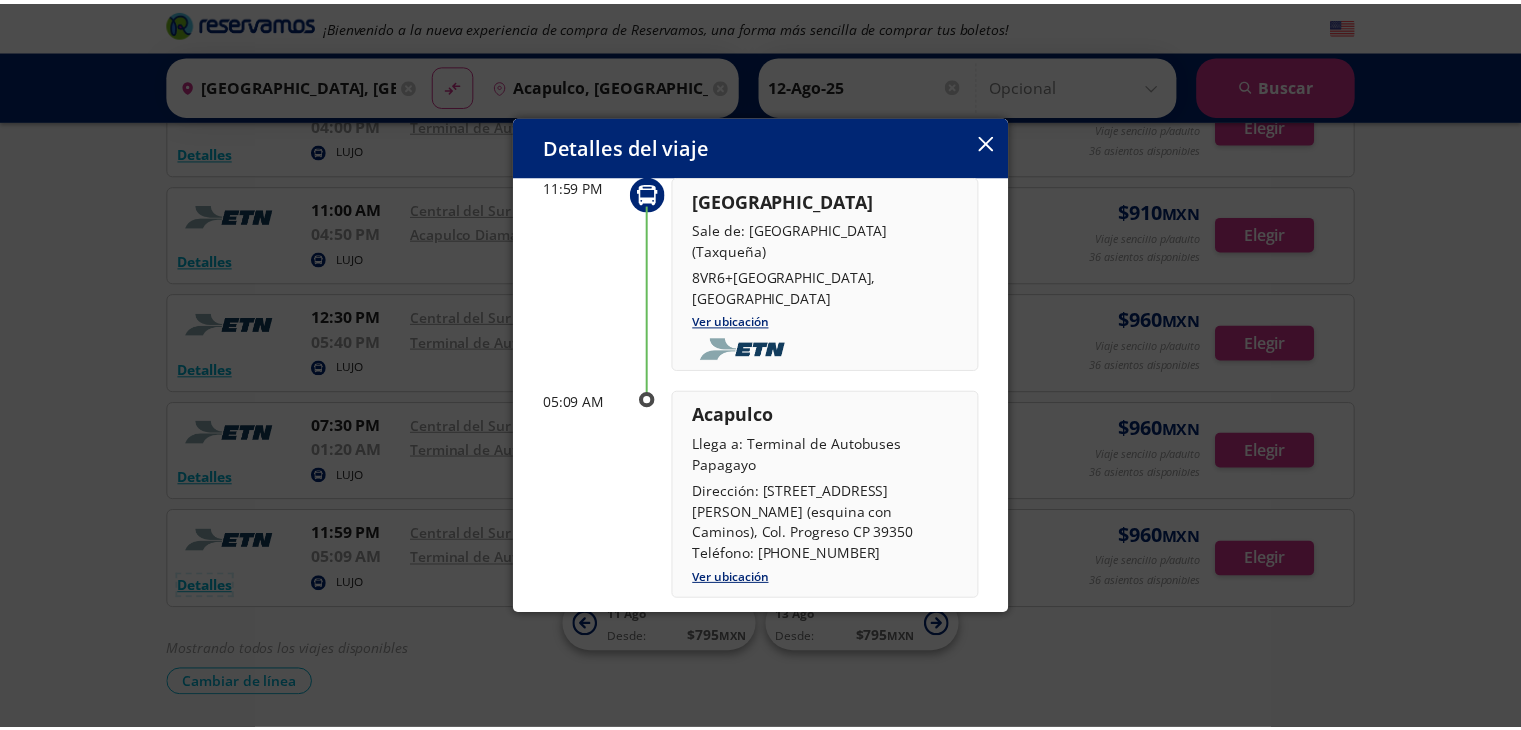 scroll, scrollTop: 121, scrollLeft: 0, axis: vertical 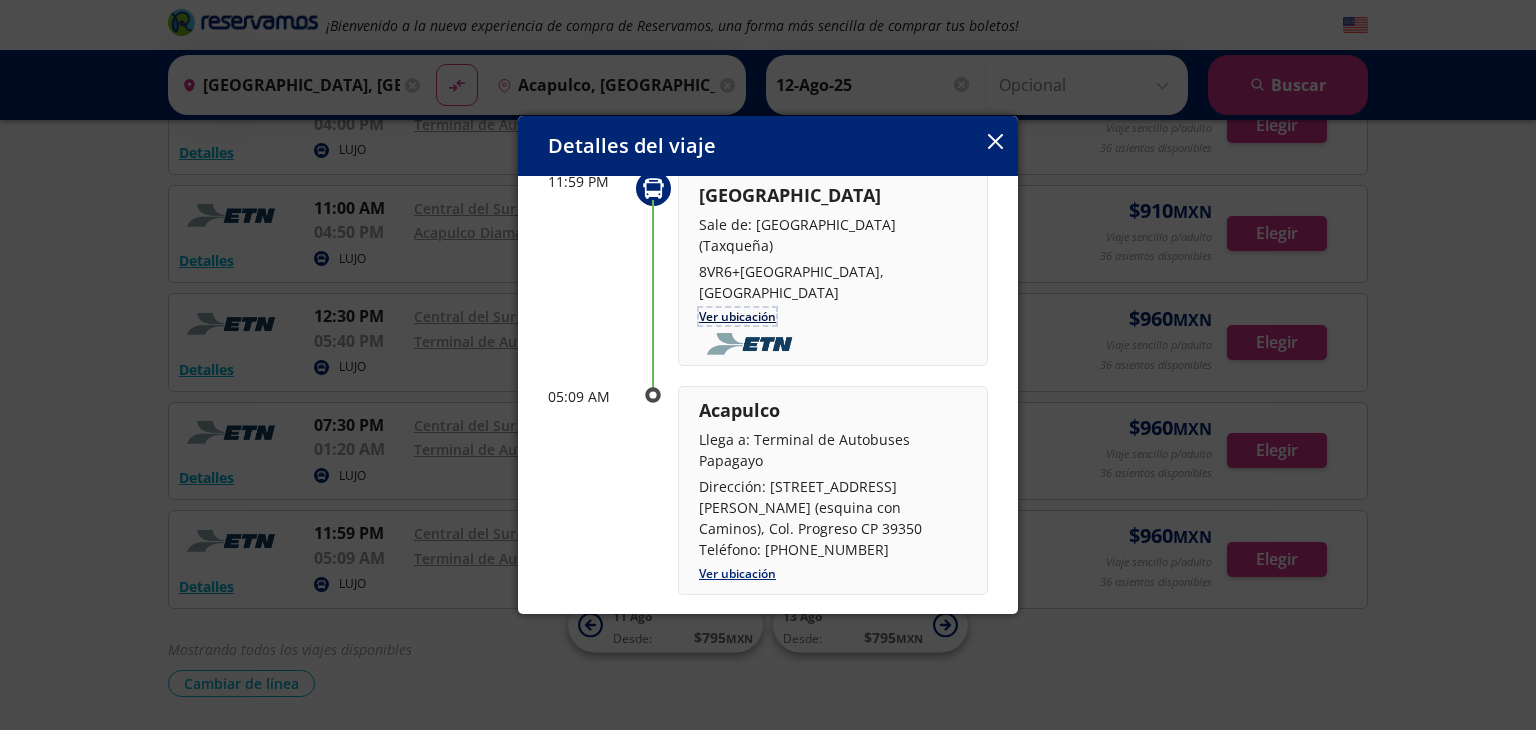 click on "Ver ubicación" at bounding box center [737, 316] 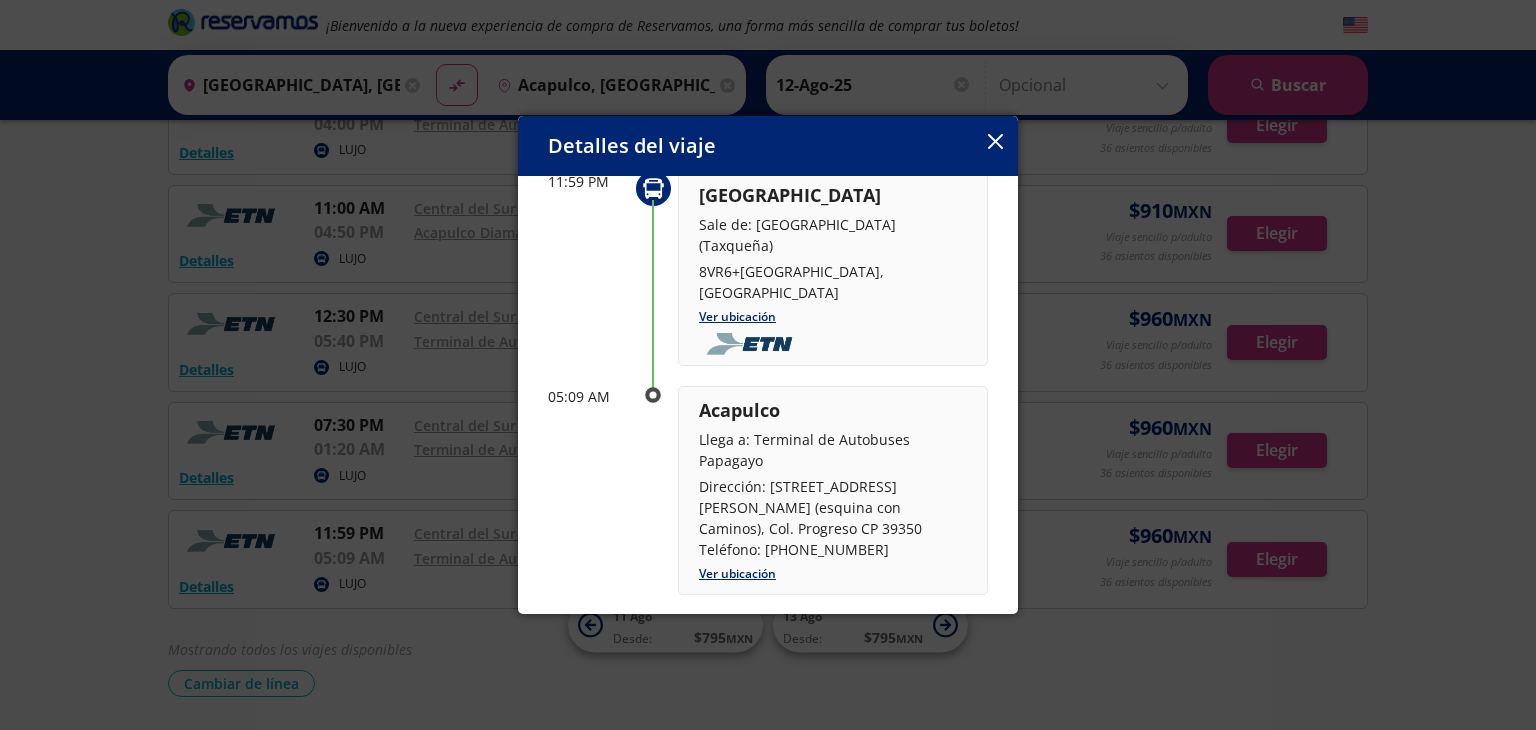 click 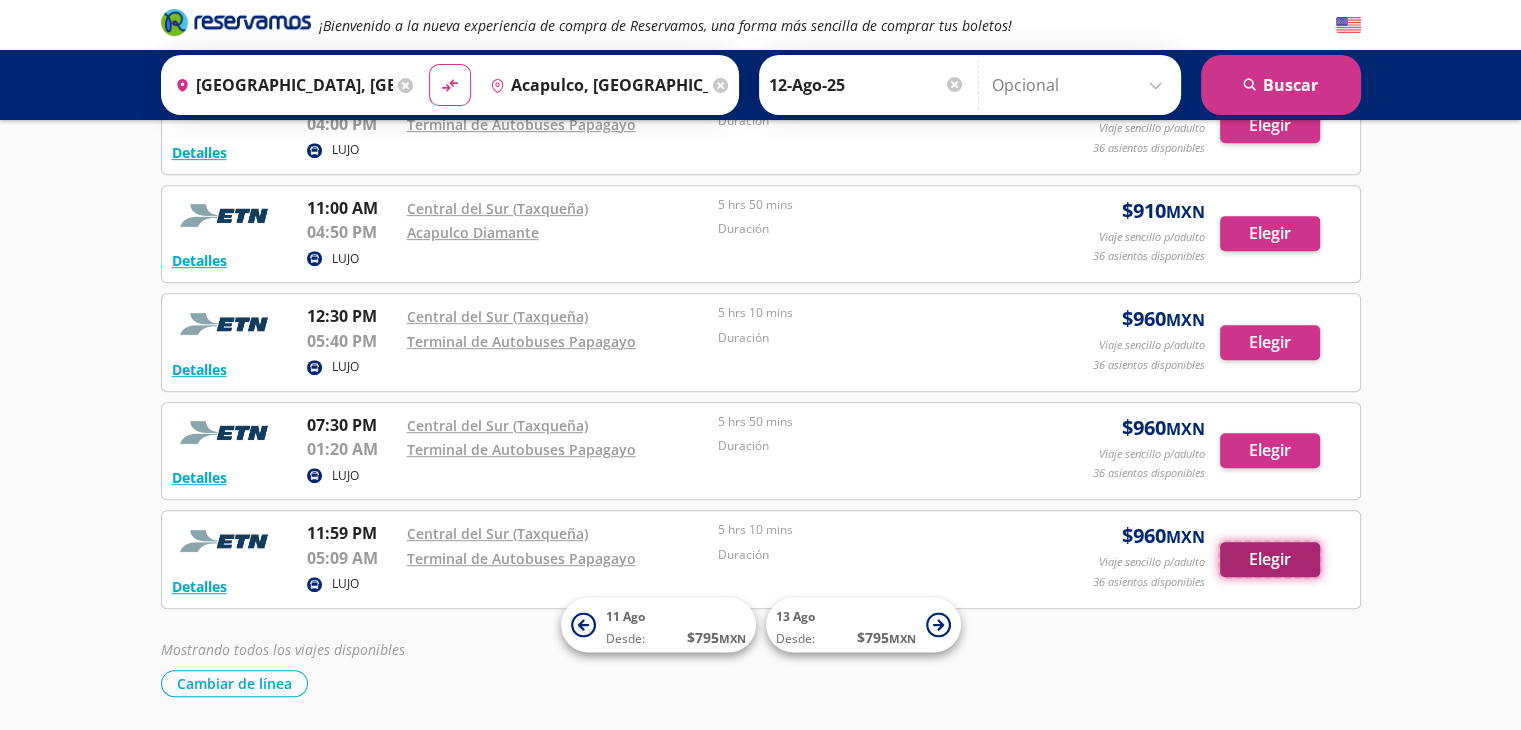 click on "Elegir" at bounding box center [1270, 559] 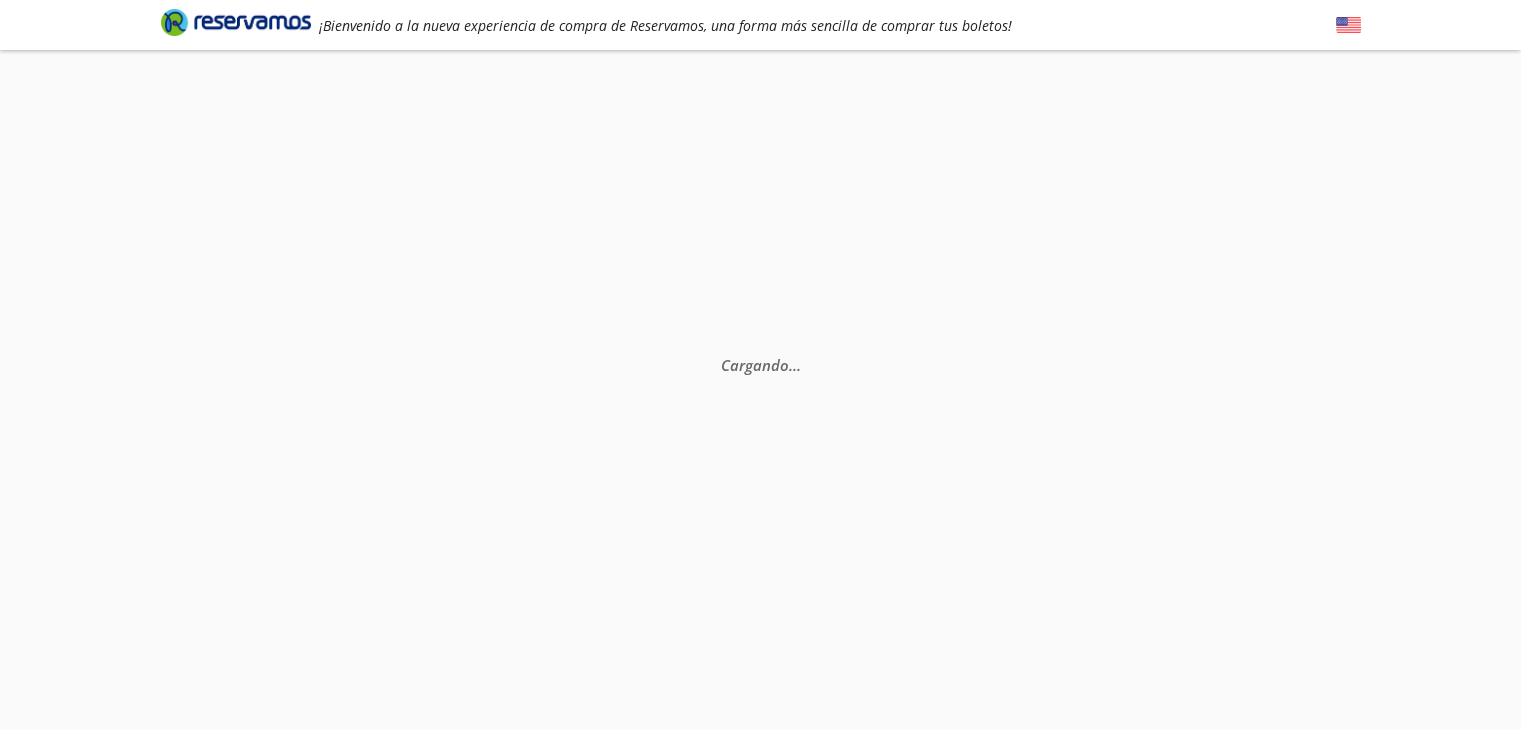 scroll, scrollTop: 0, scrollLeft: 0, axis: both 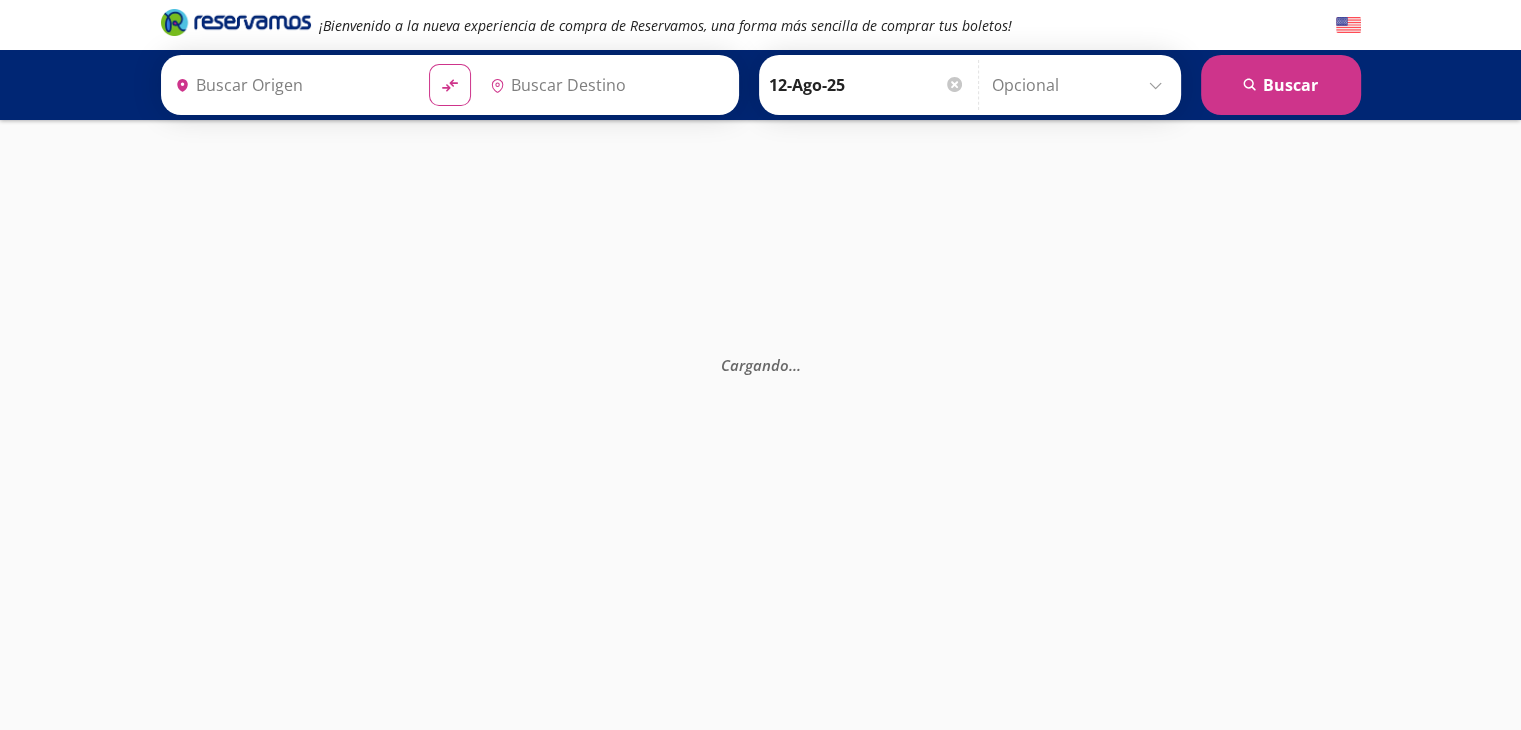 type on "[GEOGRAPHIC_DATA], [GEOGRAPHIC_DATA]" 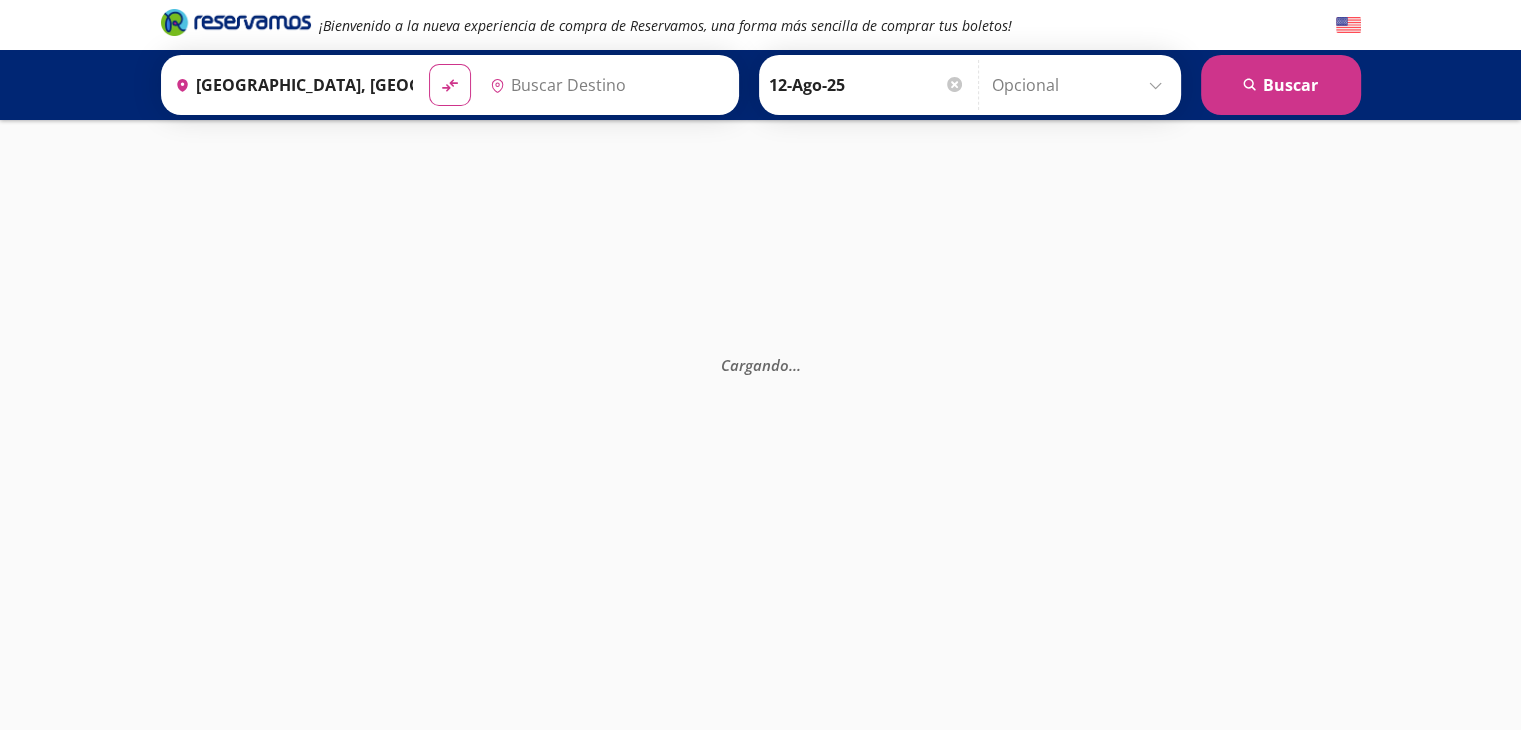 type on "Acapulco, [GEOGRAPHIC_DATA]" 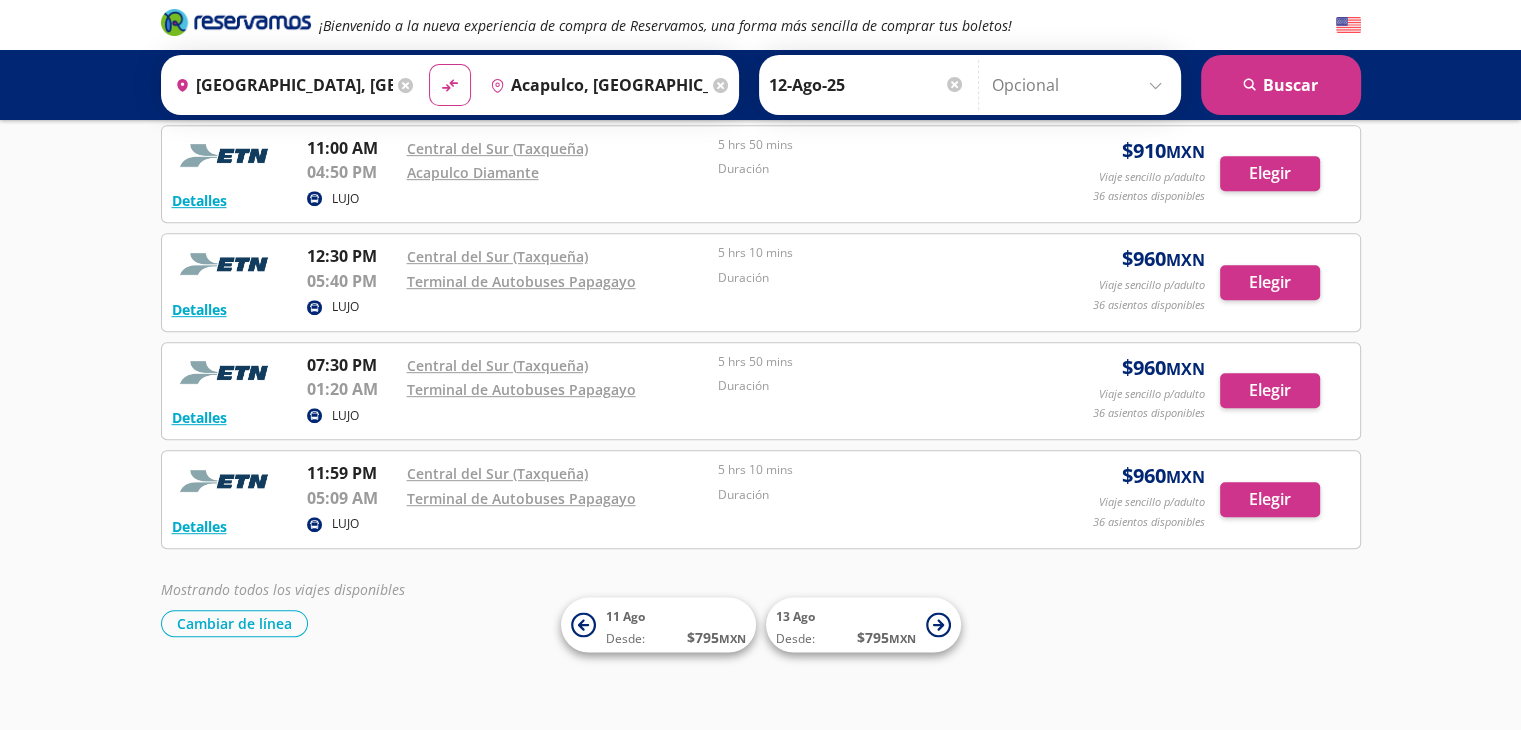scroll, scrollTop: 984, scrollLeft: 0, axis: vertical 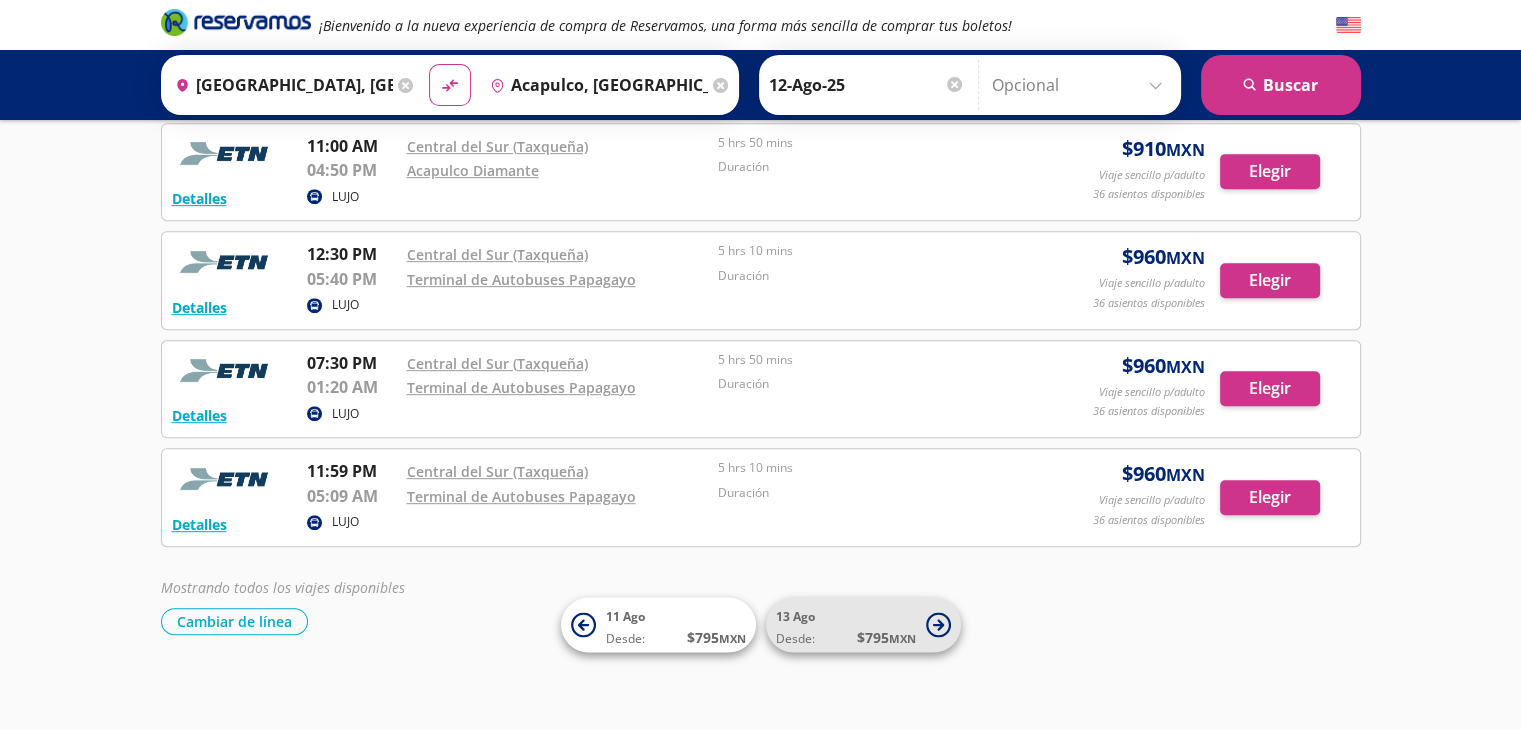 click 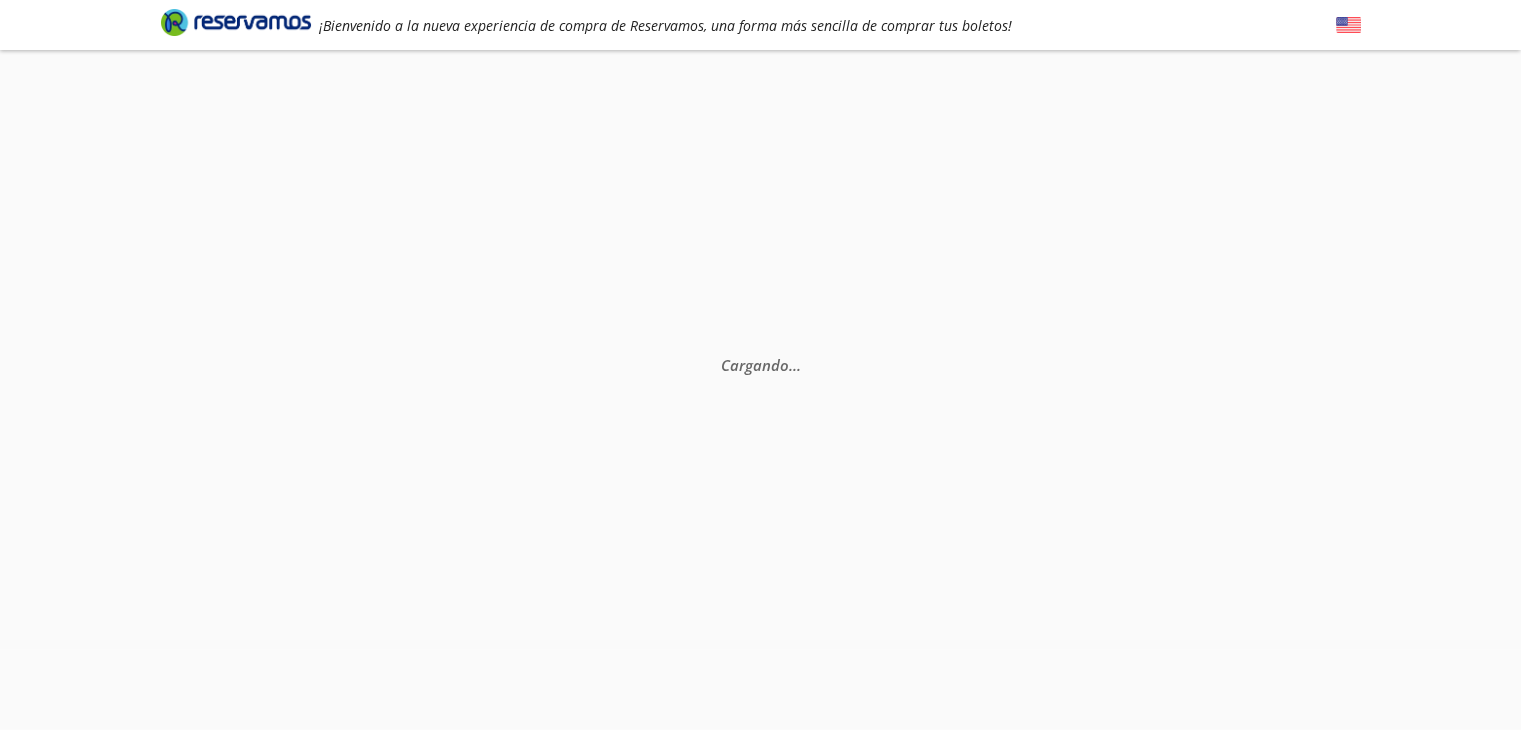 scroll, scrollTop: 0, scrollLeft: 0, axis: both 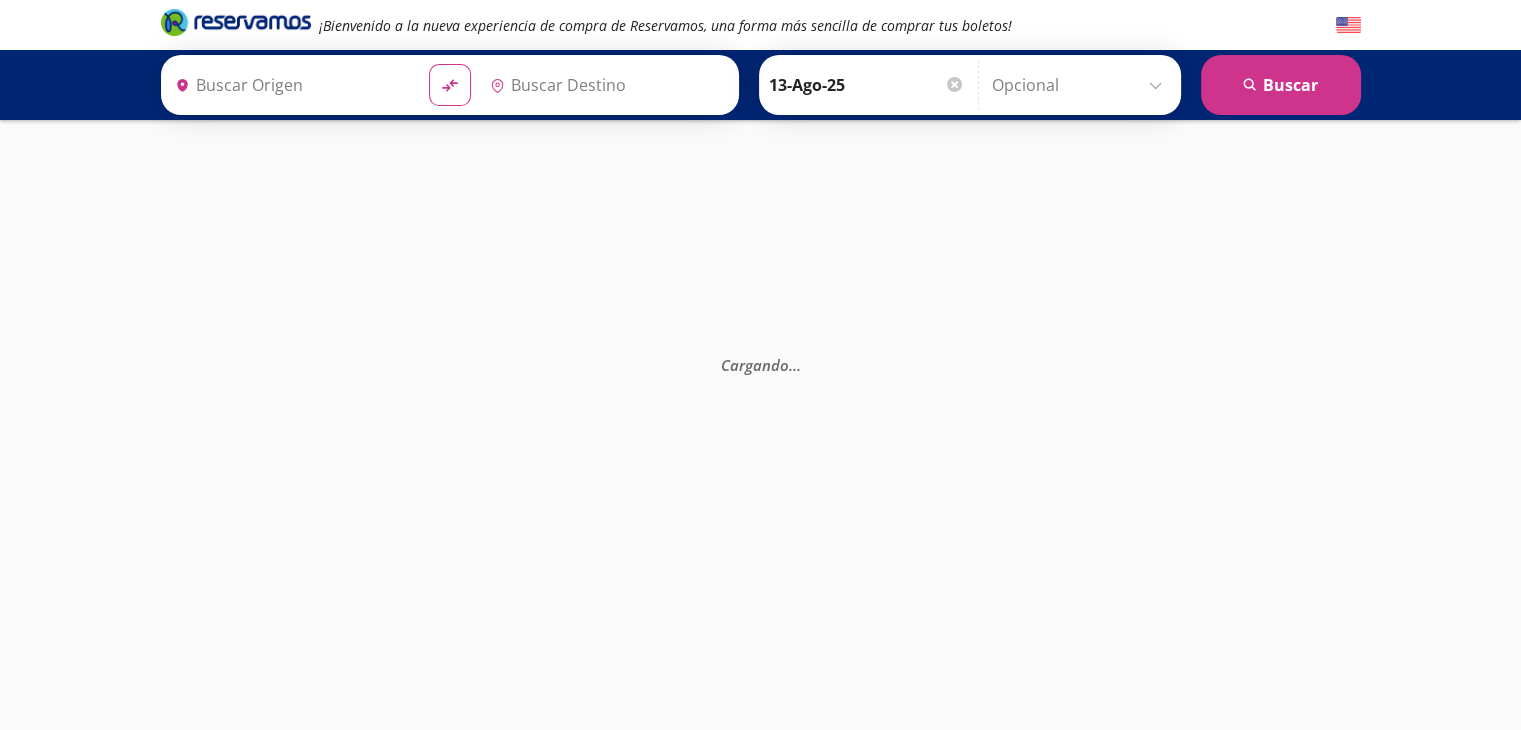 type on "[GEOGRAPHIC_DATA], [GEOGRAPHIC_DATA]" 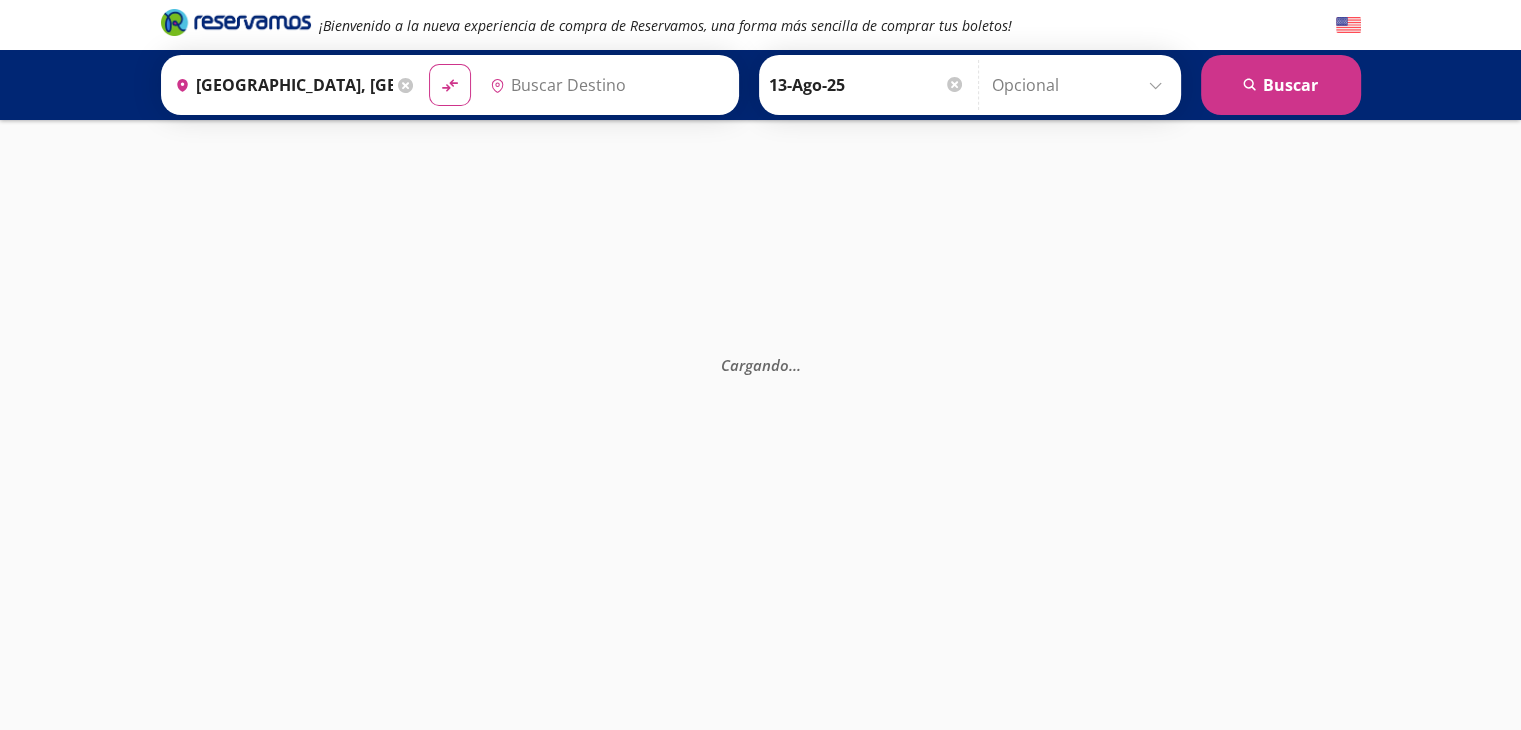type on "Acapulco, [GEOGRAPHIC_DATA]" 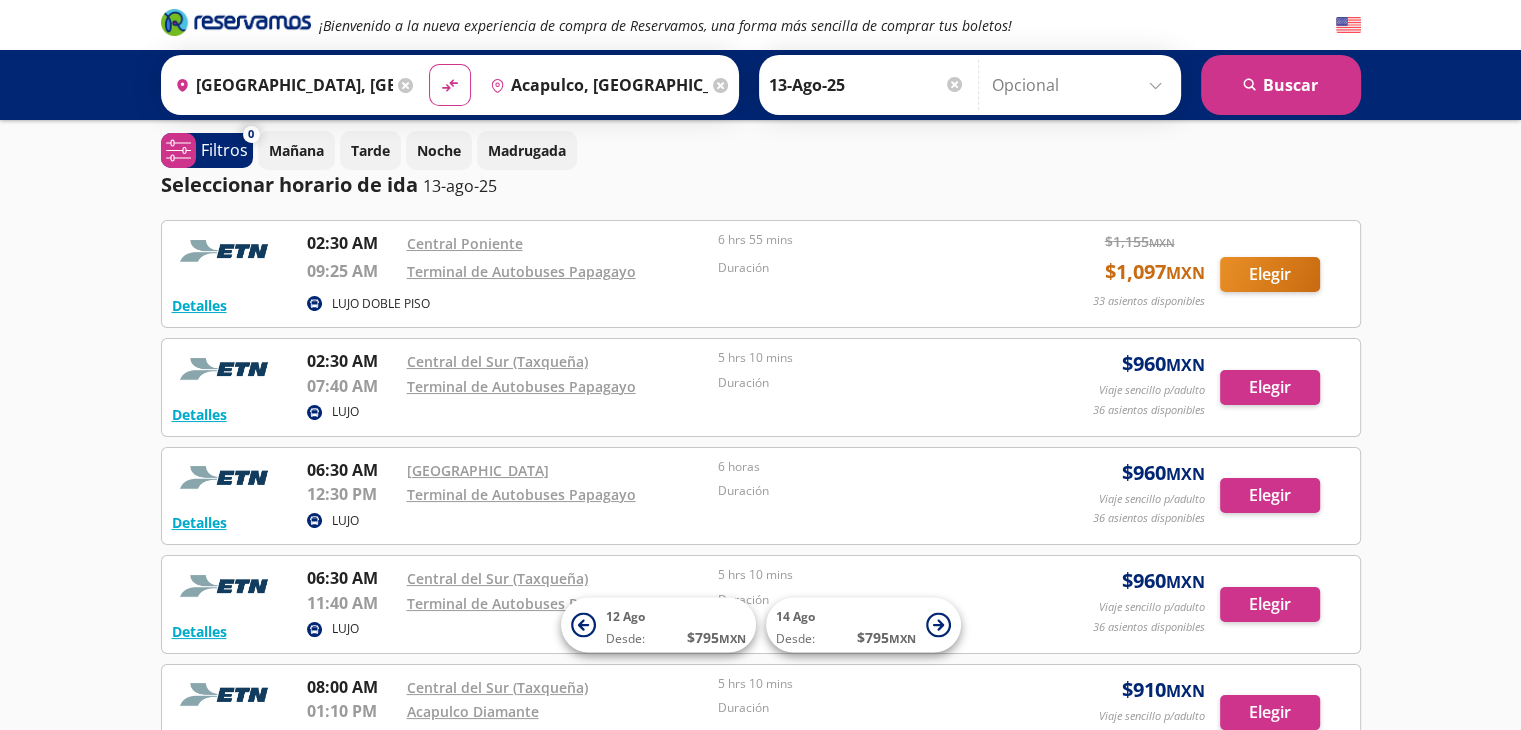 scroll, scrollTop: 0, scrollLeft: 0, axis: both 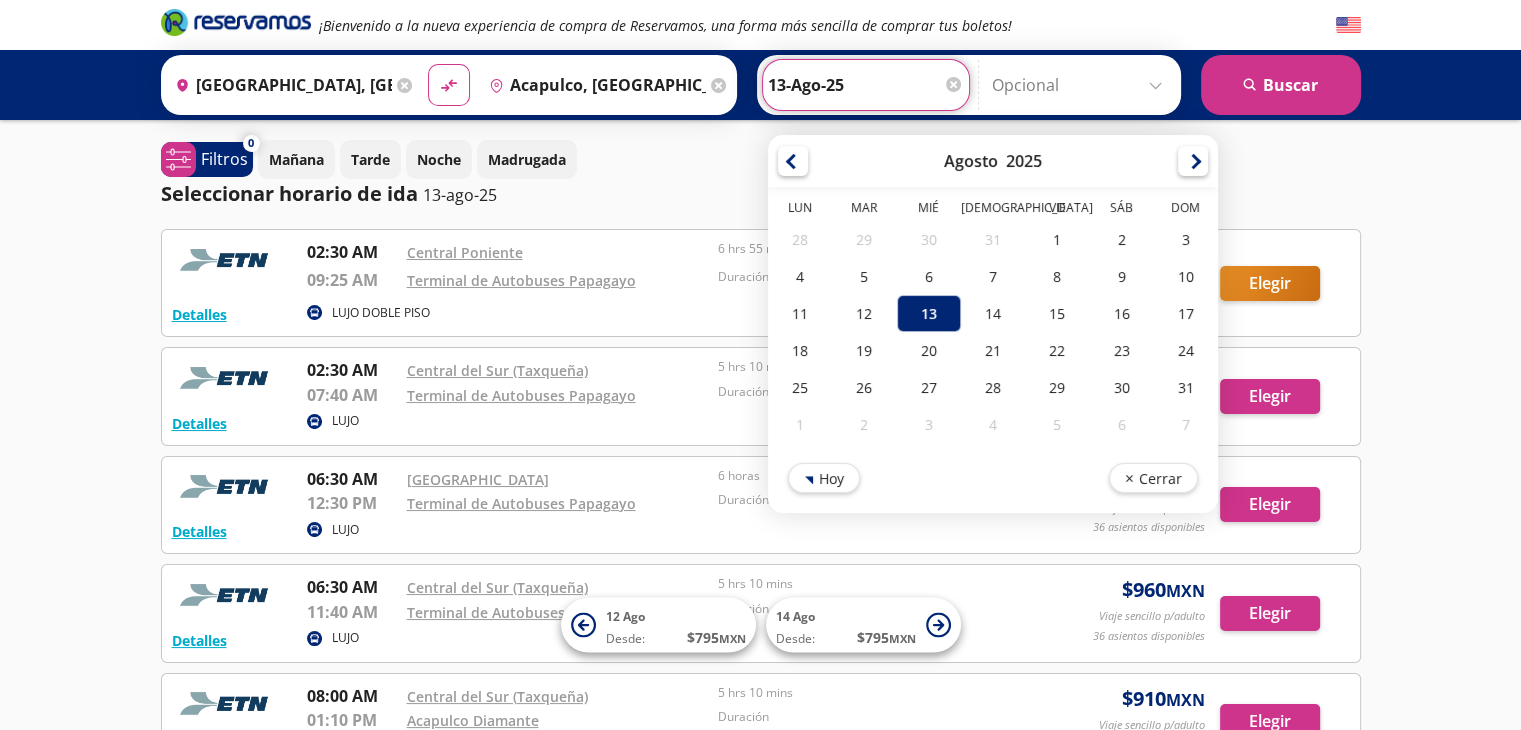 click on "13-Ago-25" at bounding box center [866, 85] 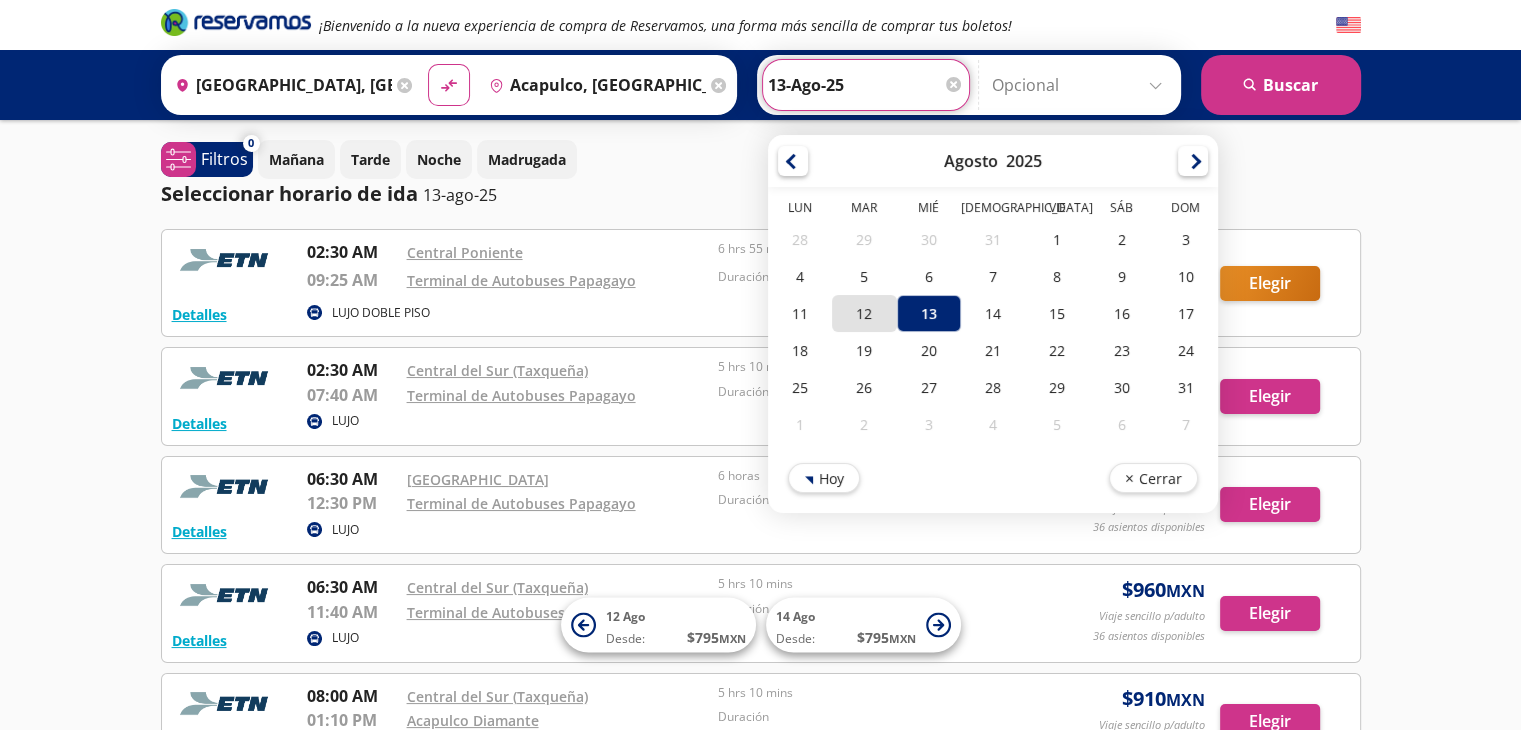 click on "12" at bounding box center (864, 313) 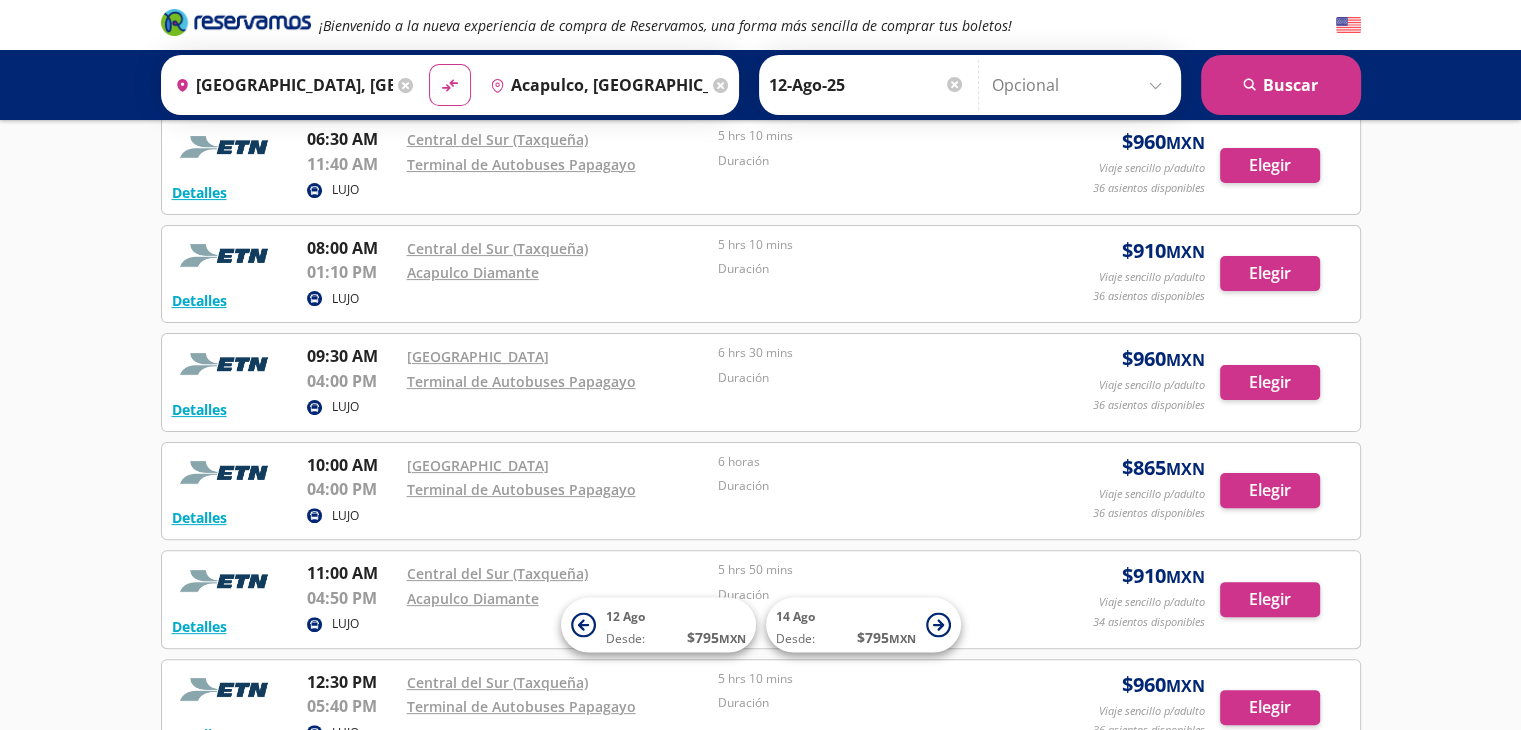 scroll, scrollTop: 411, scrollLeft: 0, axis: vertical 